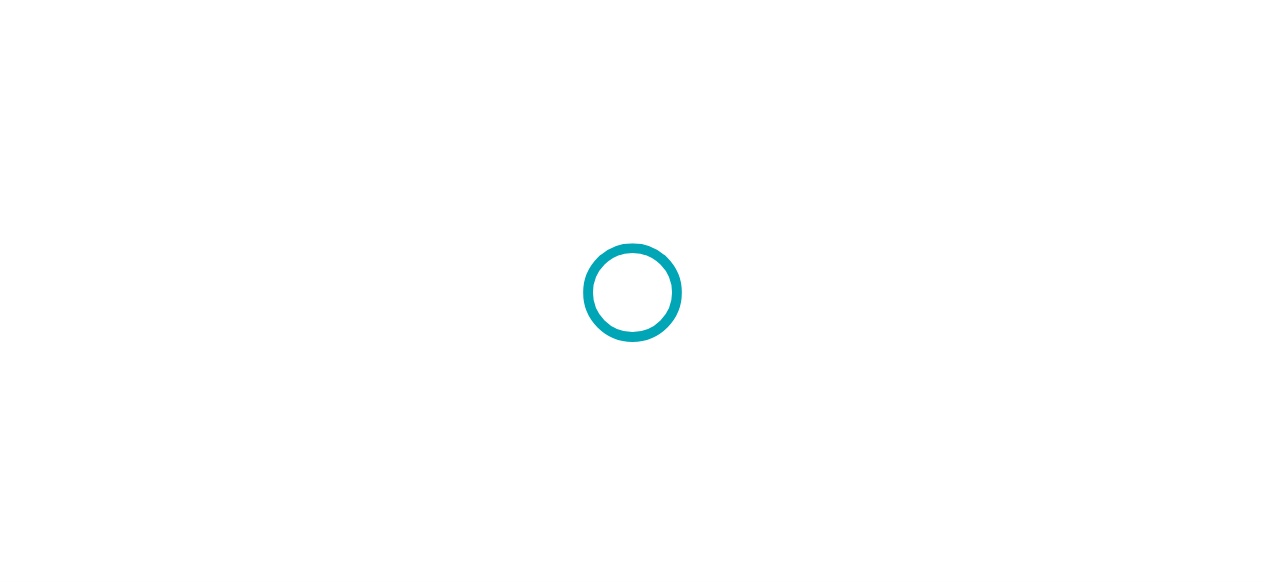 scroll, scrollTop: 0, scrollLeft: 0, axis: both 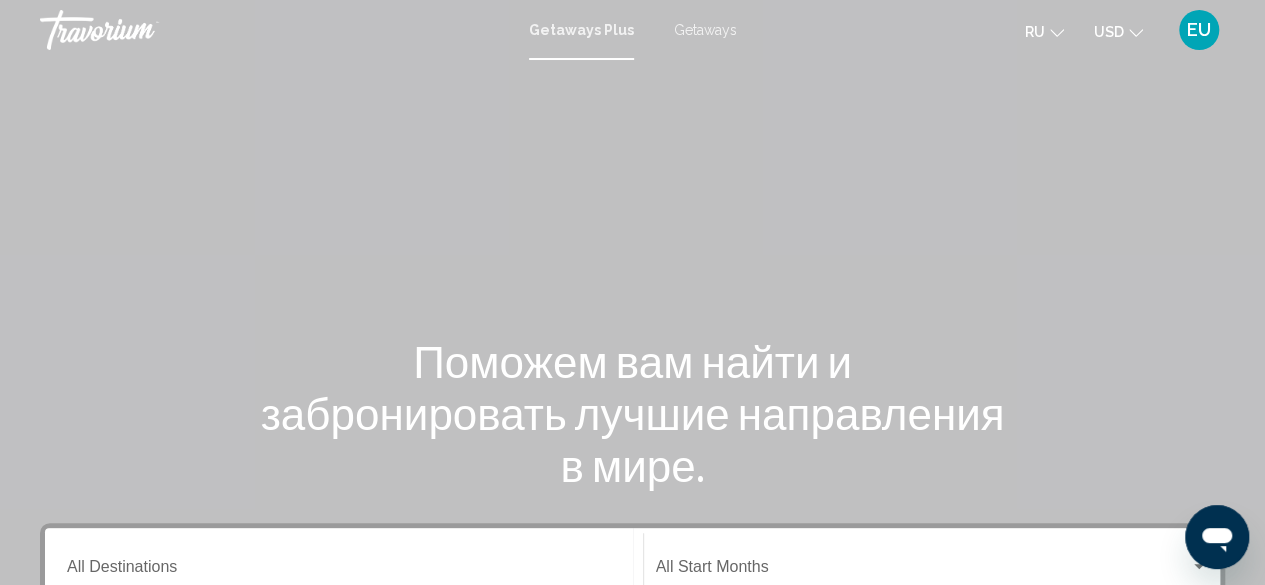 click on "Getaways" at bounding box center (705, 30) 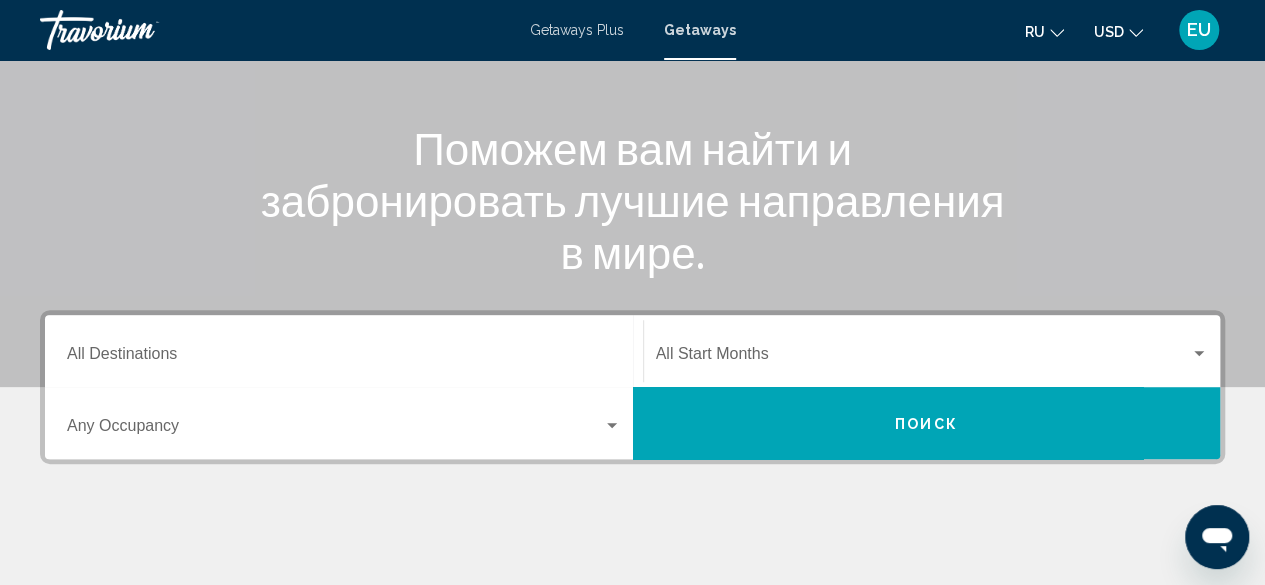 click on "Destination All Destinations" at bounding box center [344, 358] 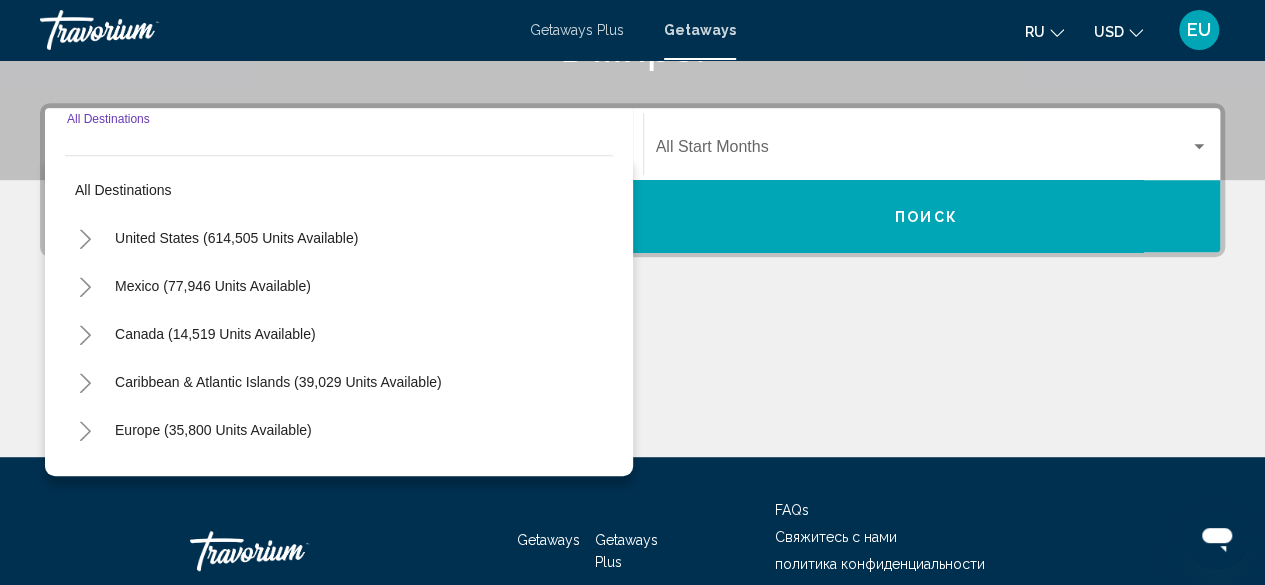scroll, scrollTop: 458, scrollLeft: 0, axis: vertical 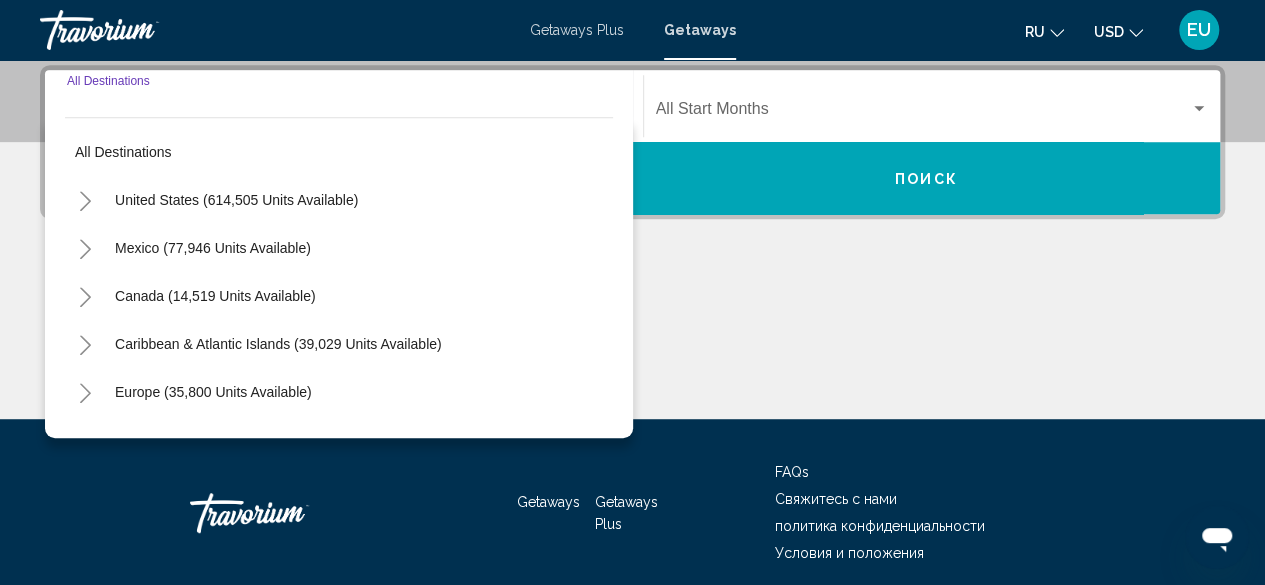 click 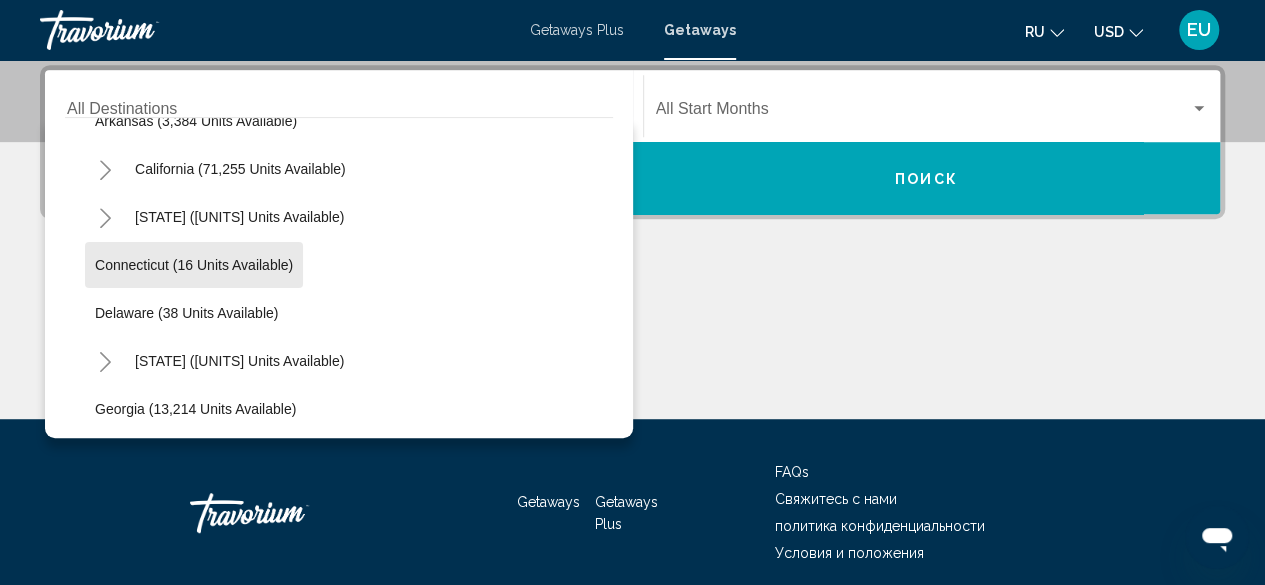 scroll, scrollTop: 261, scrollLeft: 0, axis: vertical 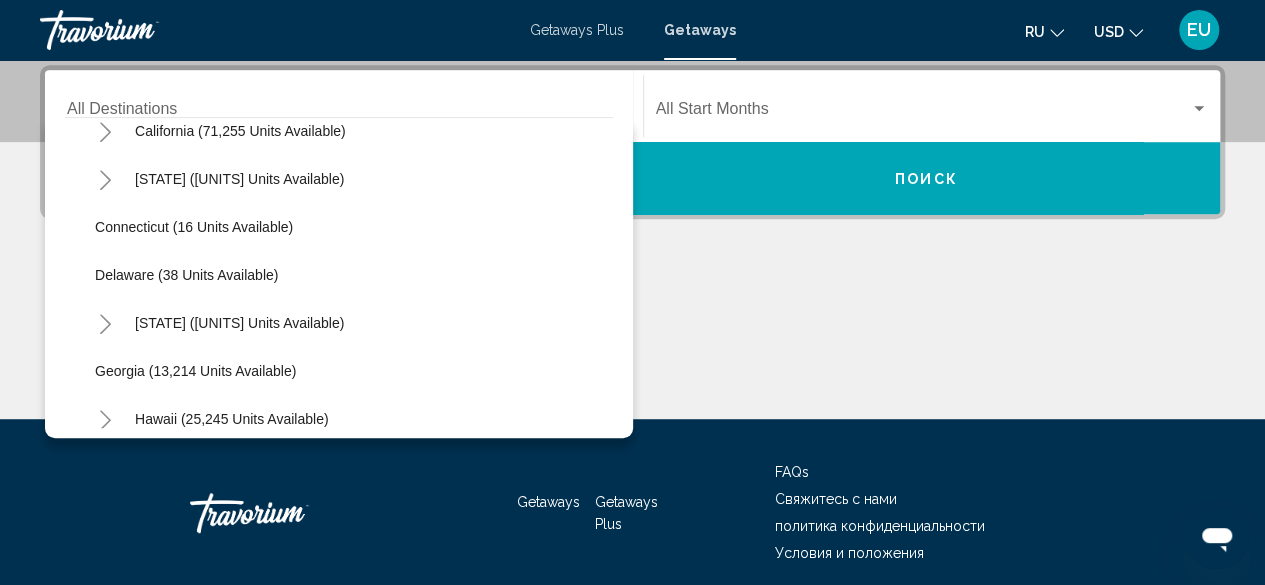 click 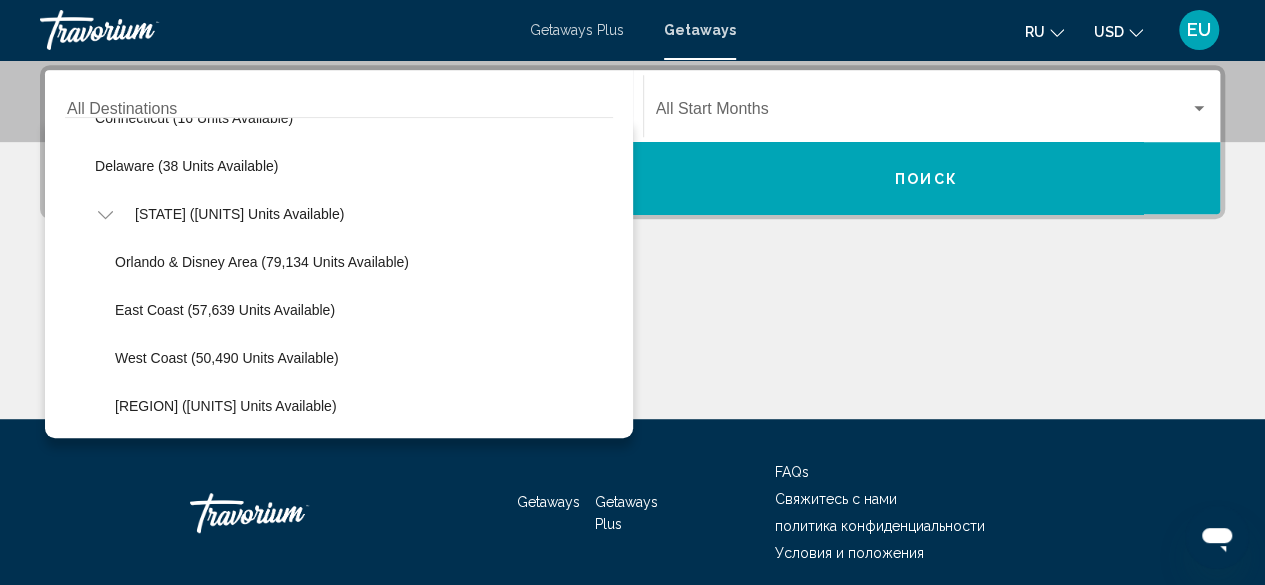 scroll, scrollTop: 385, scrollLeft: 0, axis: vertical 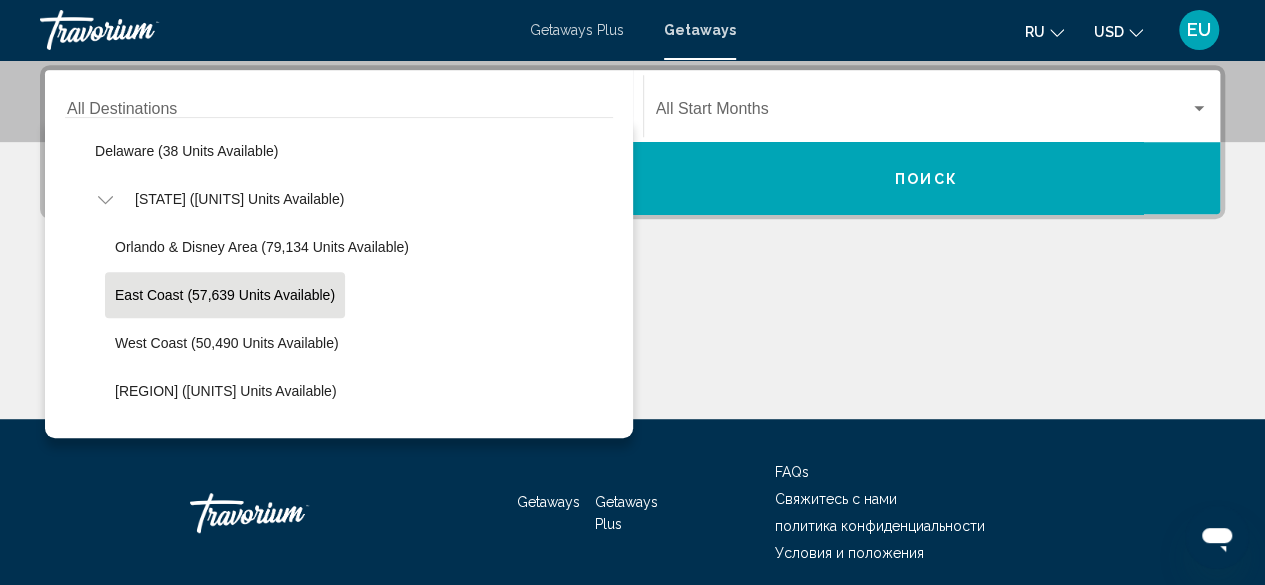 click on "East Coast (57,639 units available)" 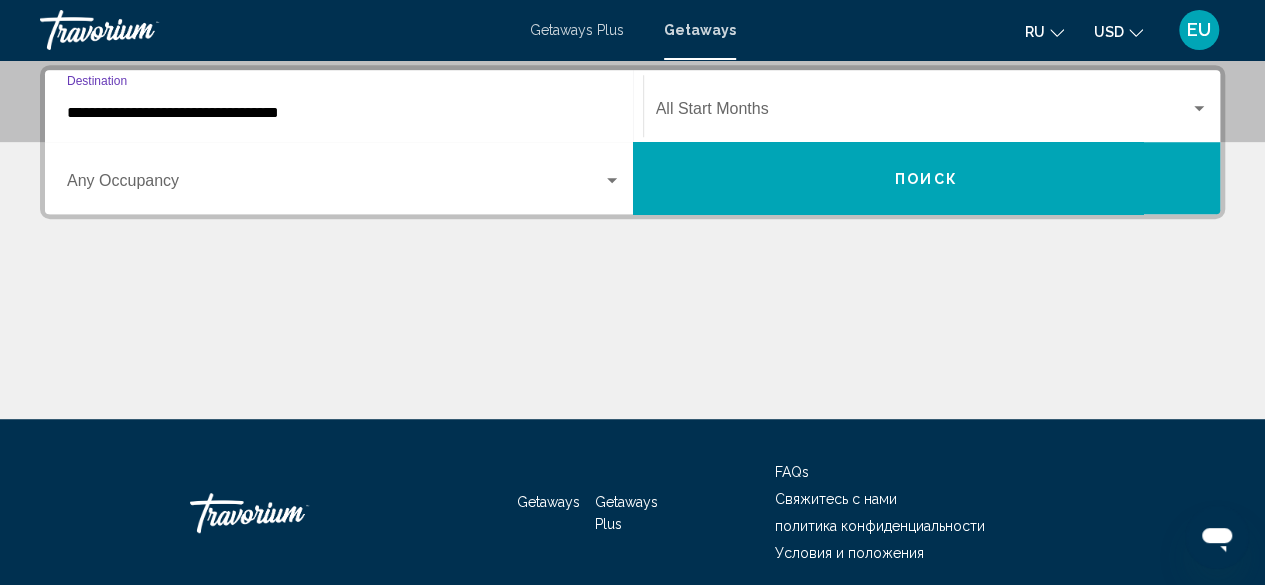click at bounding box center (923, 113) 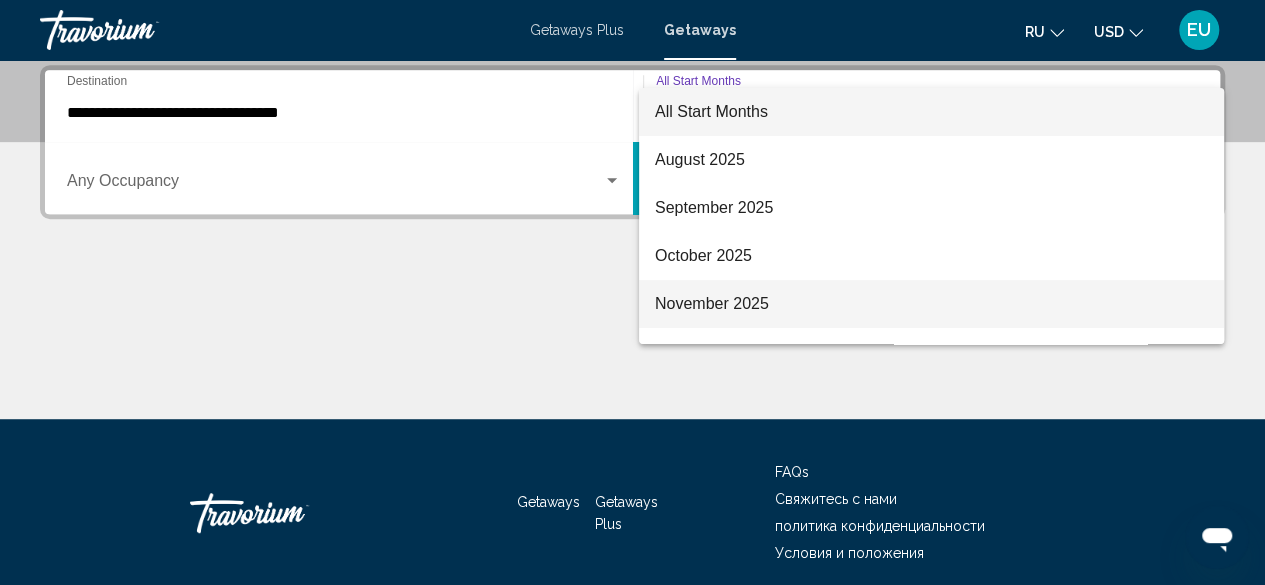 click on "November 2025" at bounding box center [931, 304] 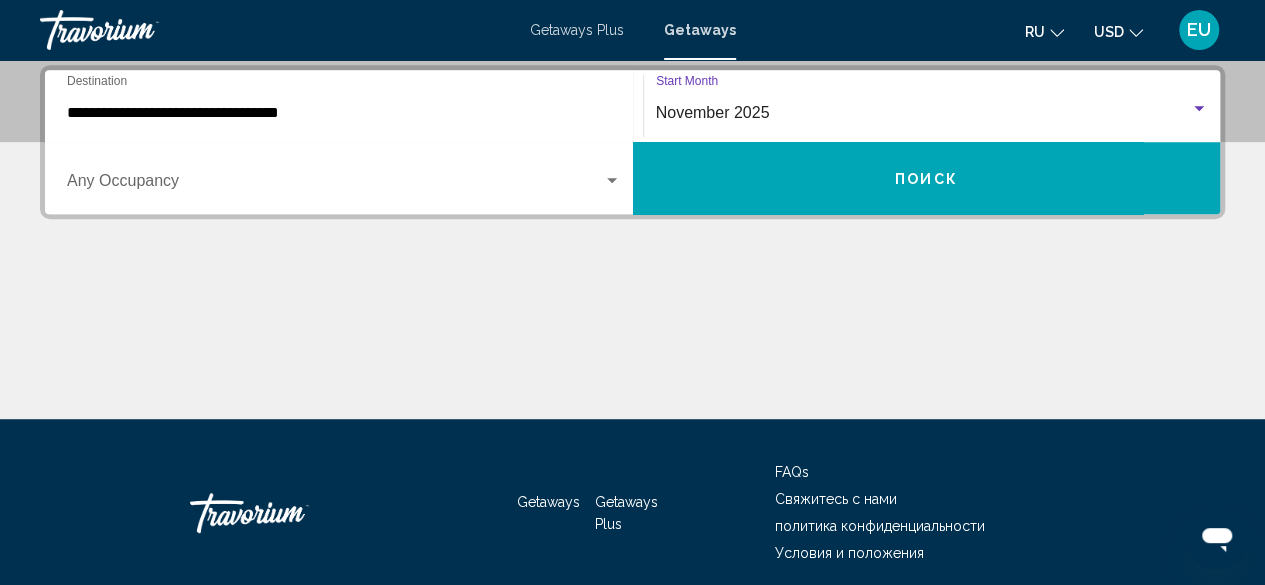 click on "Поиск" at bounding box center [927, 178] 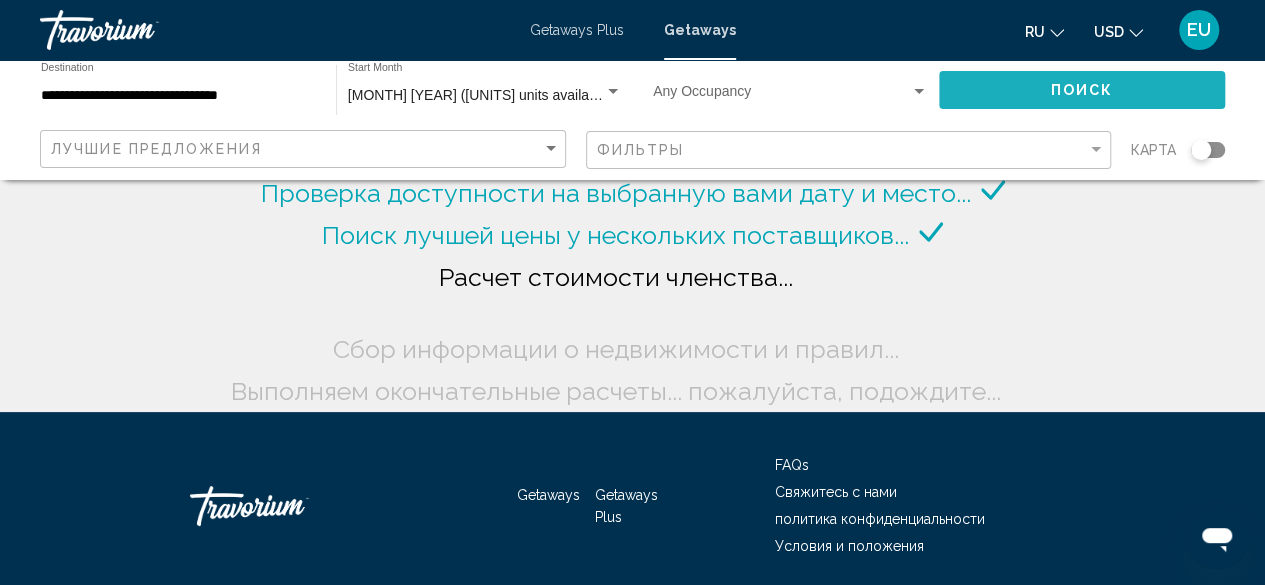 click on "Поиск" 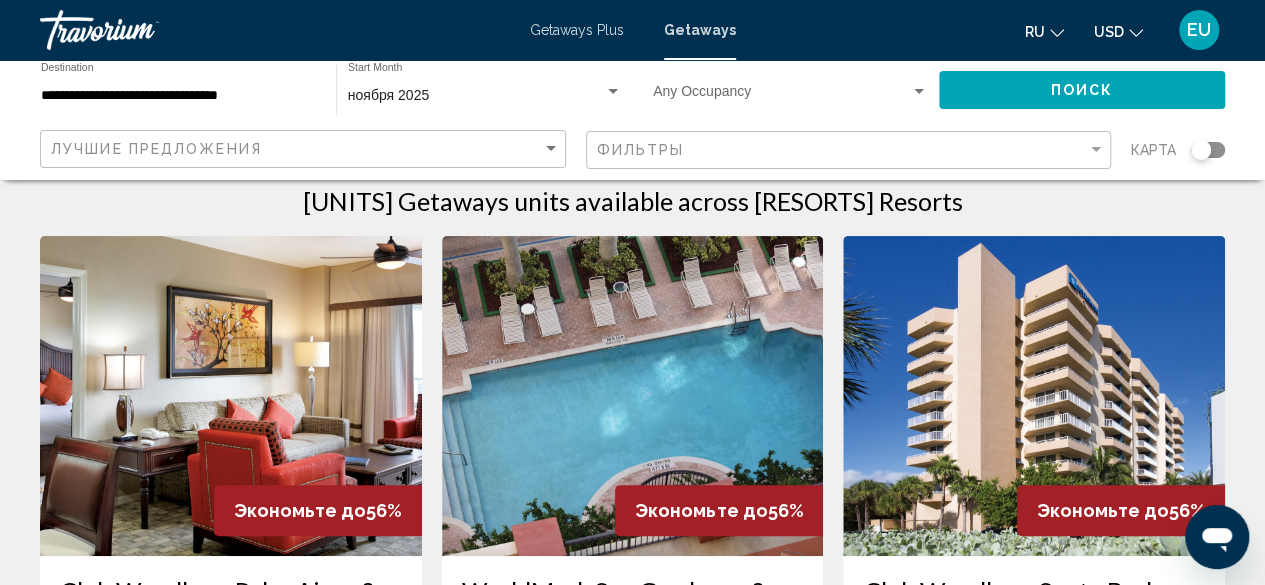 scroll, scrollTop: 0, scrollLeft: 0, axis: both 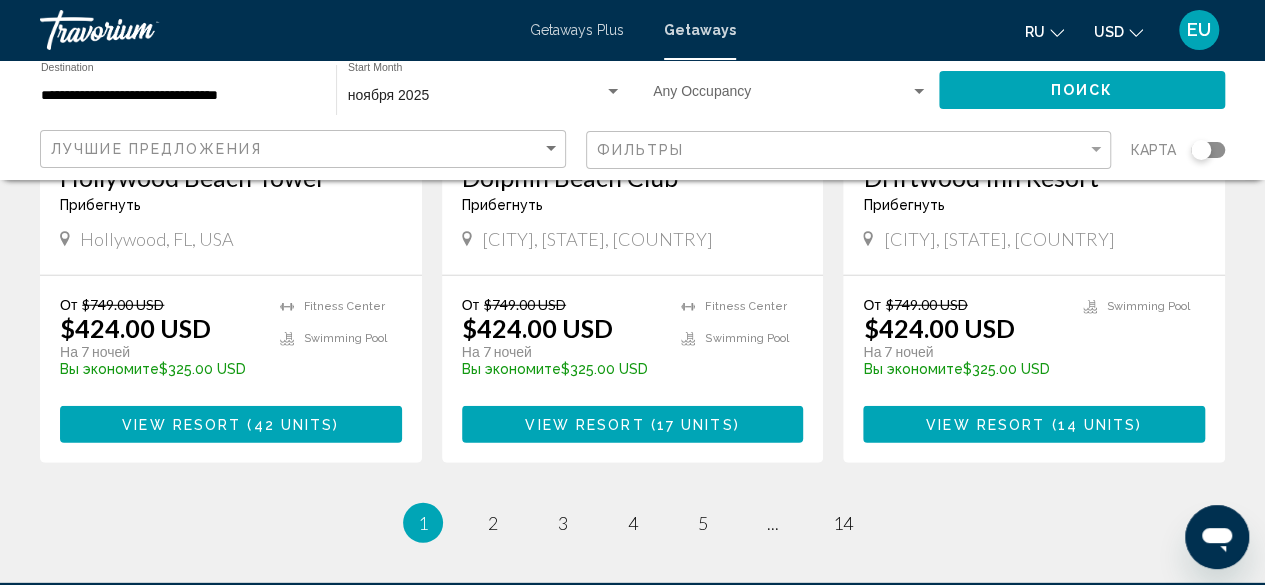 click on "page  2" at bounding box center [493, 523] 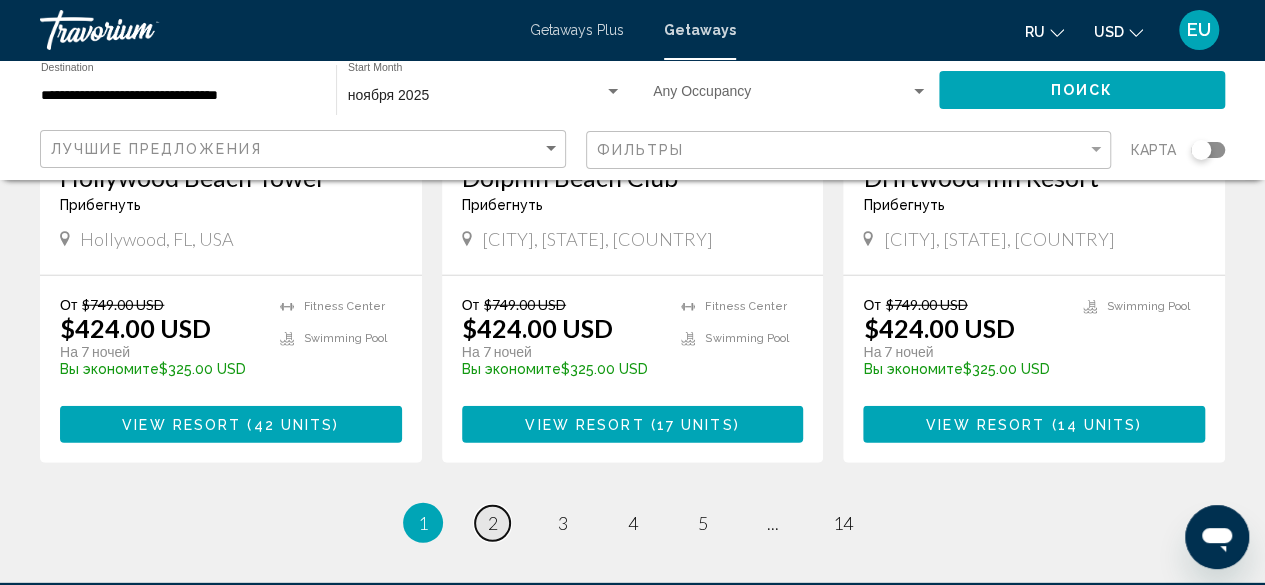 click on "page  2" at bounding box center (492, 523) 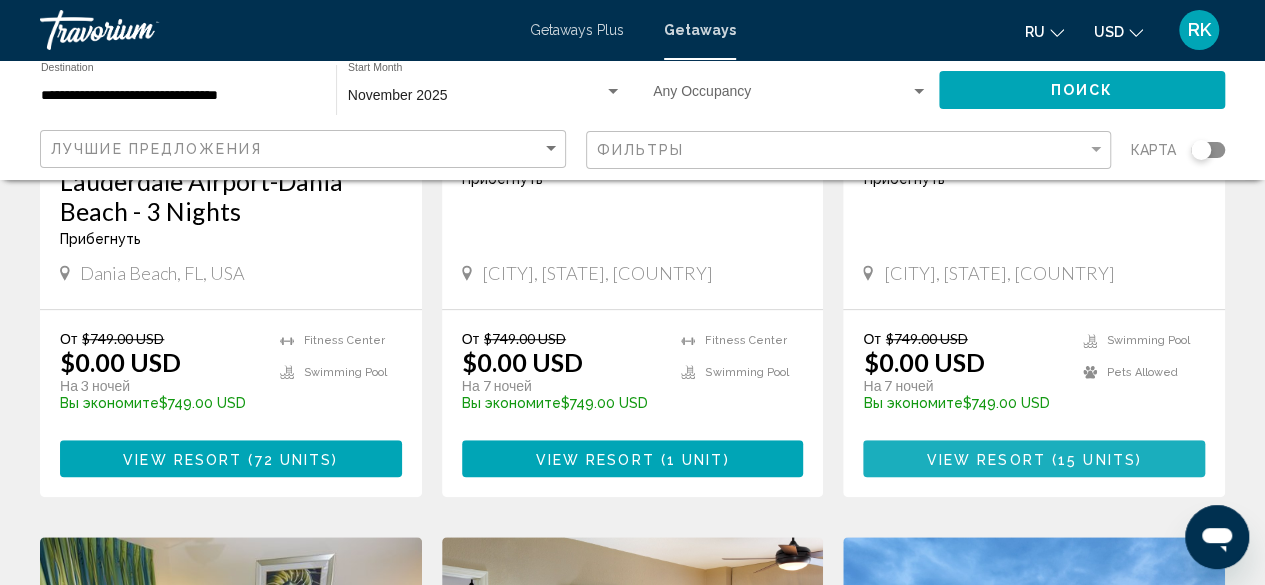 scroll, scrollTop: 500, scrollLeft: 0, axis: vertical 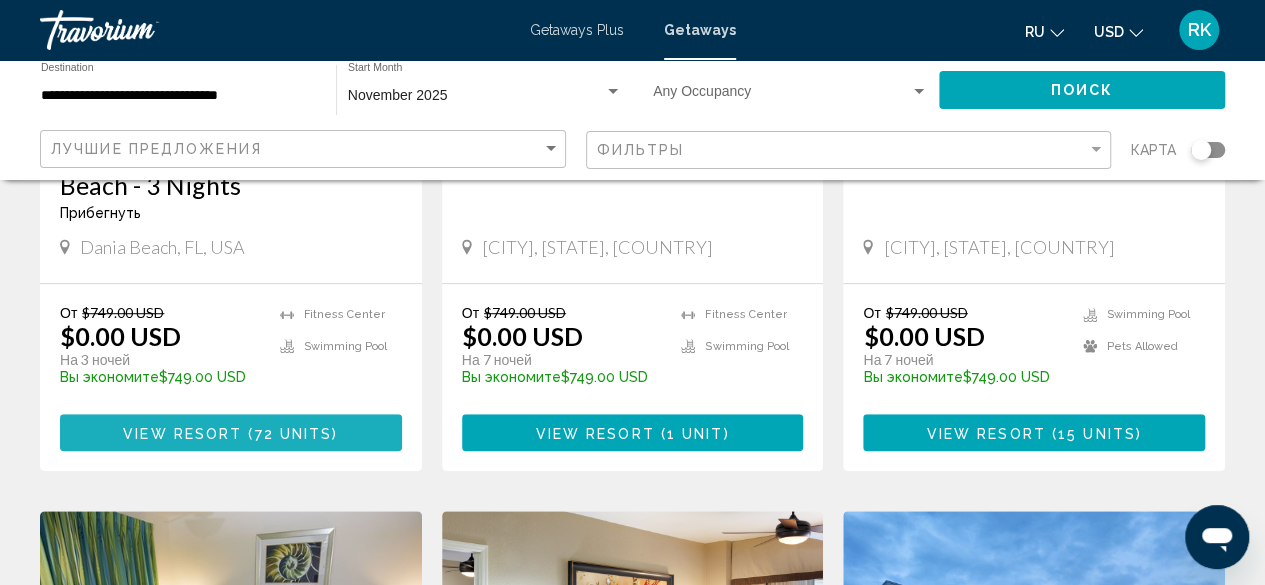 click on "72 units" at bounding box center [294, 433] 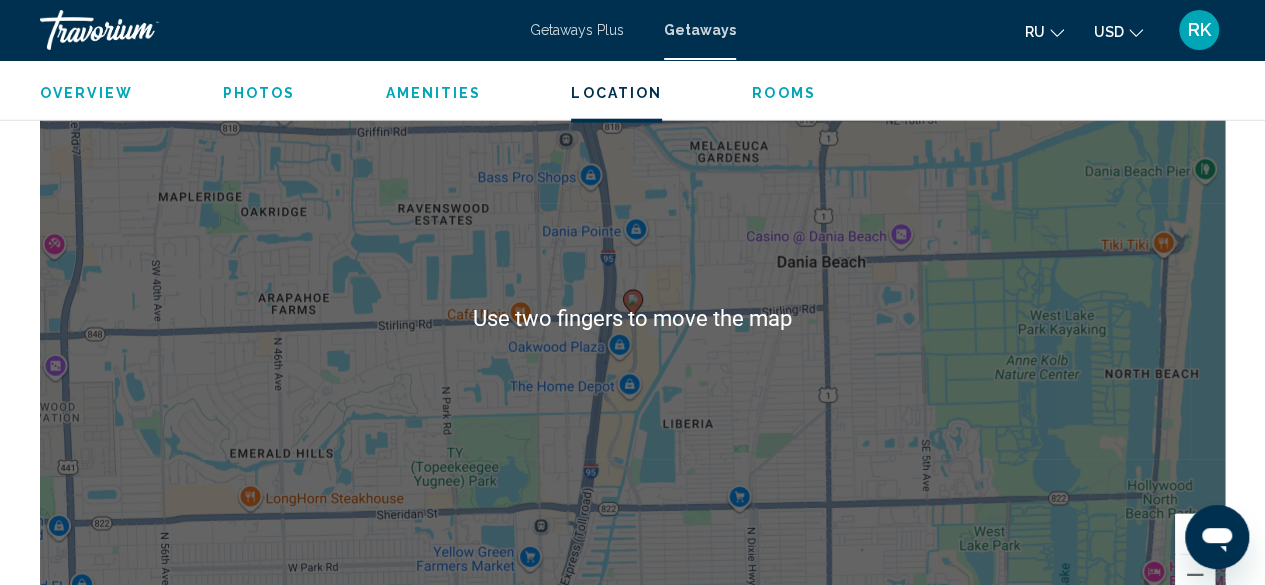scroll, scrollTop: 2553, scrollLeft: 0, axis: vertical 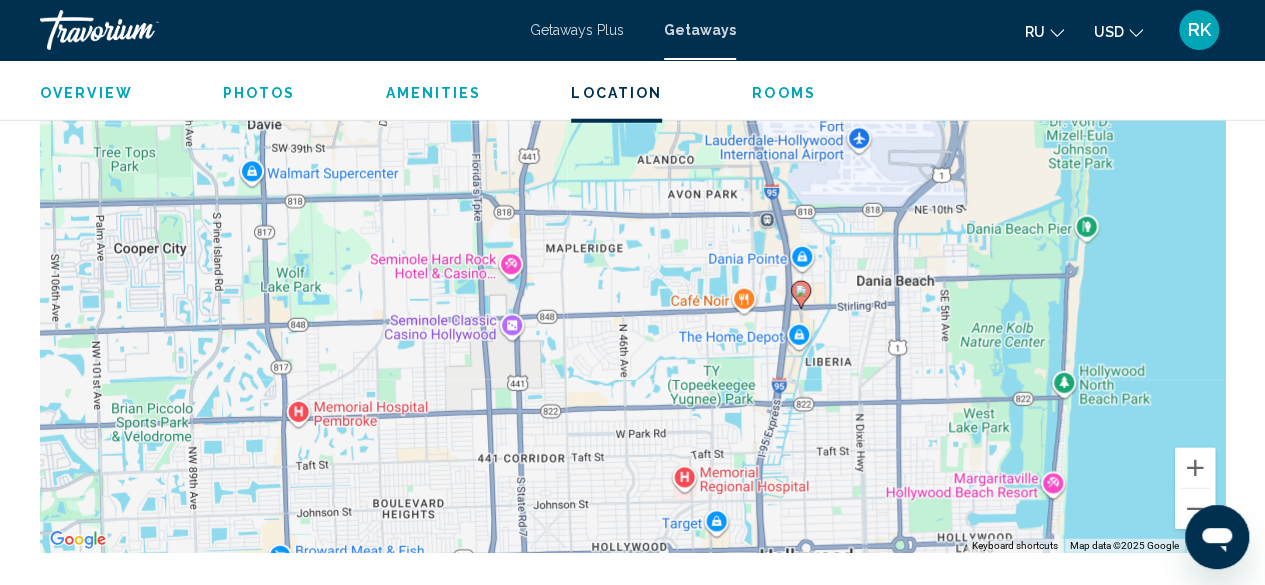 click on "Overview" at bounding box center (86, 93) 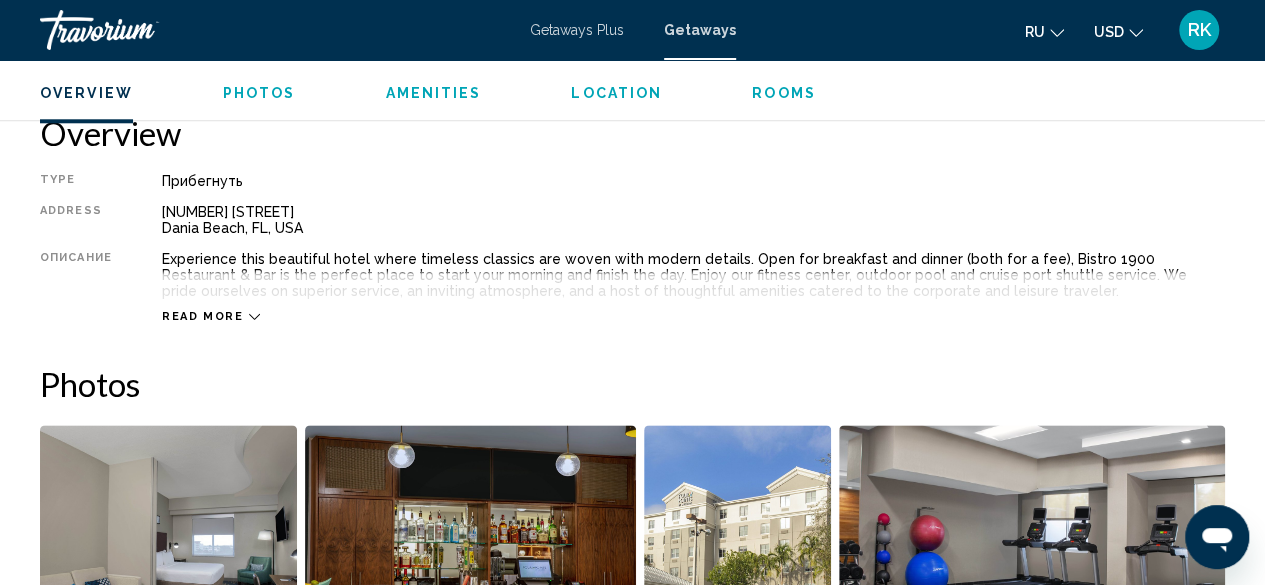 scroll, scrollTop: 990, scrollLeft: 0, axis: vertical 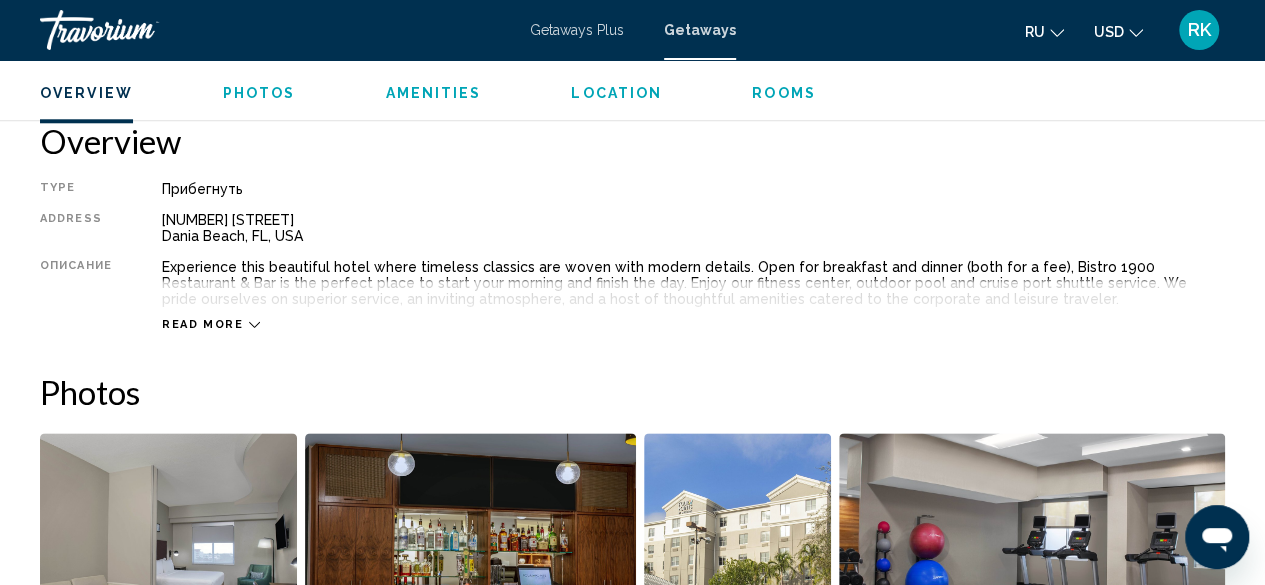 click on "Getaways Plus" at bounding box center [577, 30] 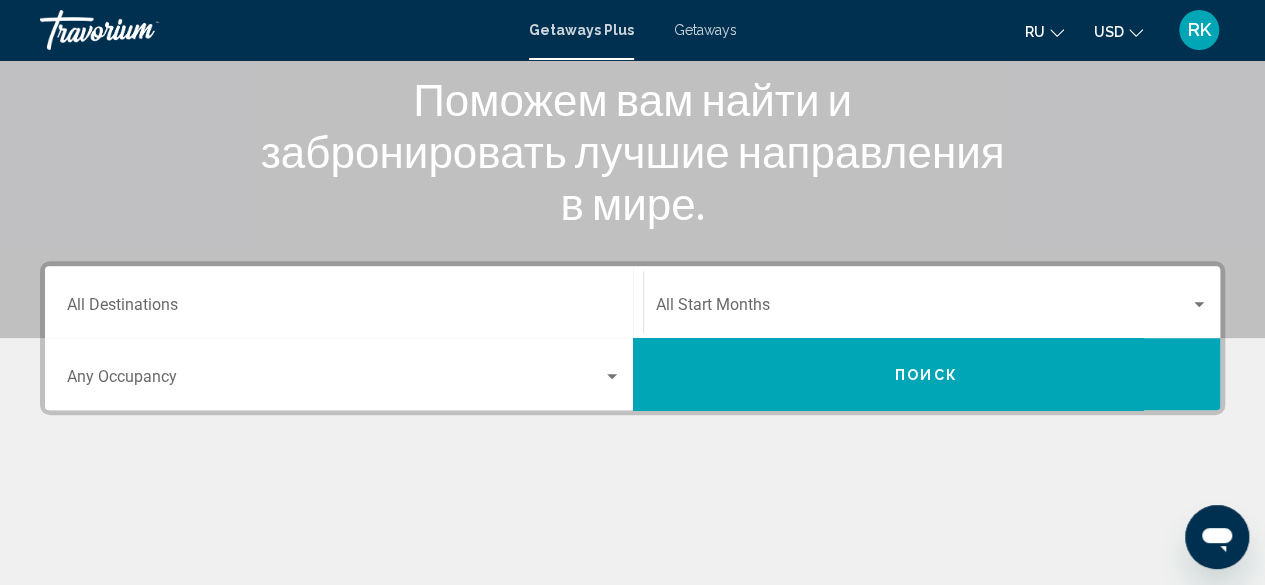 click on "Destination All Destinations" at bounding box center [344, 302] 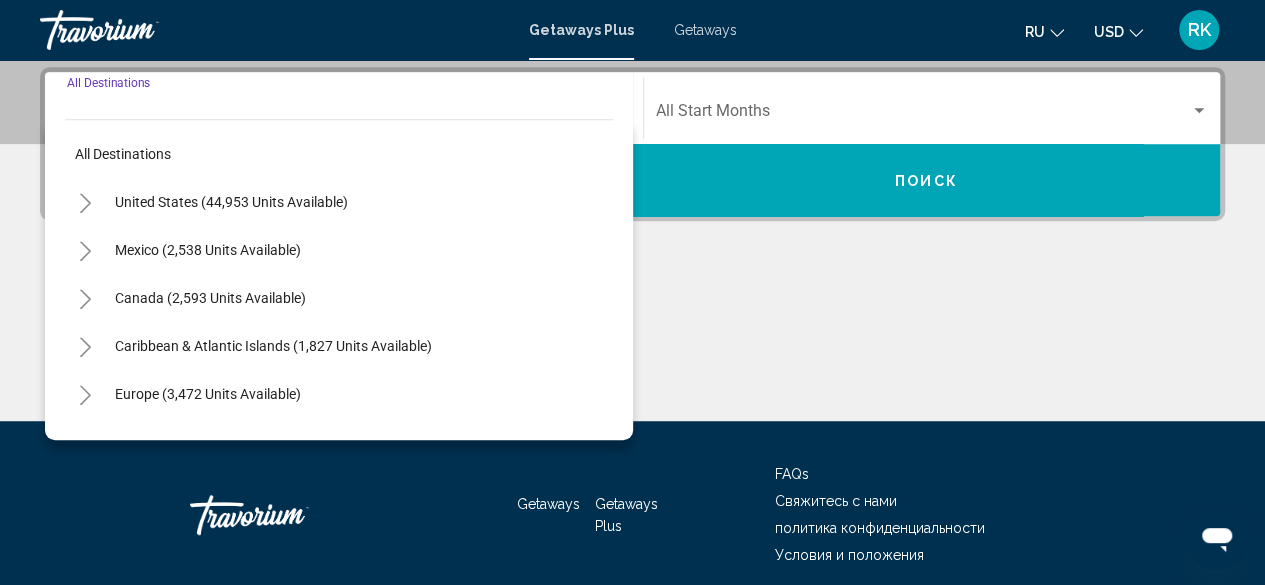 scroll, scrollTop: 458, scrollLeft: 0, axis: vertical 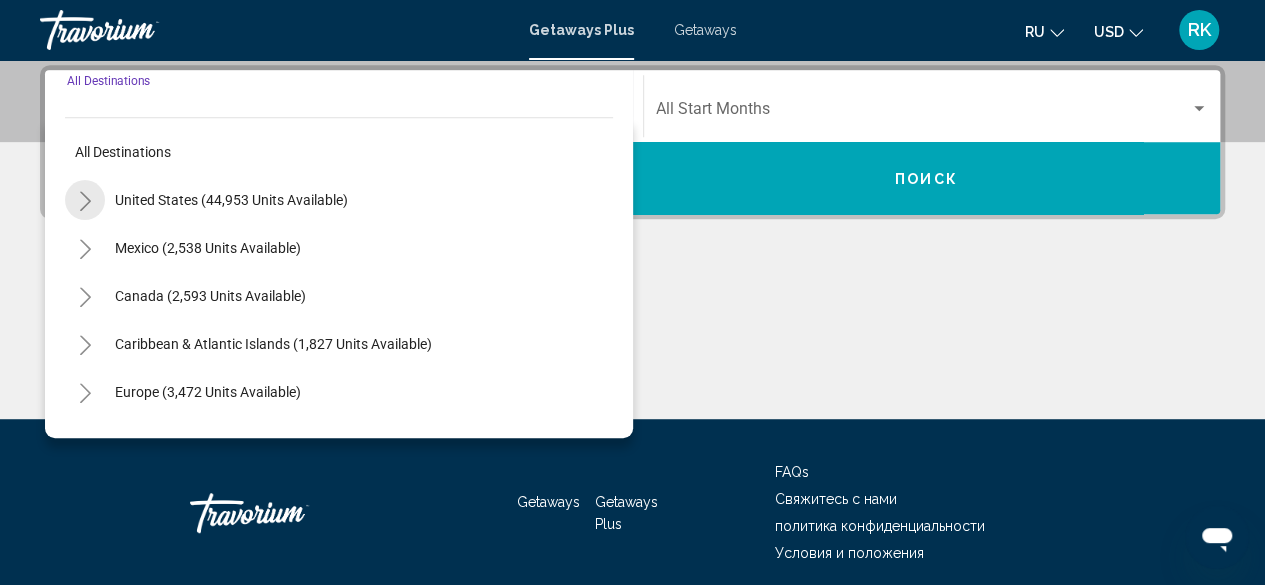 click 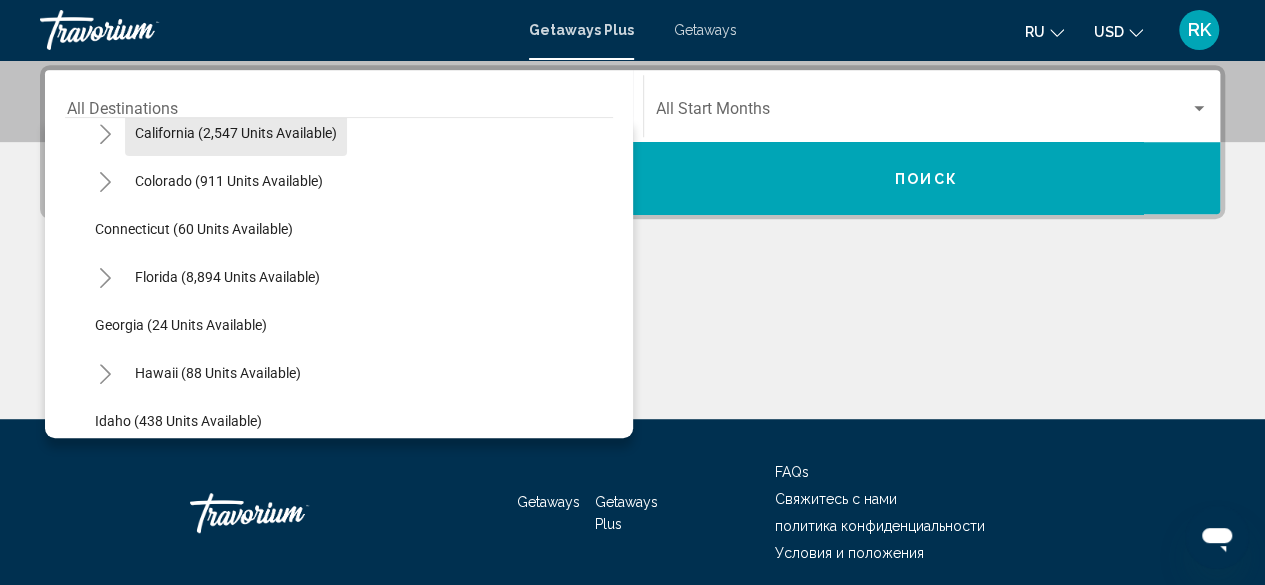 scroll, scrollTop: 266, scrollLeft: 0, axis: vertical 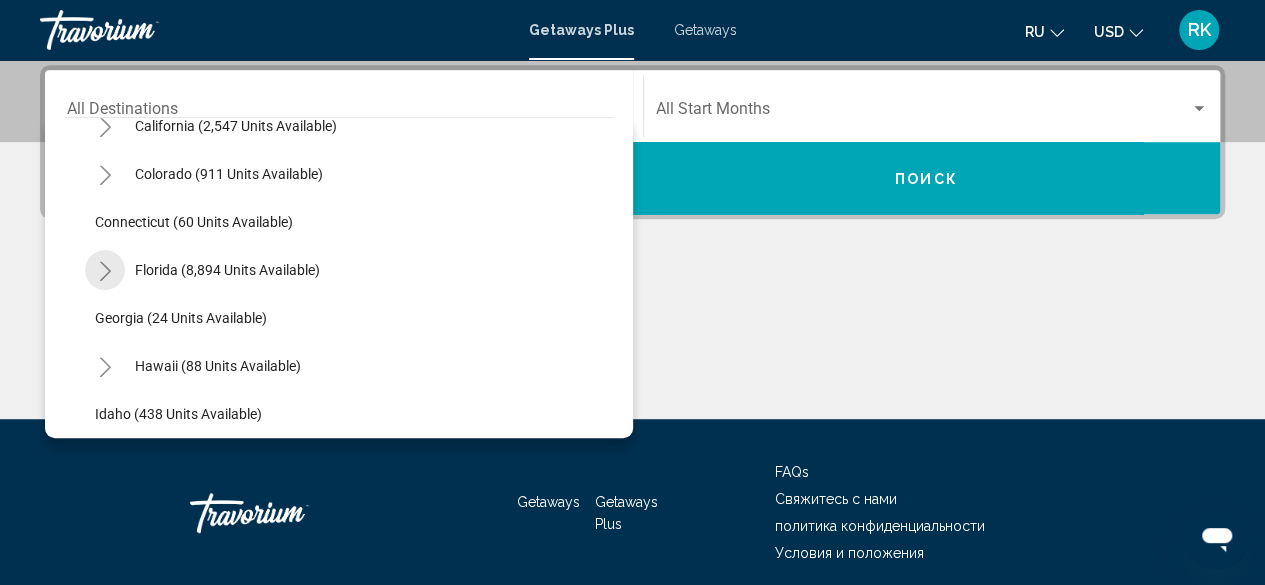 click 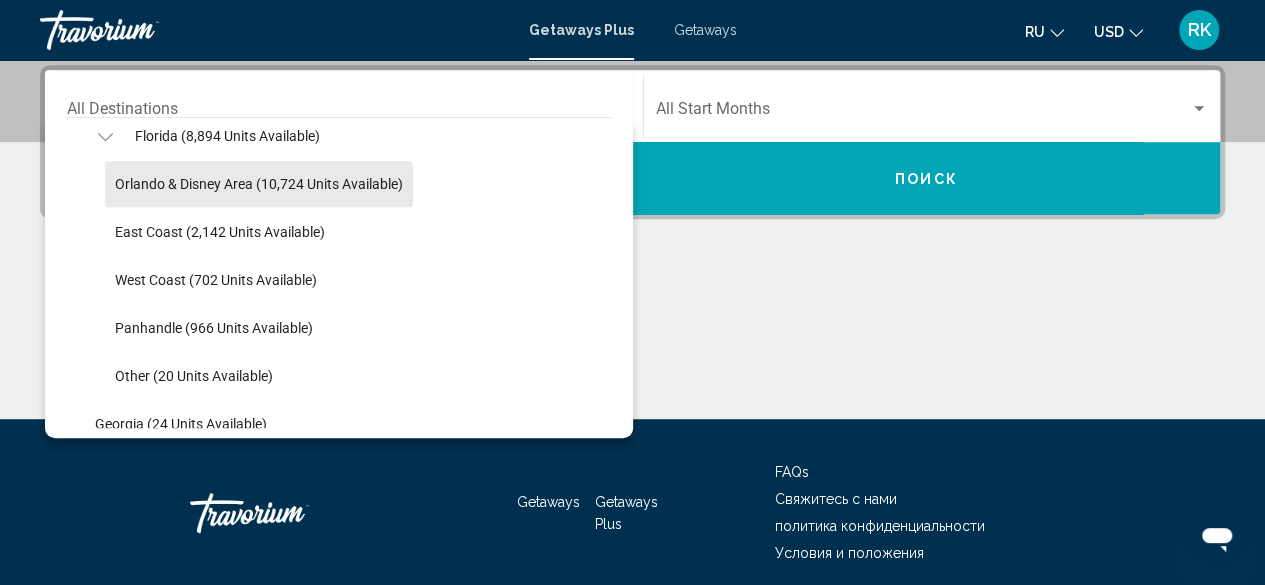 scroll, scrollTop: 411, scrollLeft: 0, axis: vertical 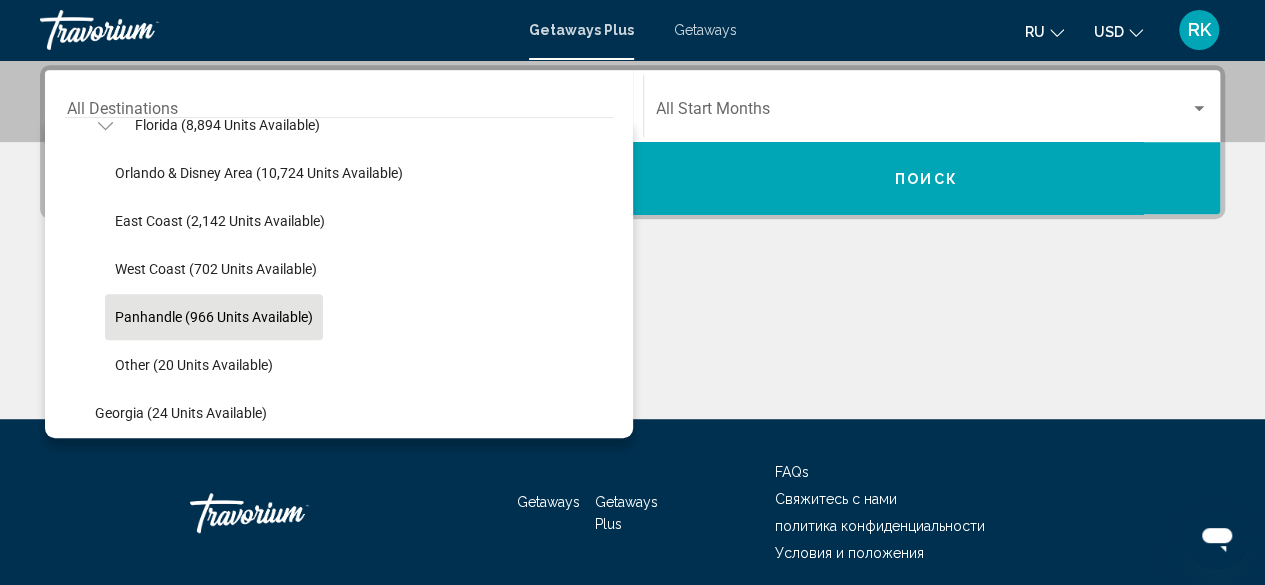 click on "Panhandle (966 units available)" 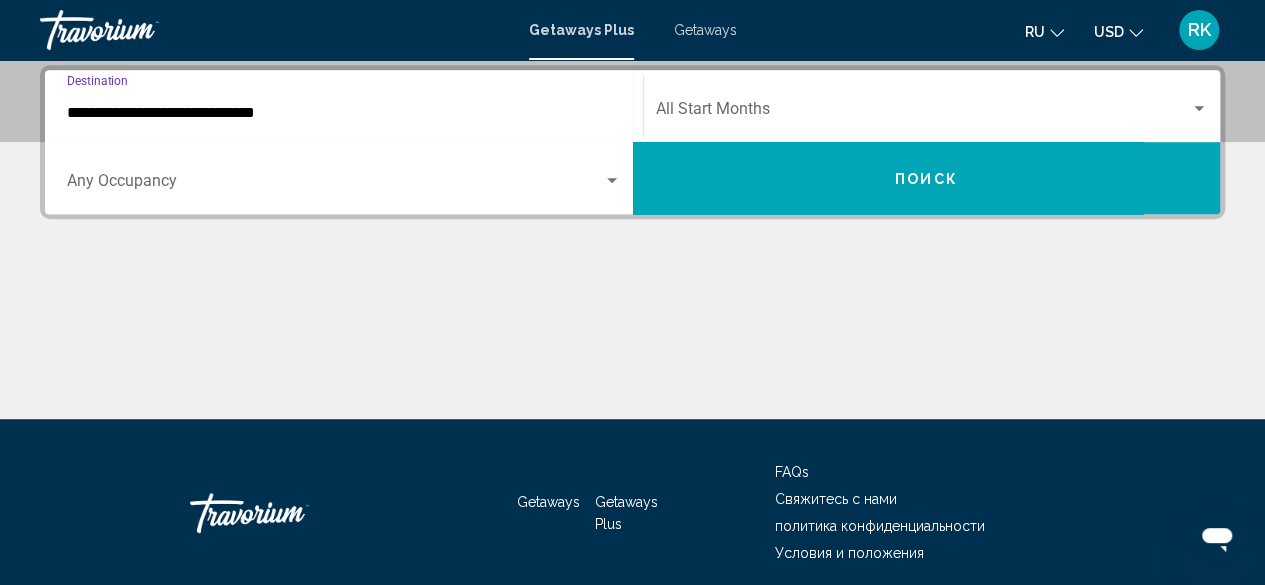 click at bounding box center (923, 113) 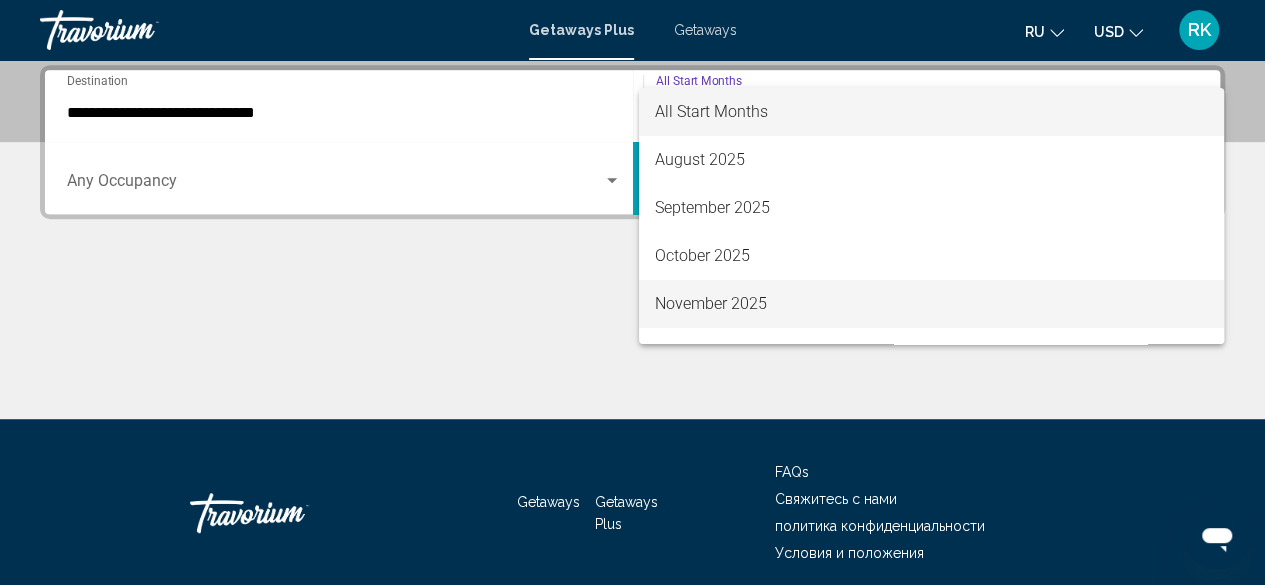 click on "November 2025" at bounding box center [931, 304] 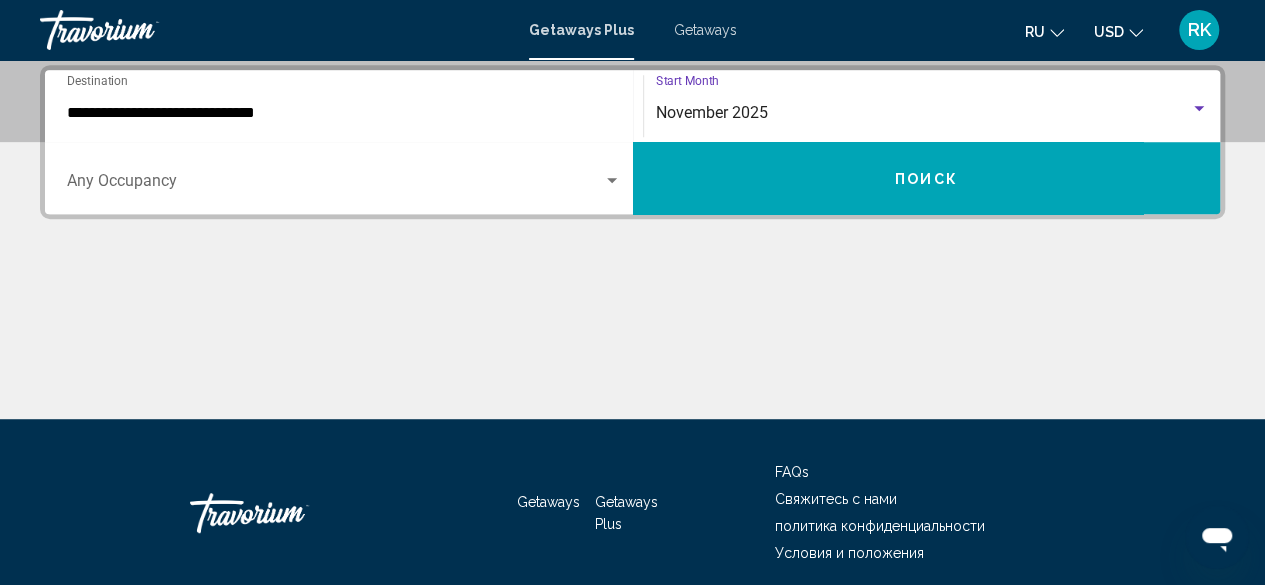 click on "Поиск" at bounding box center [927, 178] 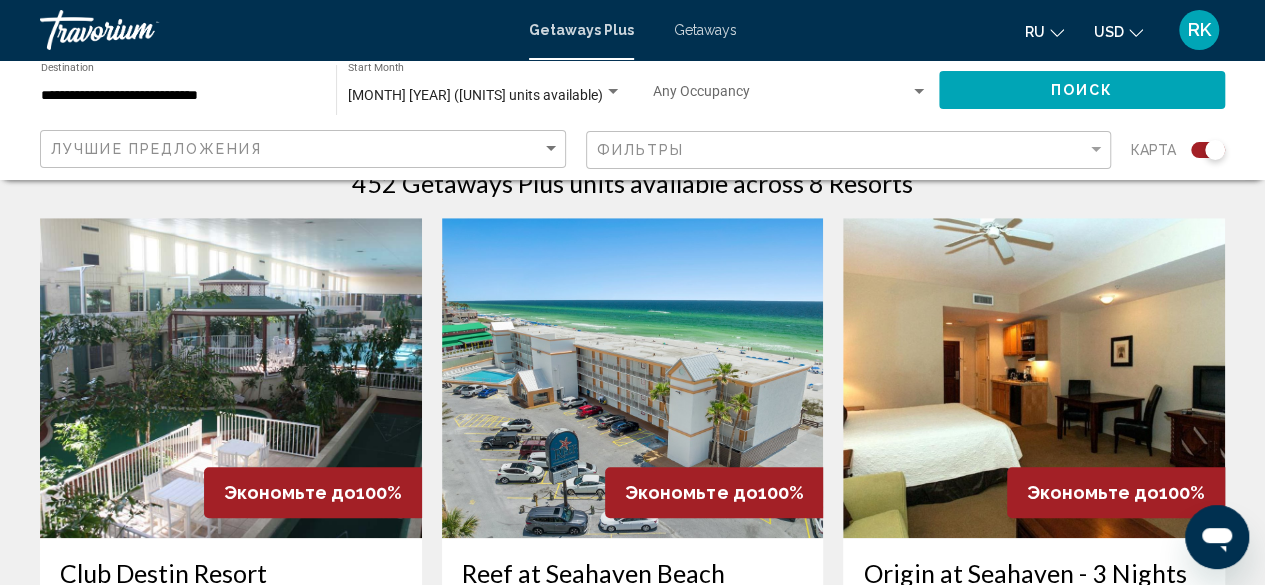 scroll, scrollTop: 671, scrollLeft: 0, axis: vertical 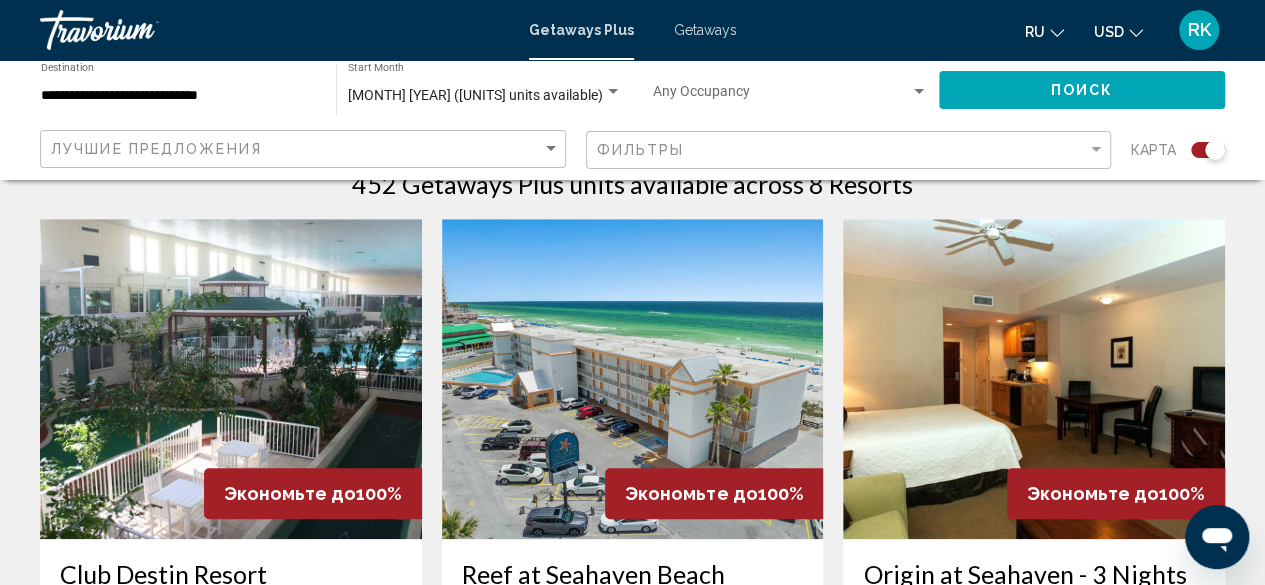 click at bounding box center (633, 379) 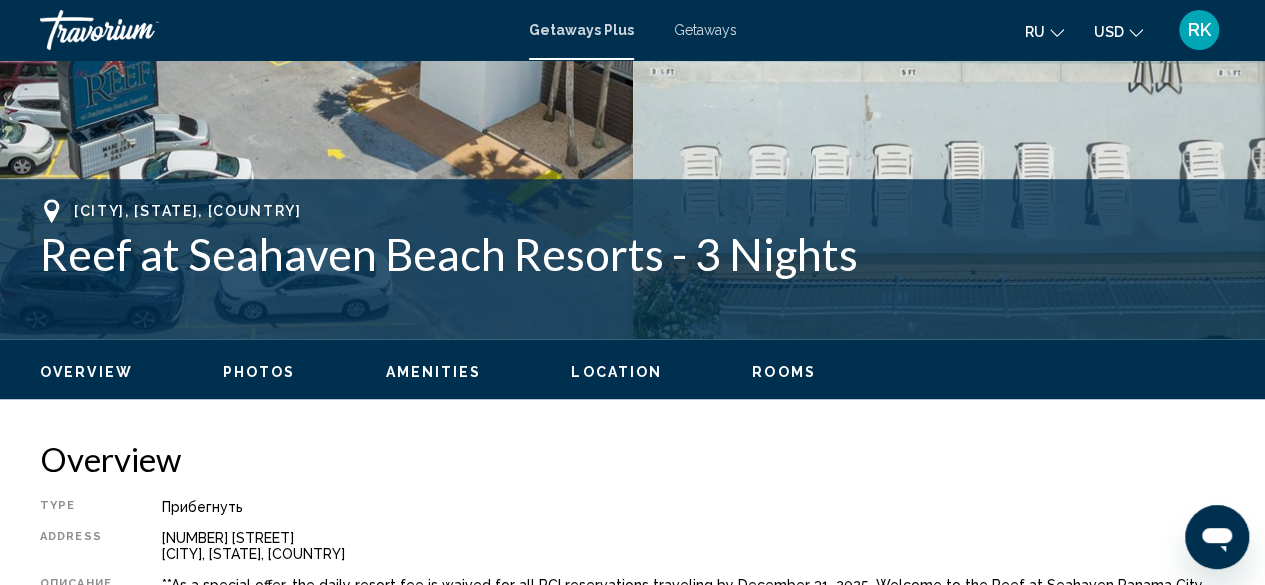 scroll, scrollTop: 242, scrollLeft: 0, axis: vertical 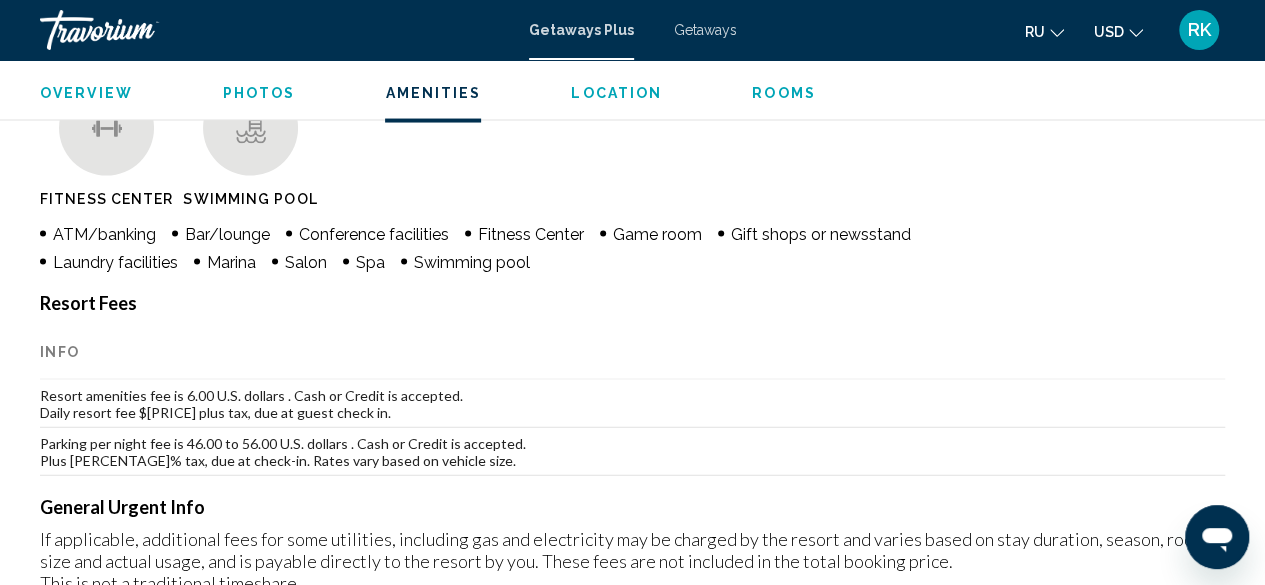 click on "Resort Fees  Info  Resort amenities fee is [PRICE] U.S. dollars . Cash or Credit is accepted. Daily resort fee $[PRICE] plus tax, due at guest check in. Parking per night fee is [PRICE] to [PRICE] U.S. dollars . Cash or Credit is accepted. Plus [PERCENTAGE]% tax, due at check-in. Rates vary based on vehicle size. General Urgent Info If applicable, additional fees for some utilities, including gas and electricity may be charged by the resort and varies based on stay duration, season, room size and actual usage, and is payable directly to the resort by you. These fees are not included in the total booking price. This is not a traditional timeshare." at bounding box center [632, 453] 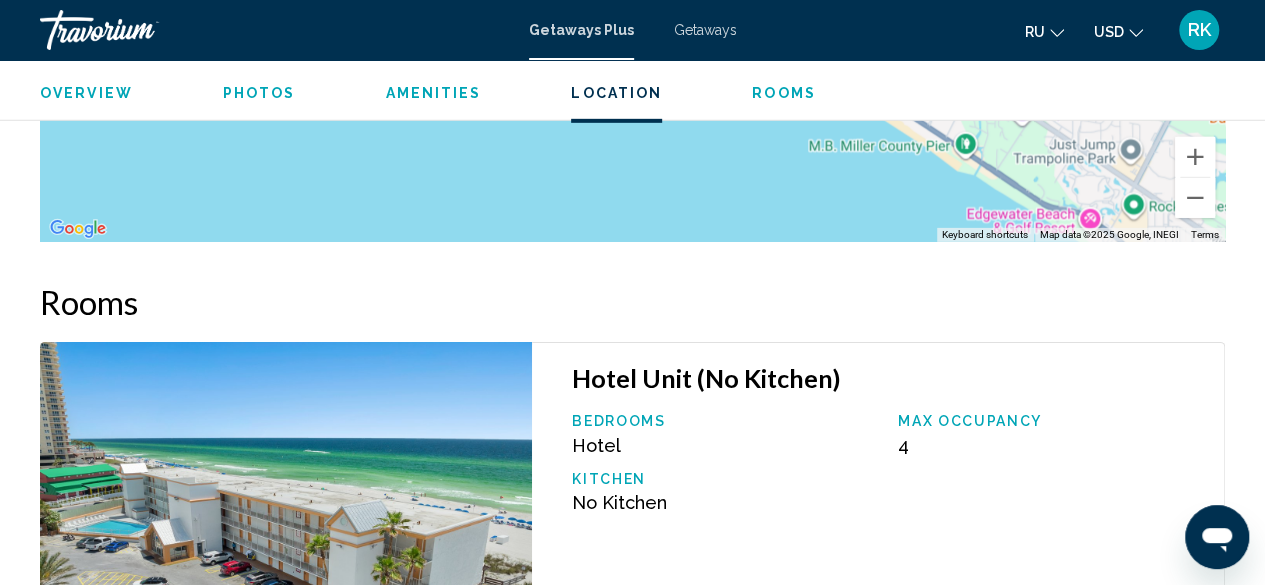 scroll, scrollTop: 3009, scrollLeft: 0, axis: vertical 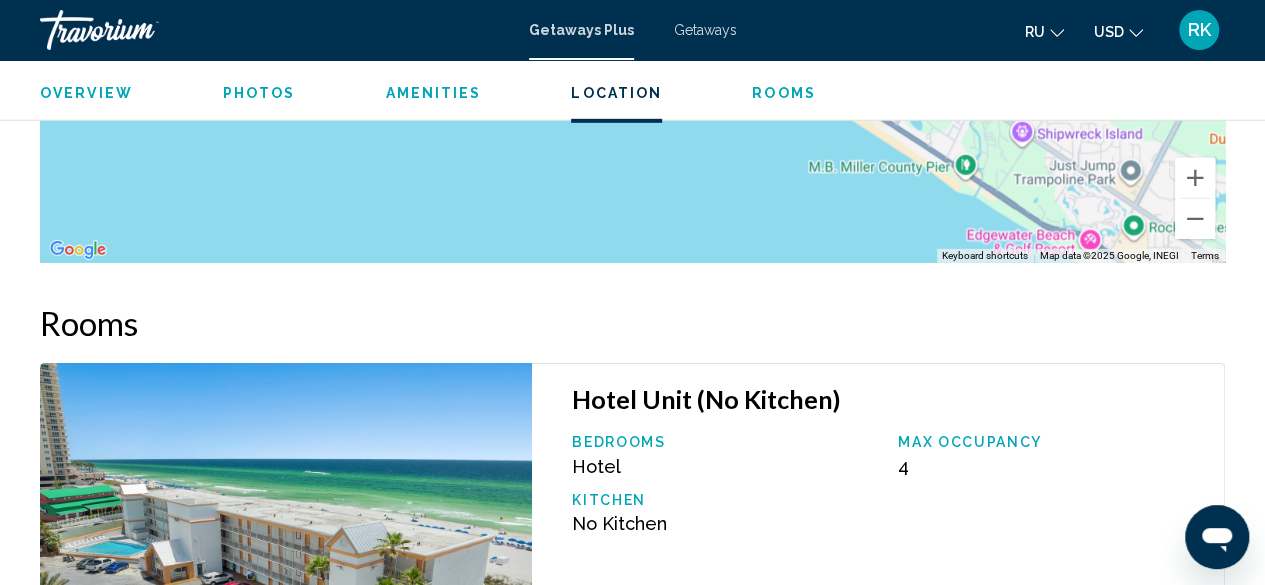 click on "Photos" at bounding box center (259, 93) 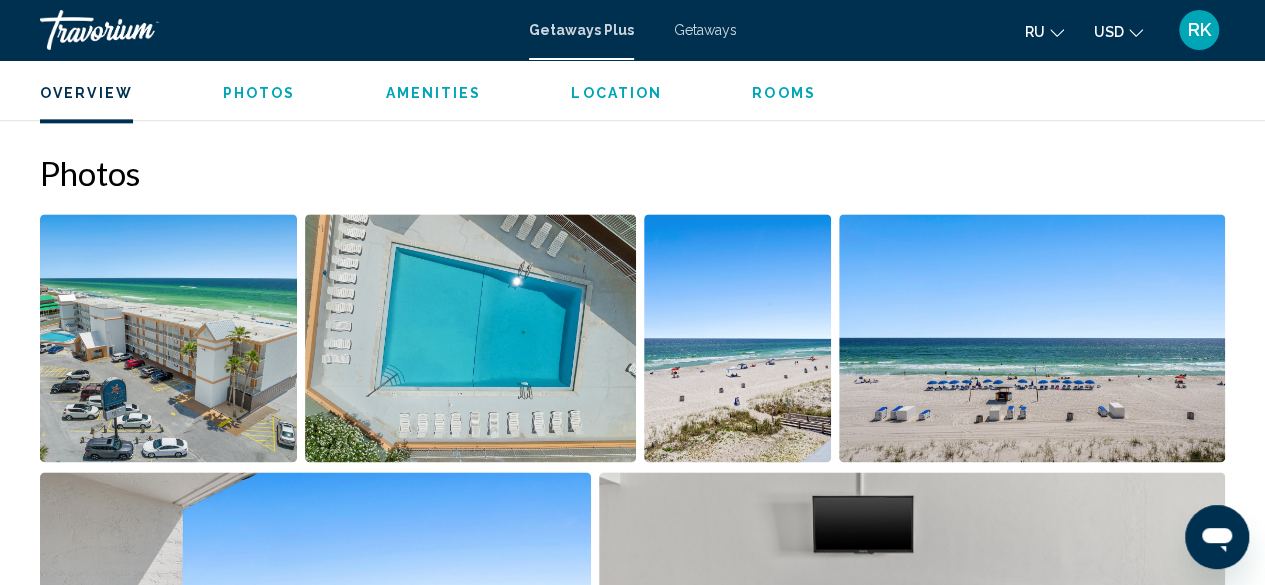 scroll, scrollTop: 1218, scrollLeft: 0, axis: vertical 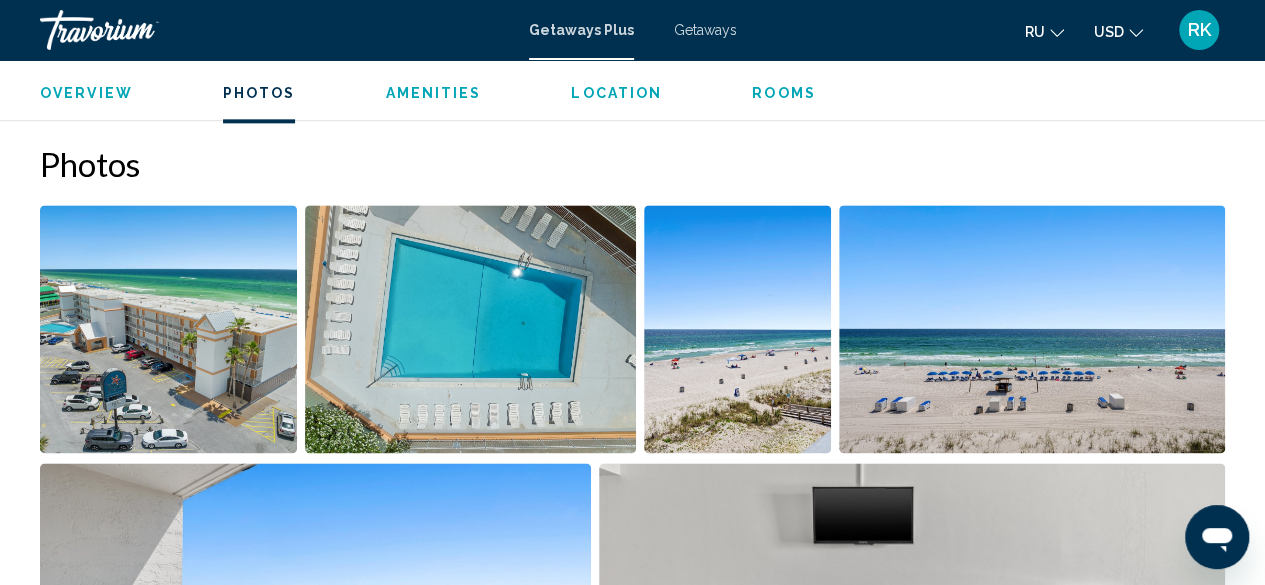 click at bounding box center [1032, 329] 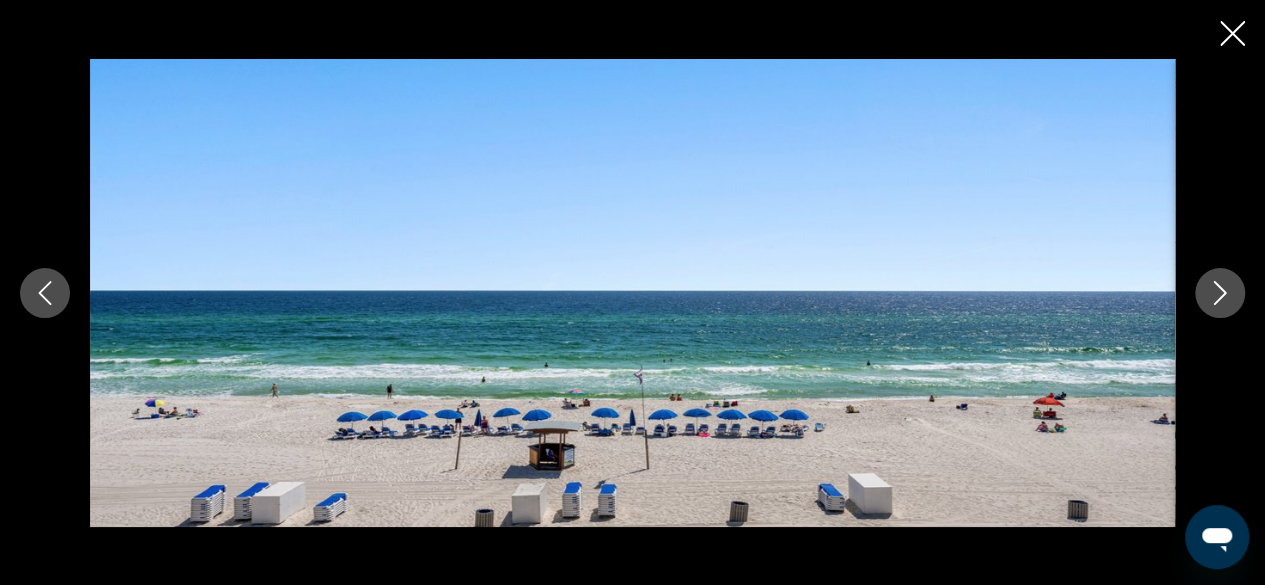 click at bounding box center [632, 293] 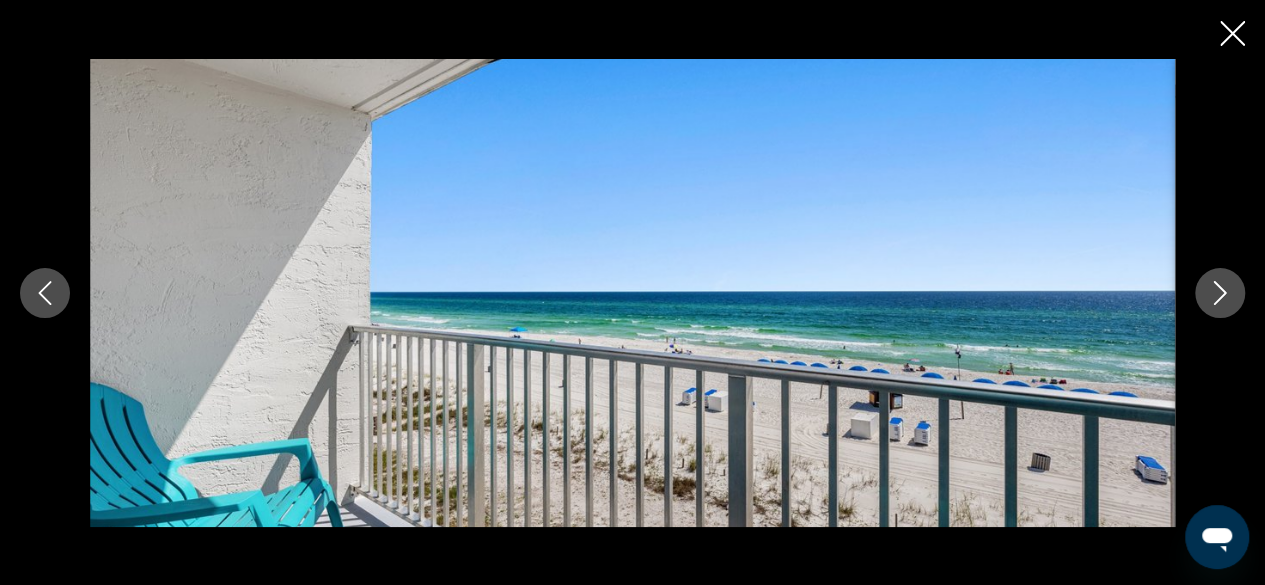 click at bounding box center (1220, 293) 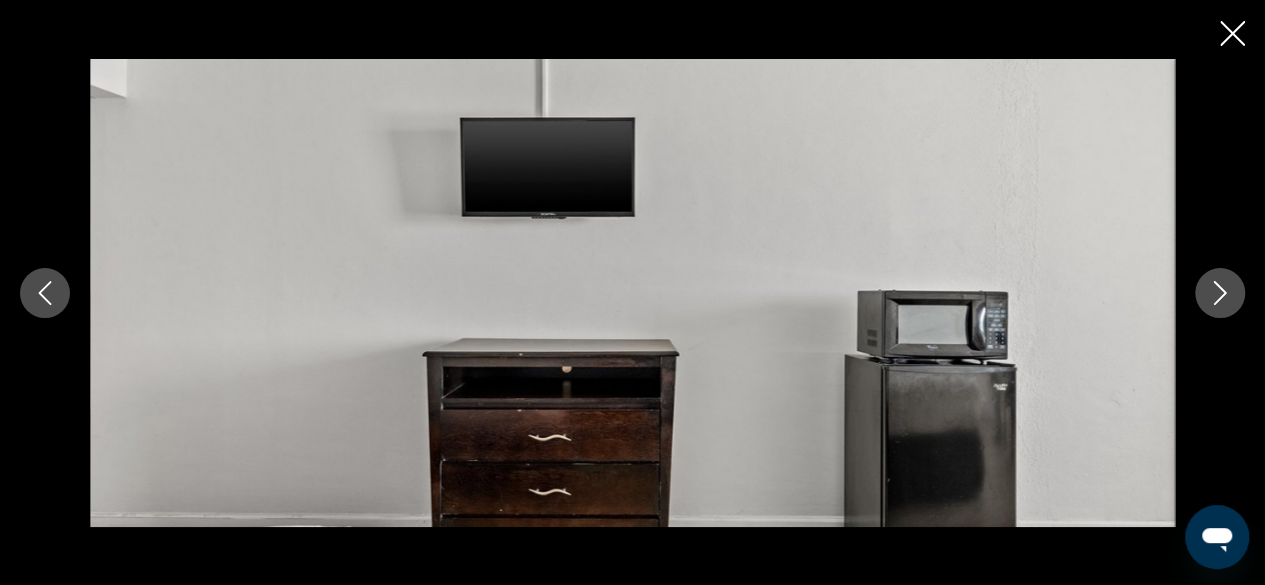 click 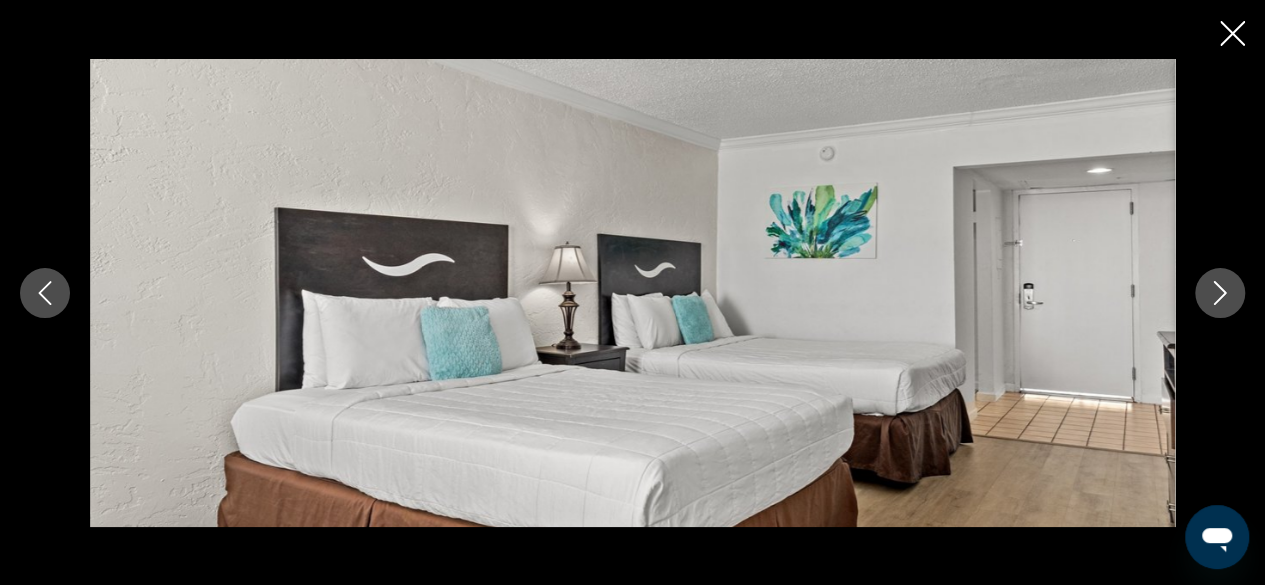 click 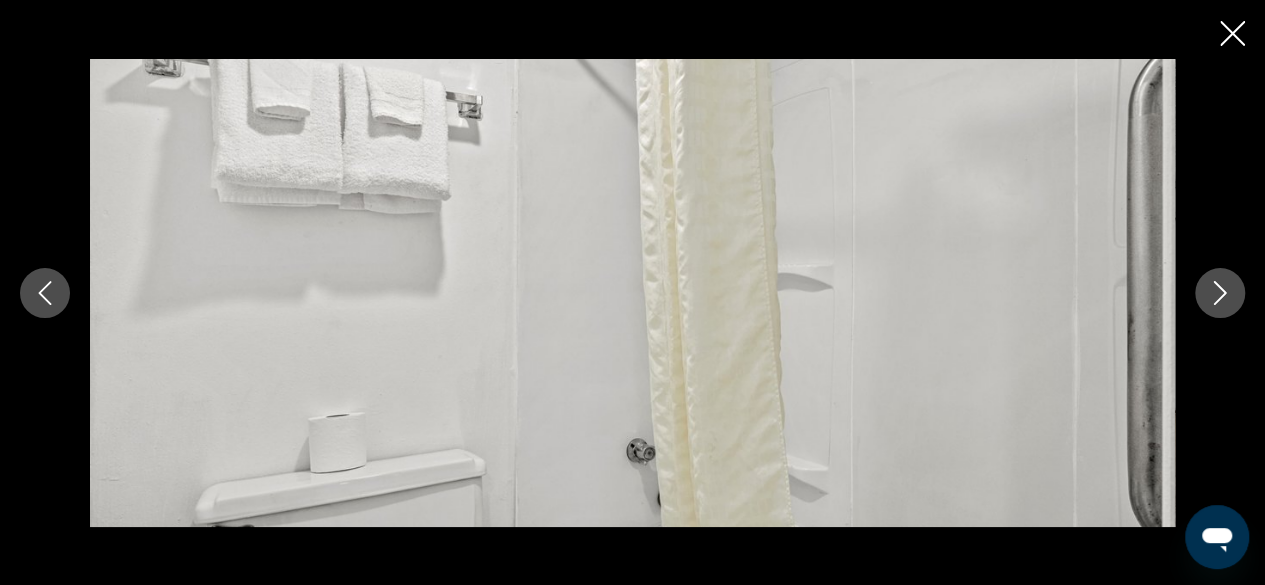 click at bounding box center (1220, 293) 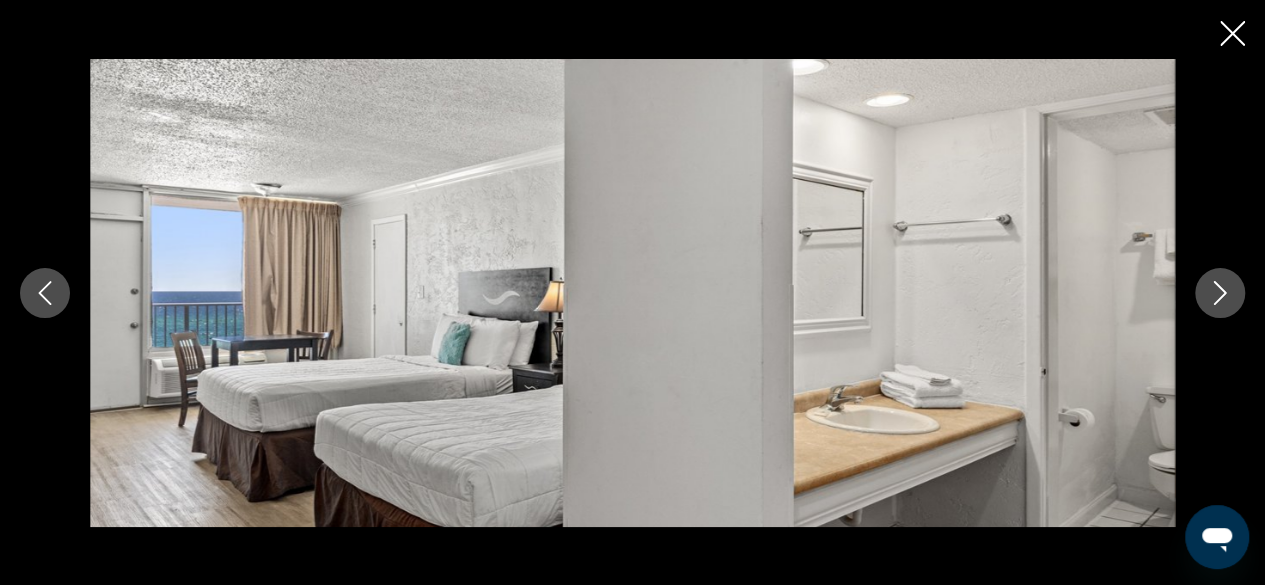 click at bounding box center [1220, 293] 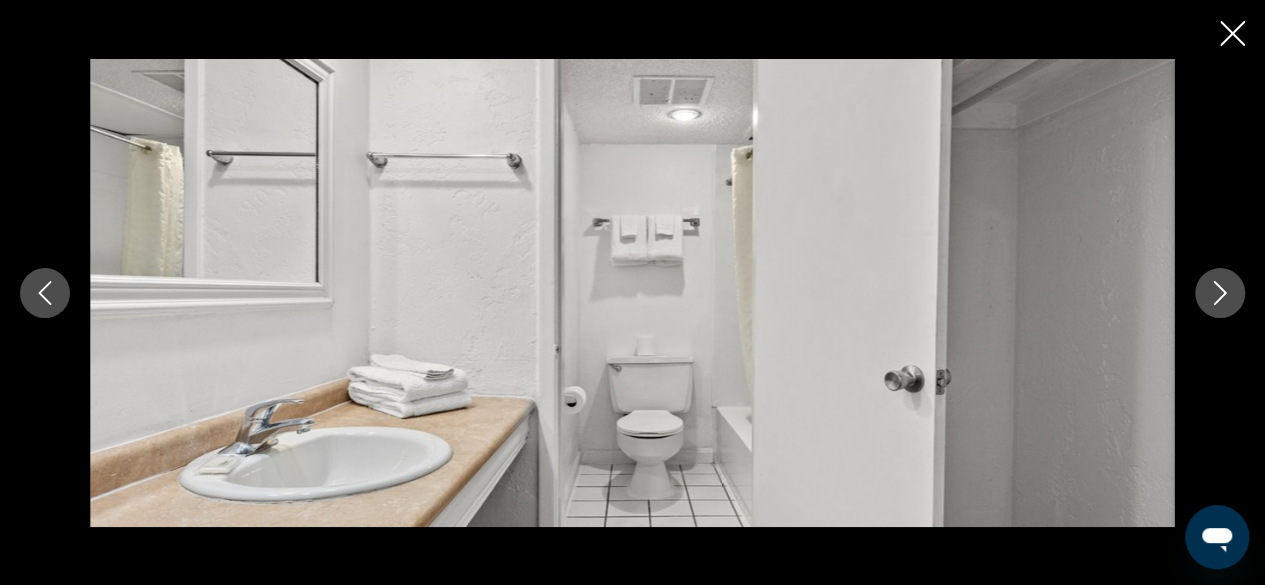 click at bounding box center [1220, 293] 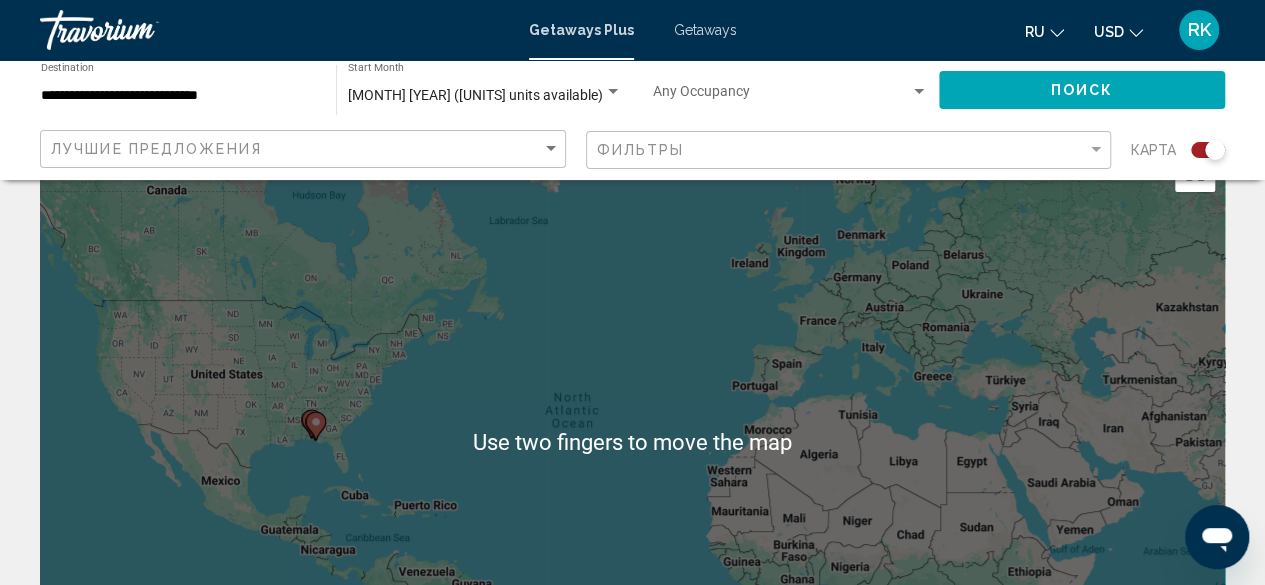 scroll, scrollTop: 64, scrollLeft: 0, axis: vertical 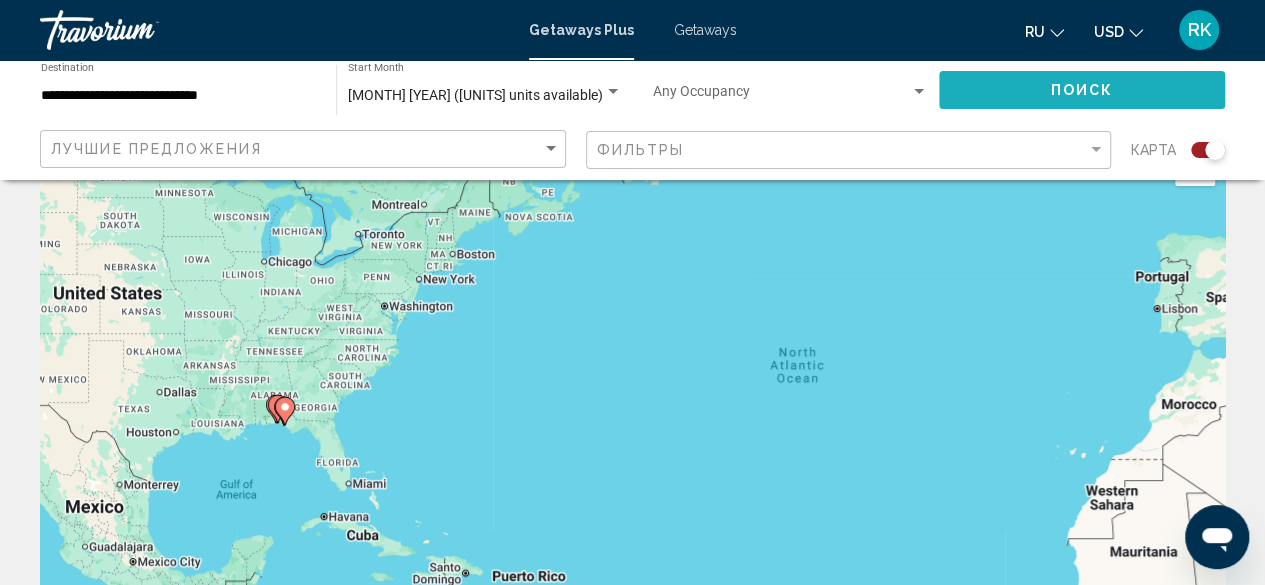 click on "Поиск" 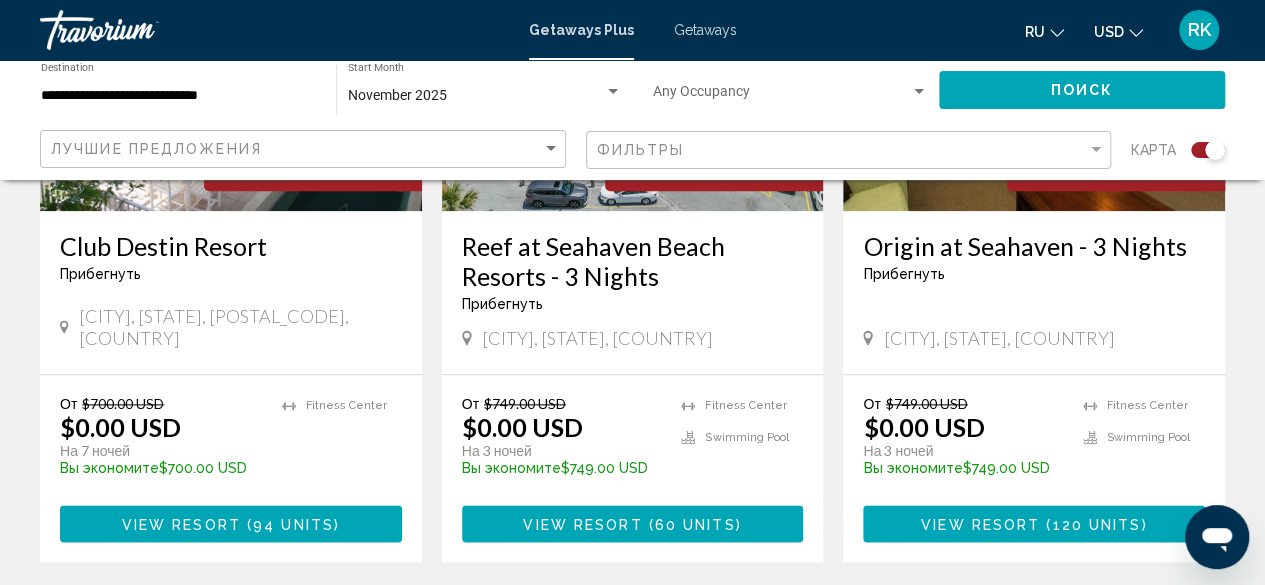 scroll, scrollTop: 1002, scrollLeft: 0, axis: vertical 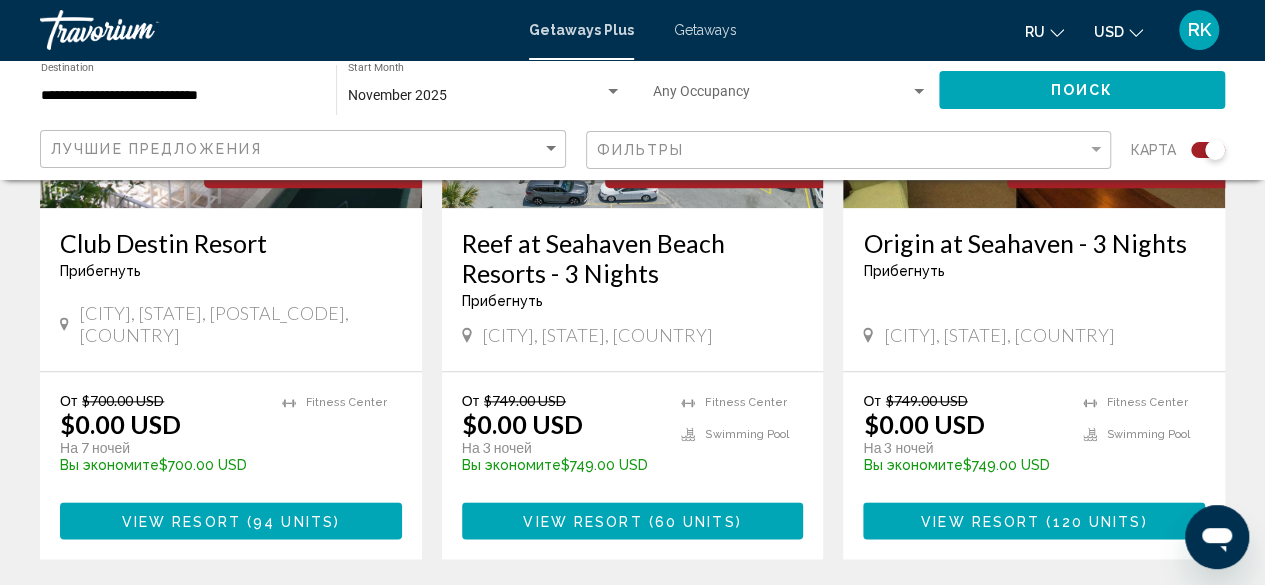 click on "View Resort    ( 120 units )" at bounding box center (1034, 520) 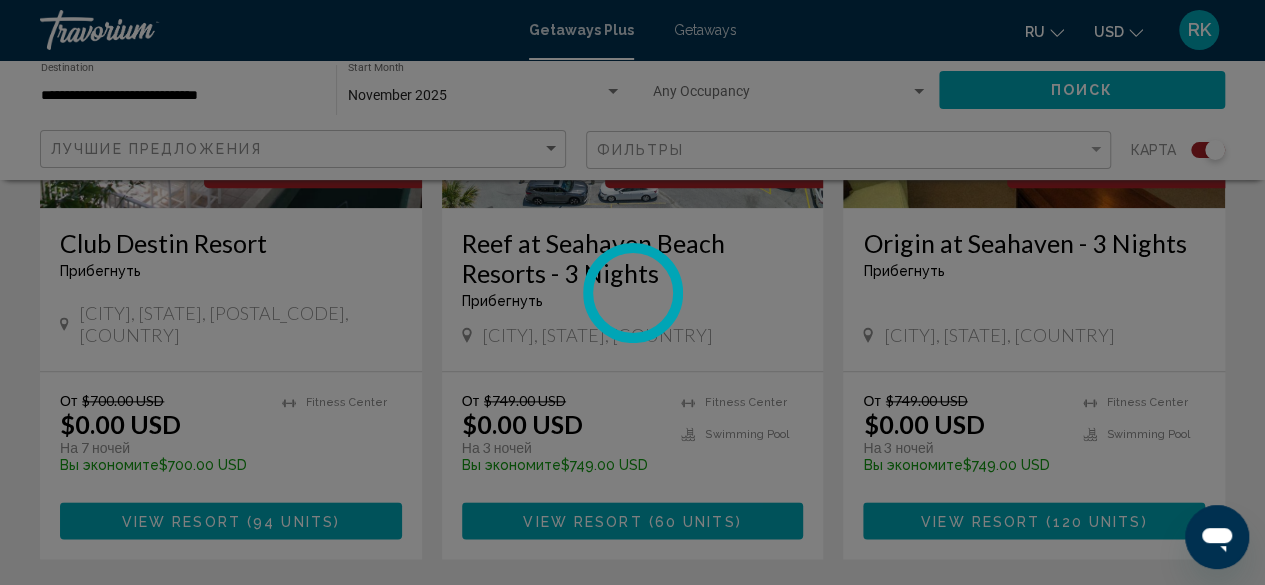 scroll, scrollTop: 242, scrollLeft: 0, axis: vertical 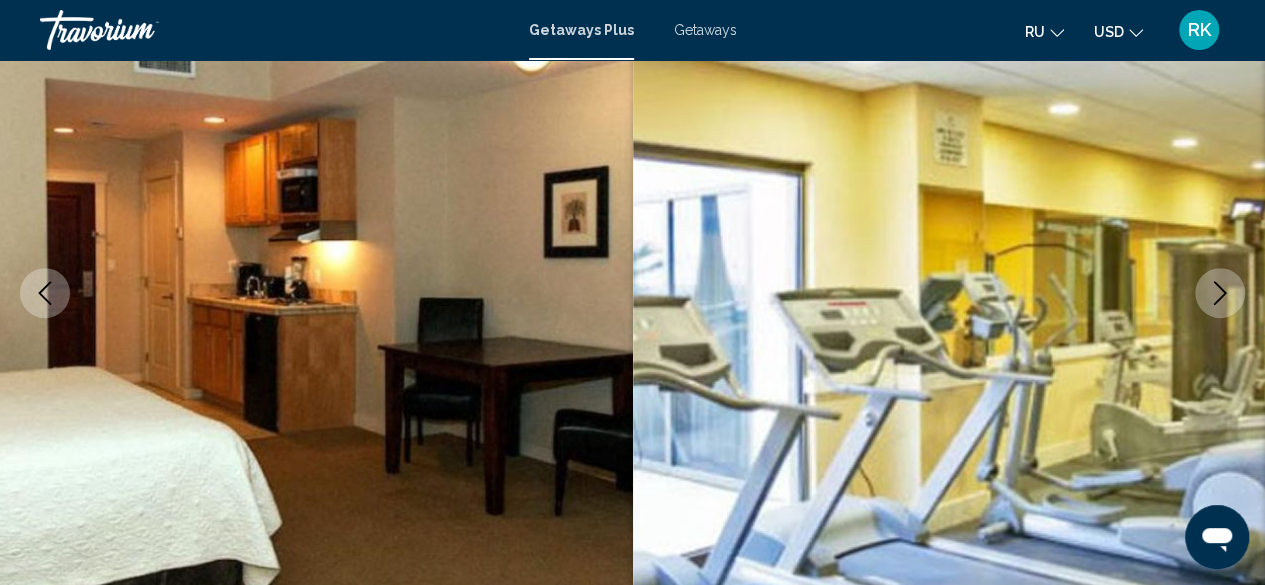click 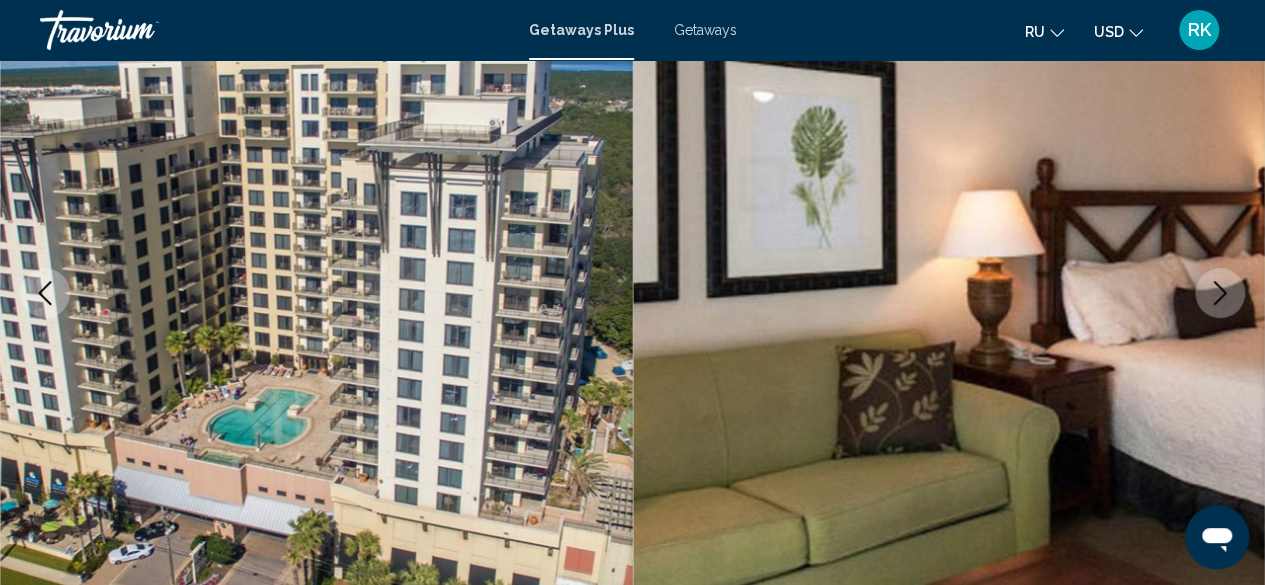 click 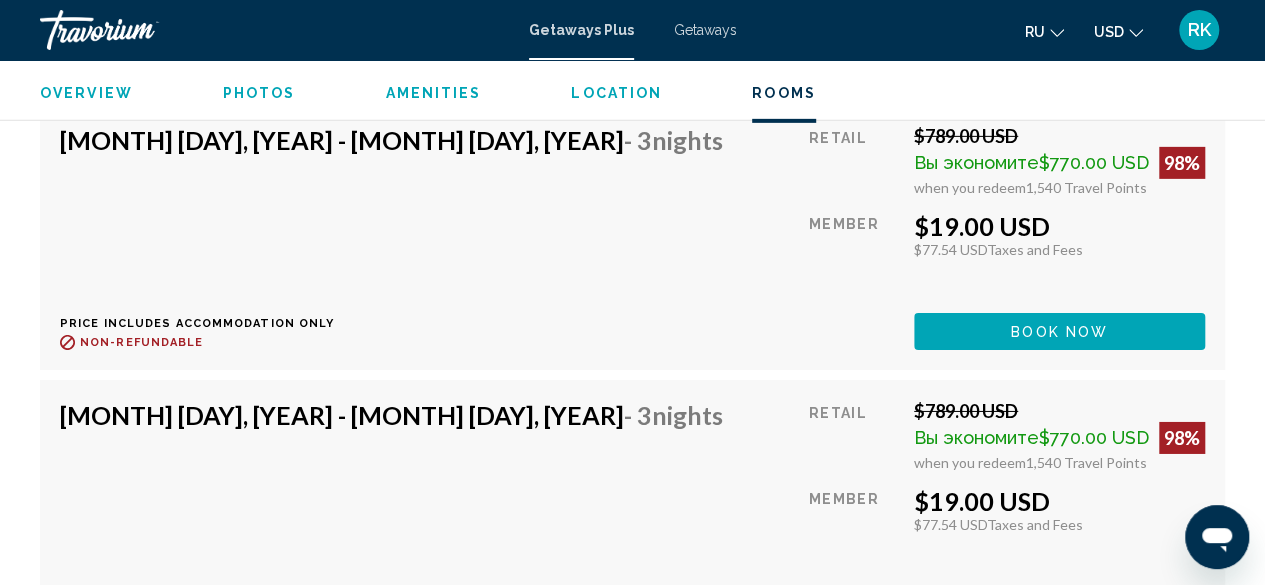 scroll, scrollTop: 6911, scrollLeft: 0, axis: vertical 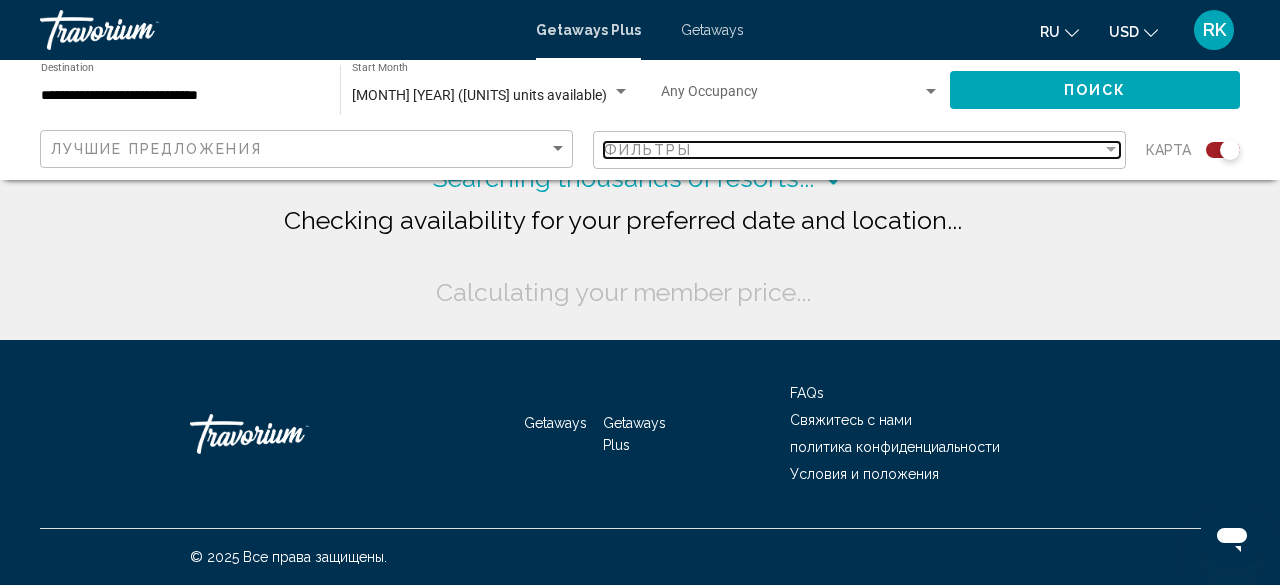 click at bounding box center [1111, 149] 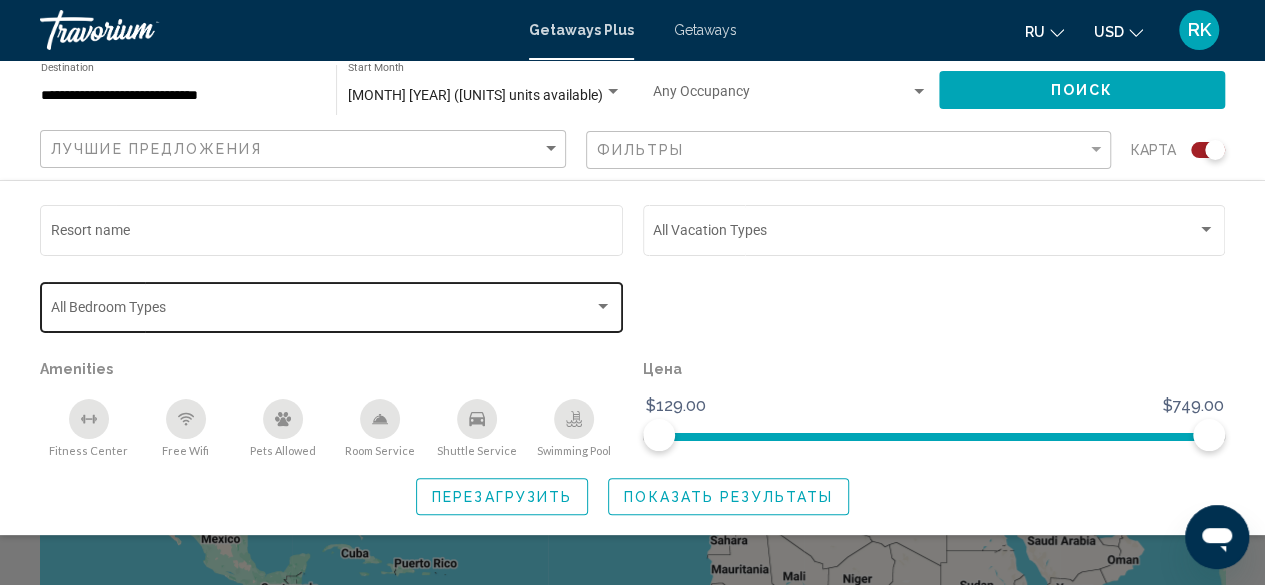 click at bounding box center (603, 307) 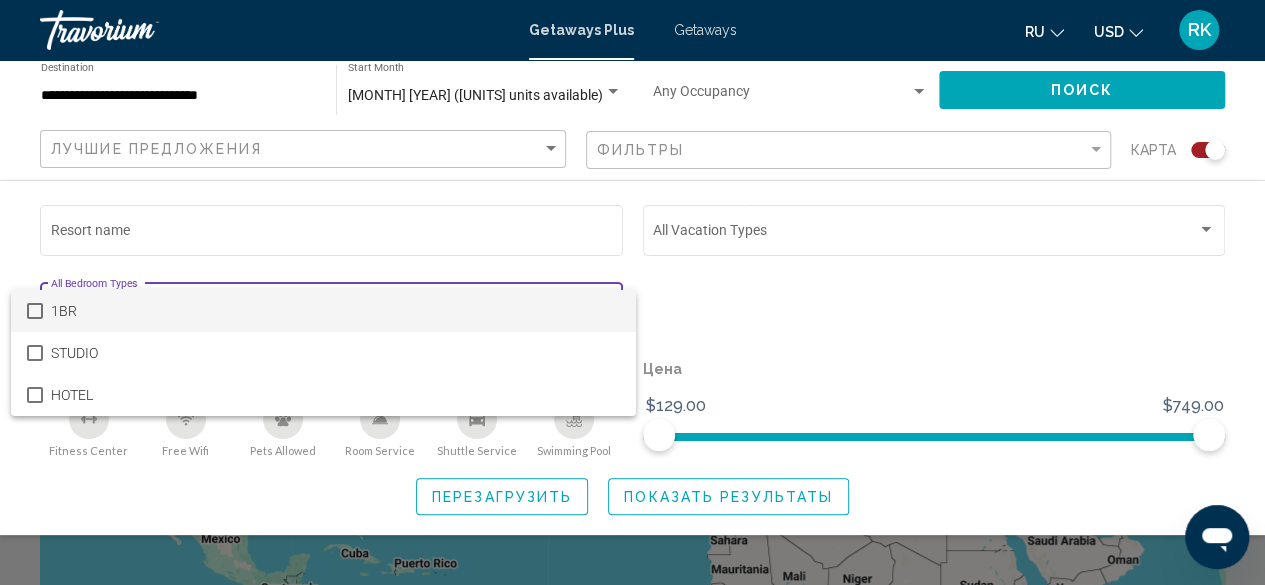 click at bounding box center [35, 311] 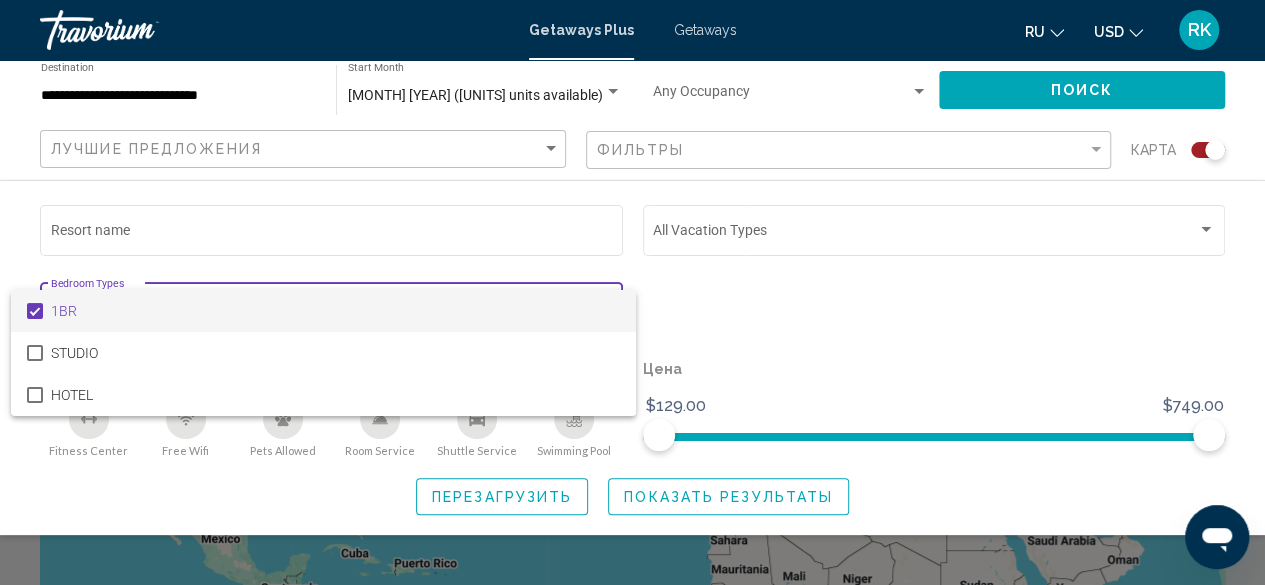click at bounding box center [632, 292] 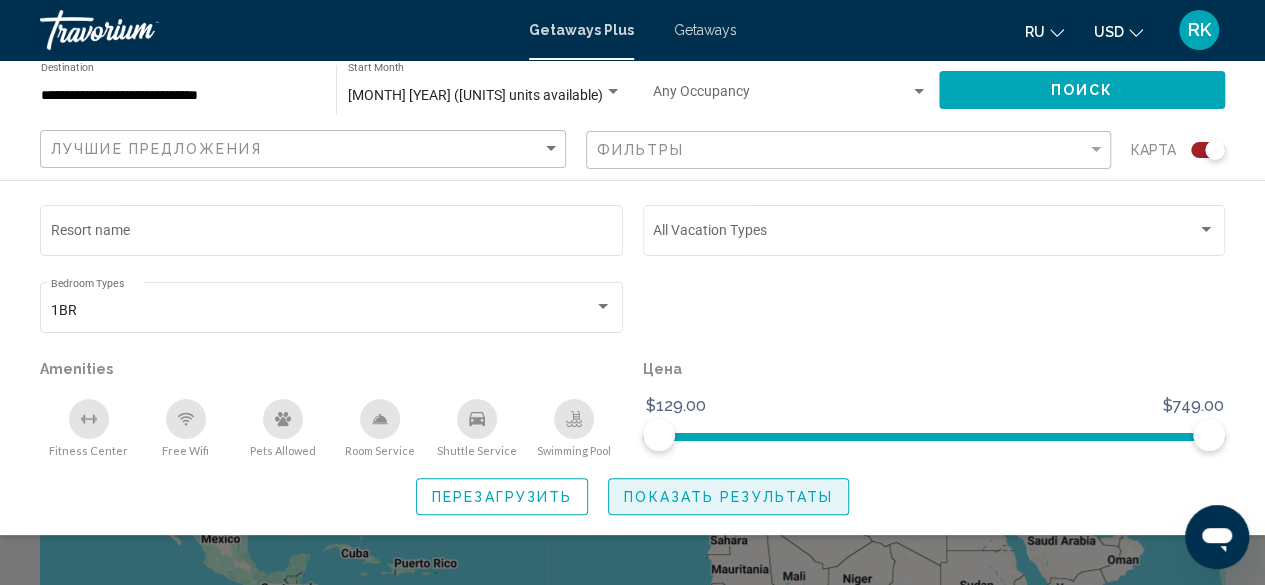 click on "Показать результаты" 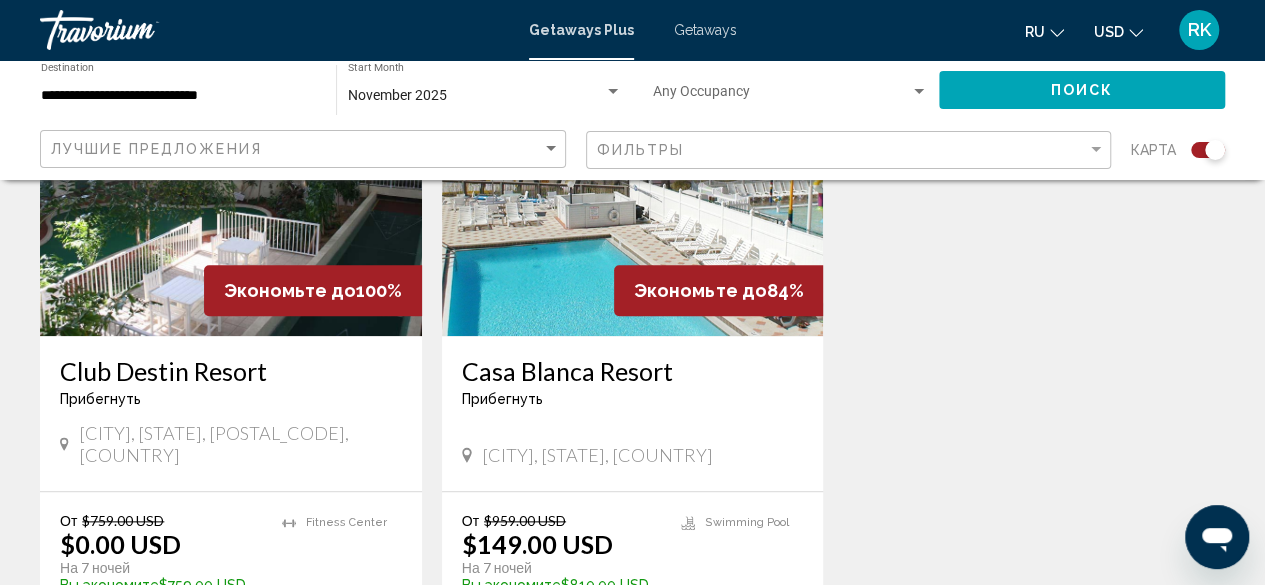 scroll, scrollTop: 880, scrollLeft: 0, axis: vertical 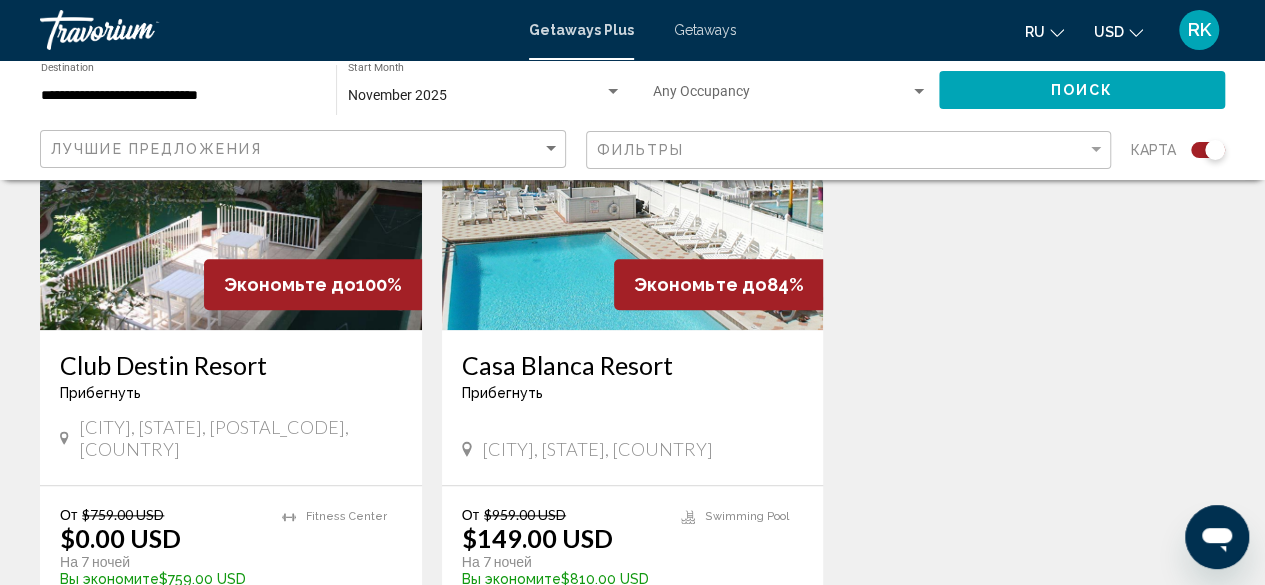 click at bounding box center (231, 170) 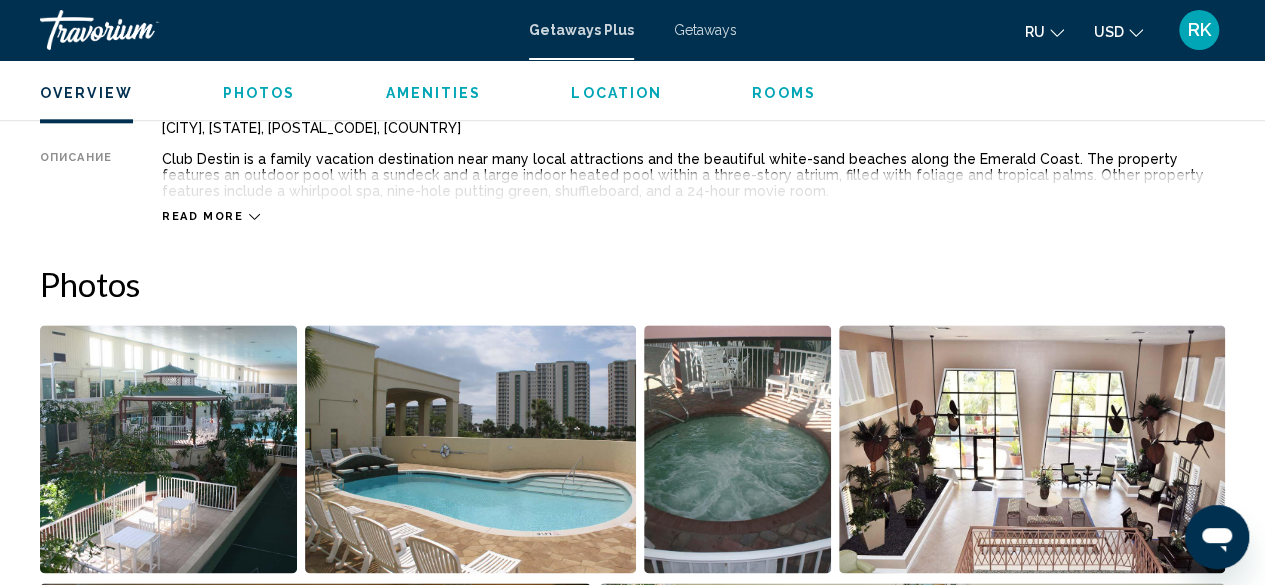 scroll, scrollTop: 1096, scrollLeft: 0, axis: vertical 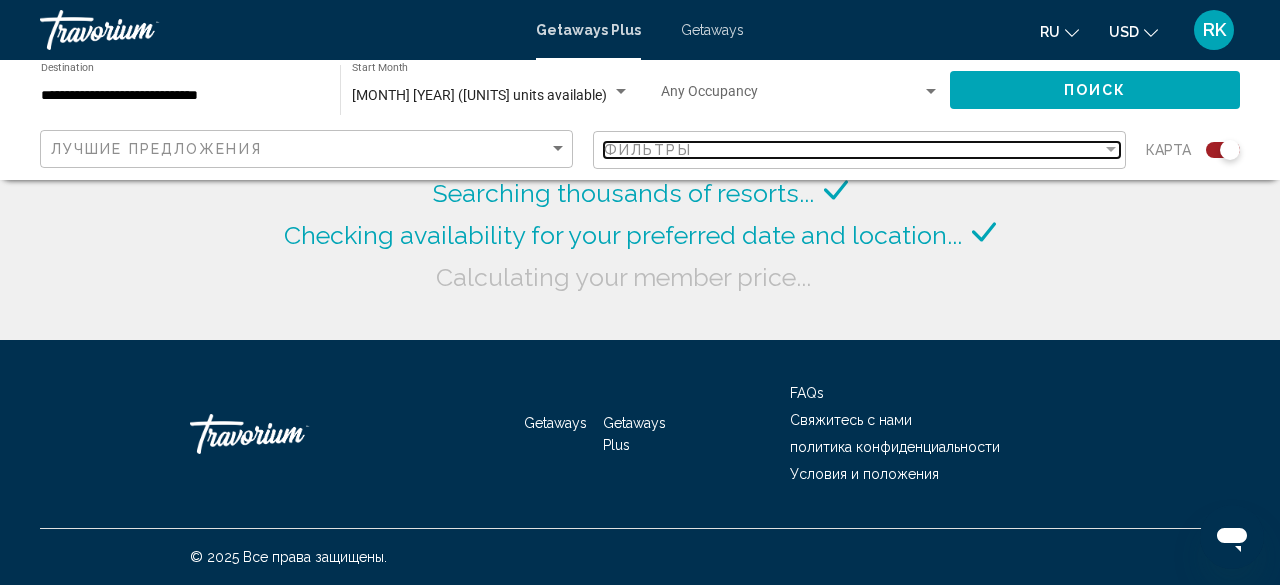 click on "Фильтры" at bounding box center [853, 150] 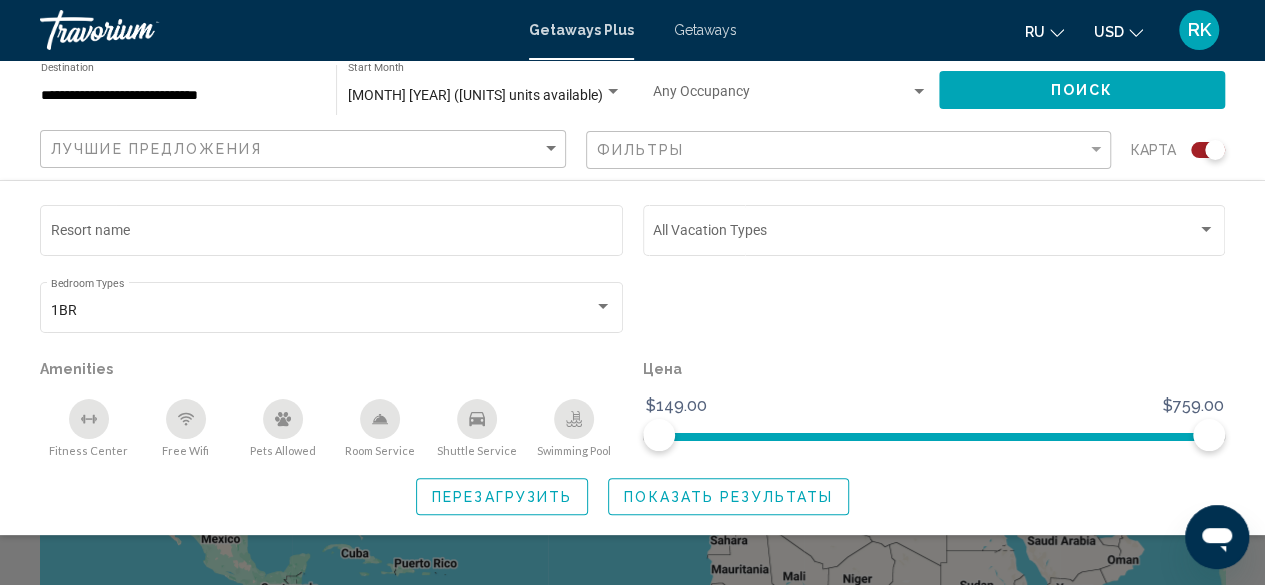 click on "Поиск" 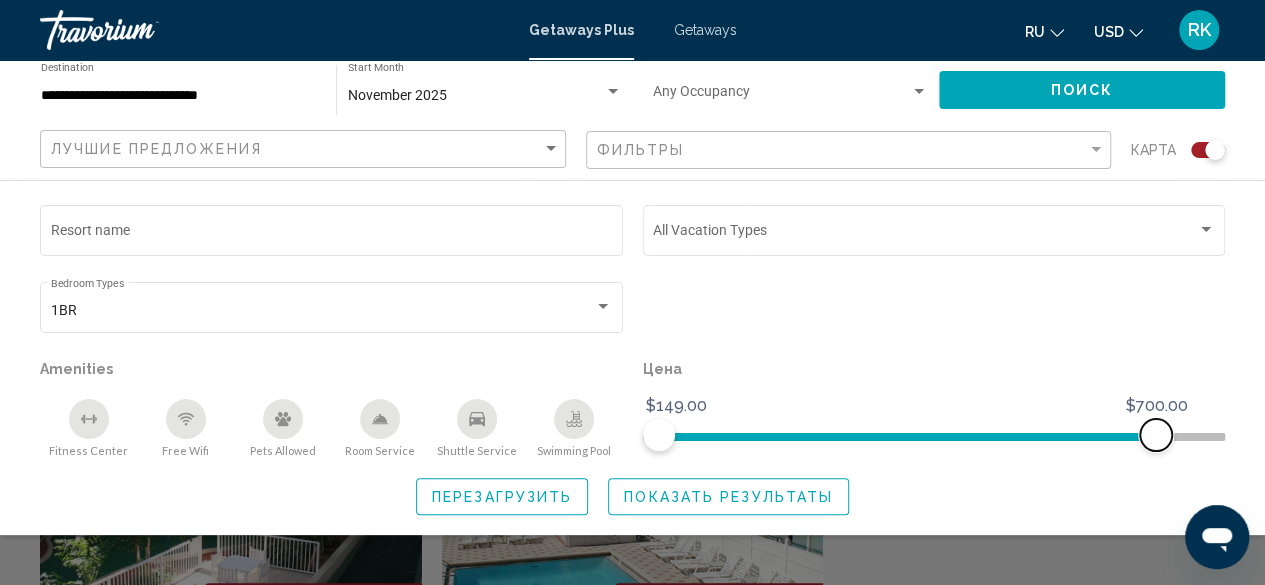 scroll, scrollTop: 559, scrollLeft: 0, axis: vertical 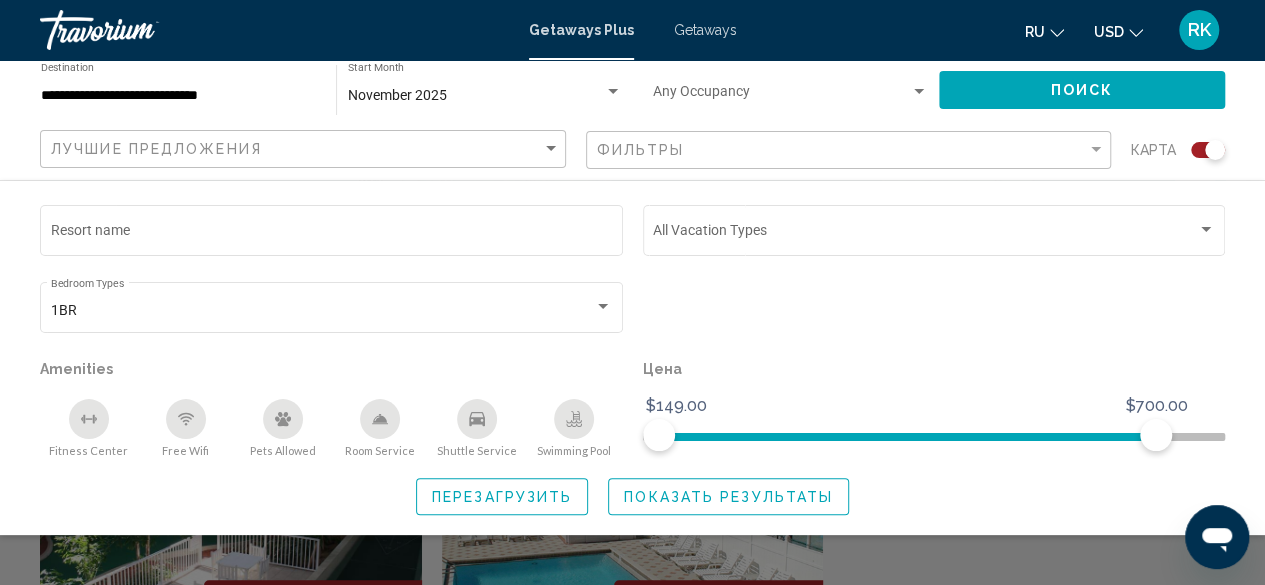 click on "Показать результаты" 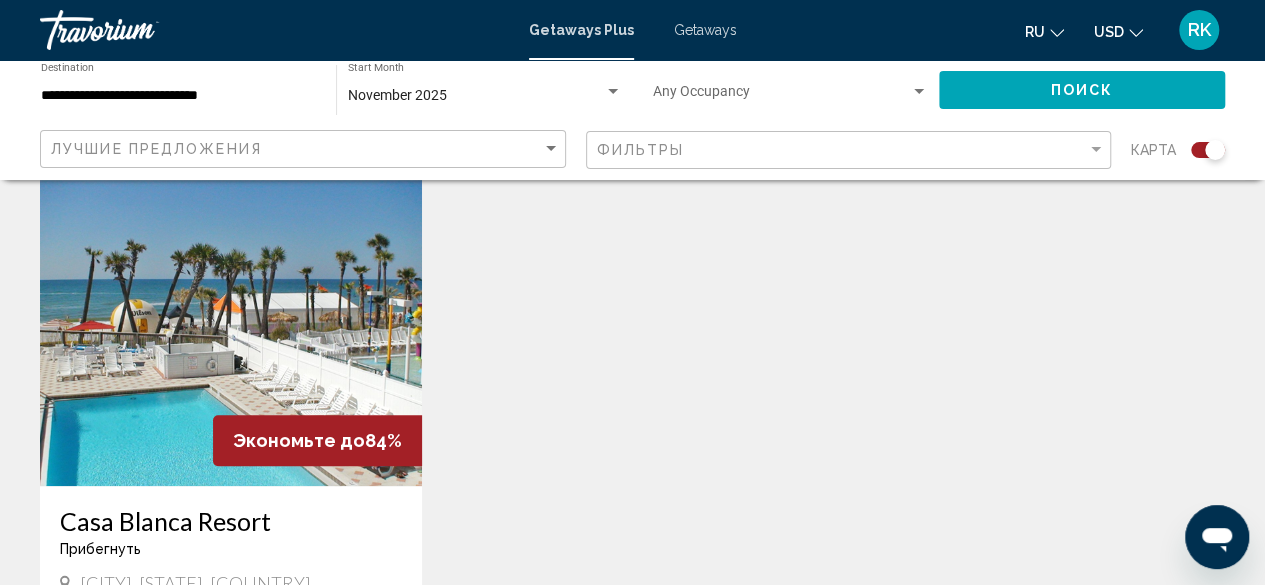 scroll, scrollTop: 722, scrollLeft: 0, axis: vertical 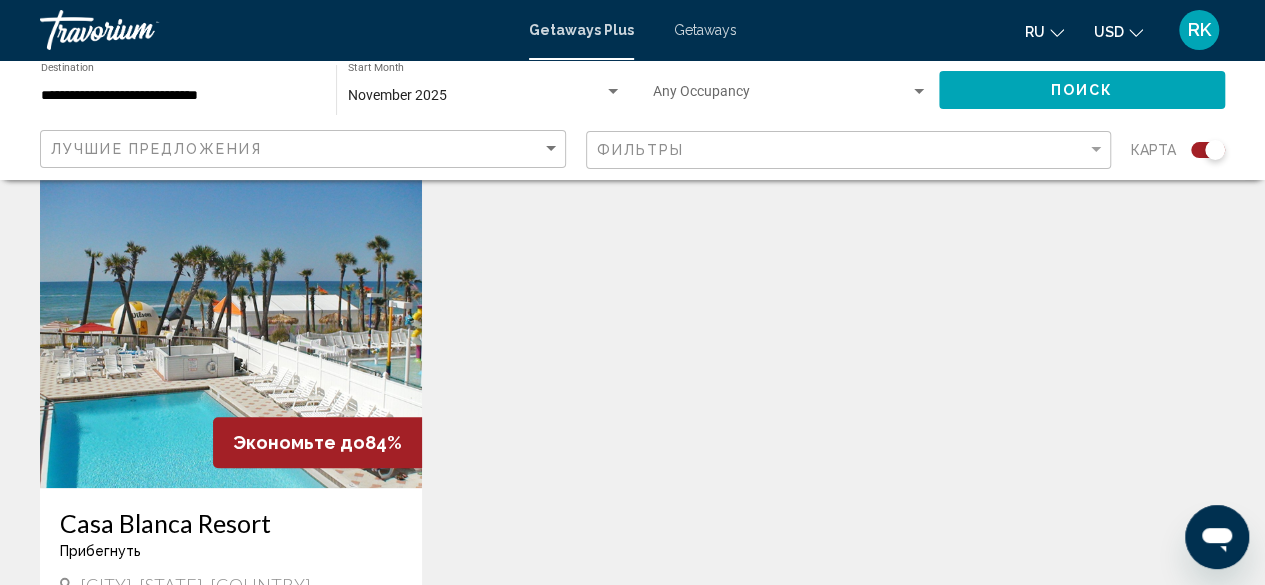 click at bounding box center (231, 328) 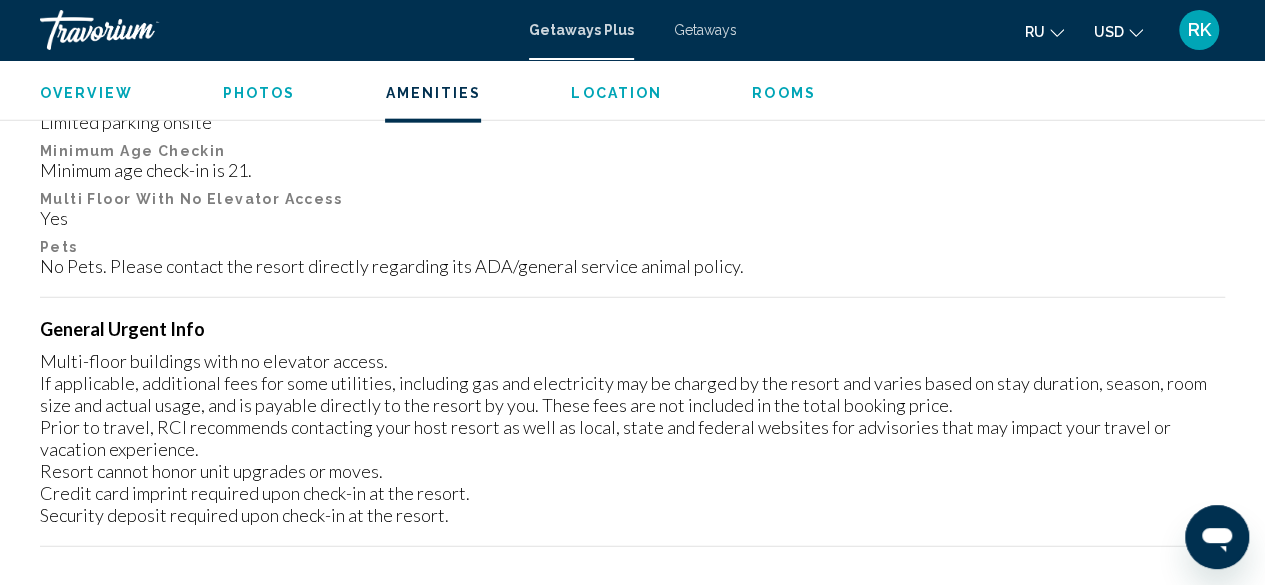 scroll, scrollTop: 2396, scrollLeft: 0, axis: vertical 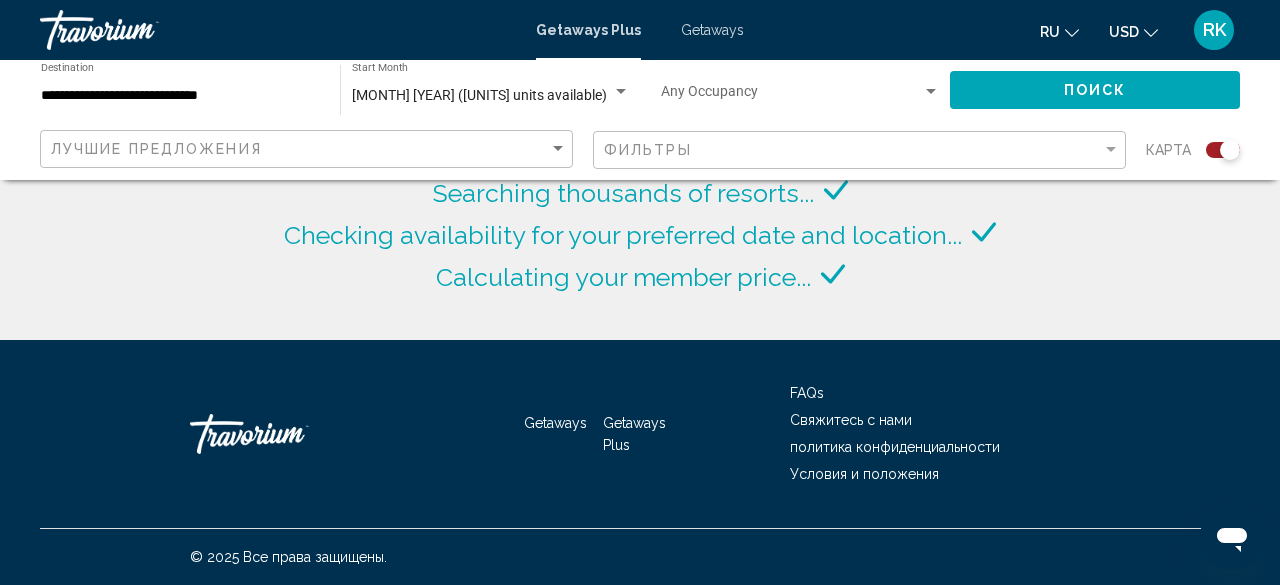 click on "**********" at bounding box center (180, 96) 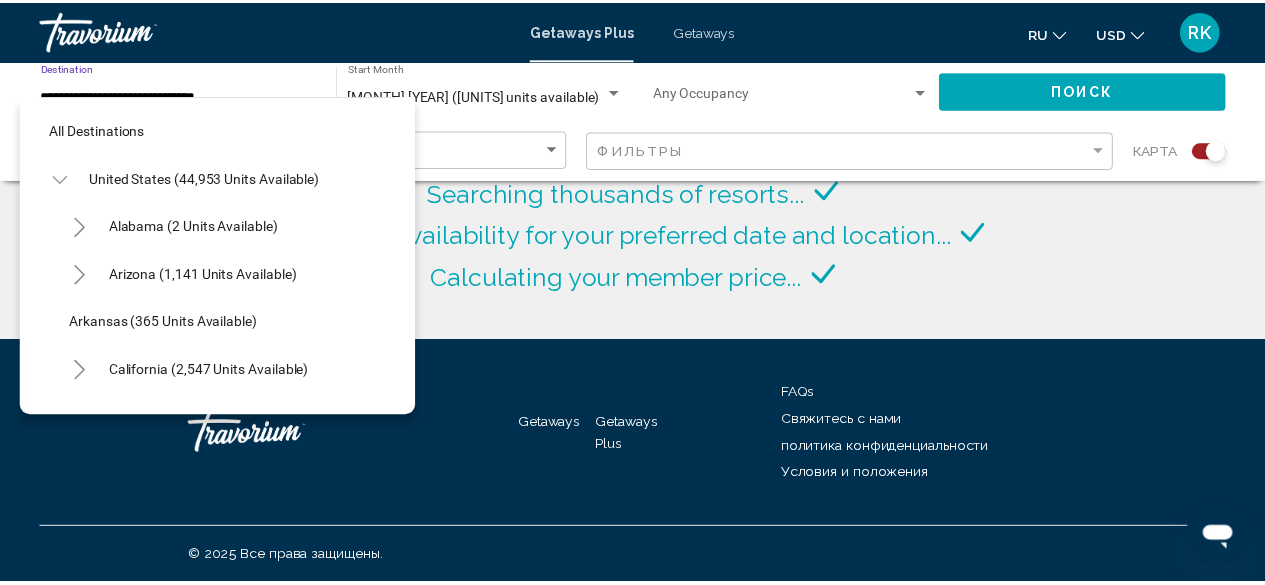 scroll, scrollTop: 462, scrollLeft: 0, axis: vertical 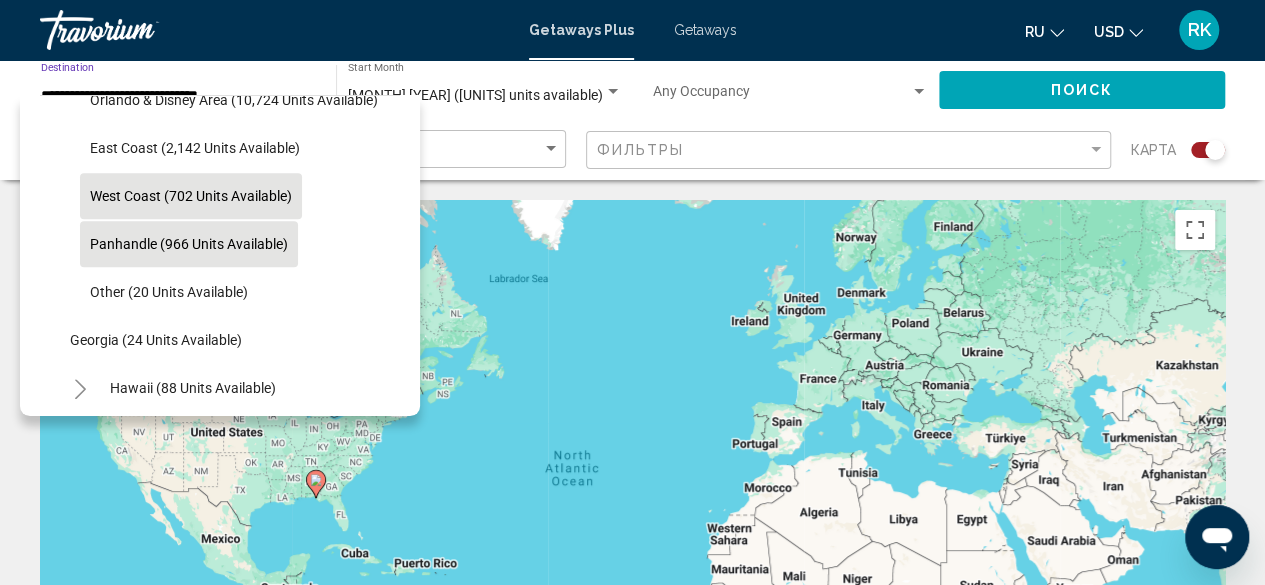 click on "West Coast (702 units available)" 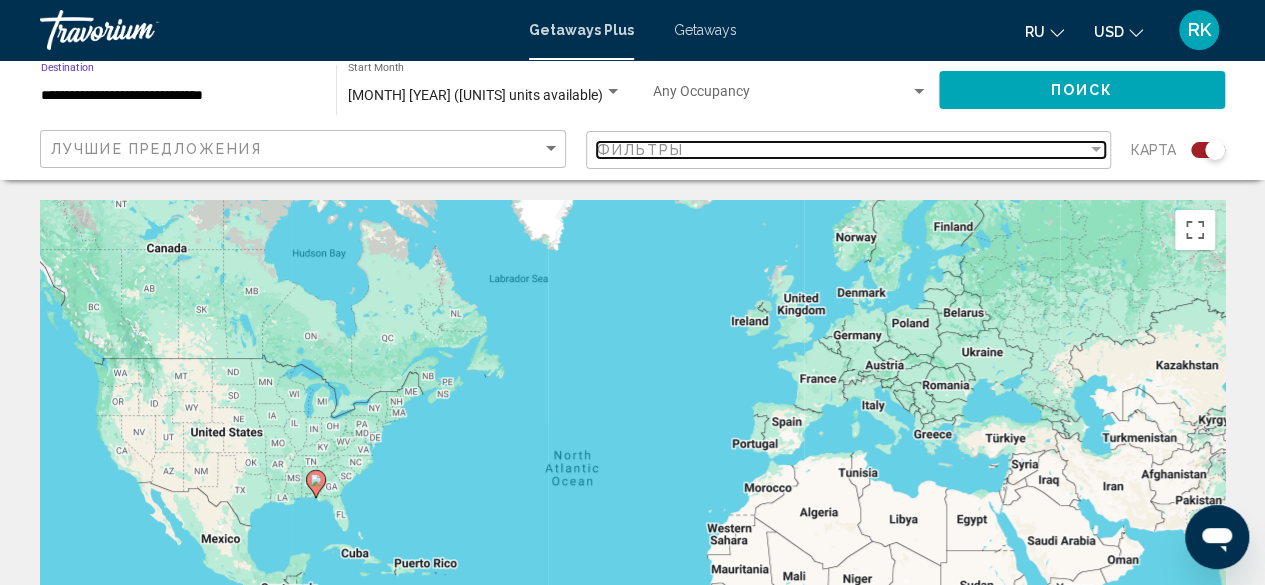 click at bounding box center [1096, 149] 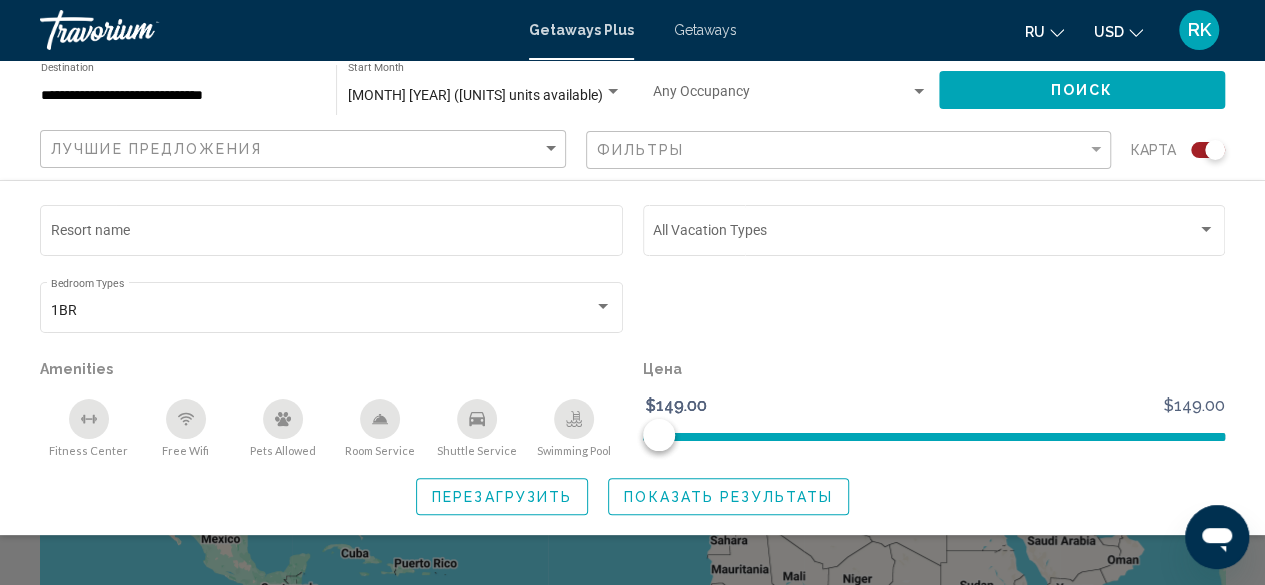click on "Поиск" 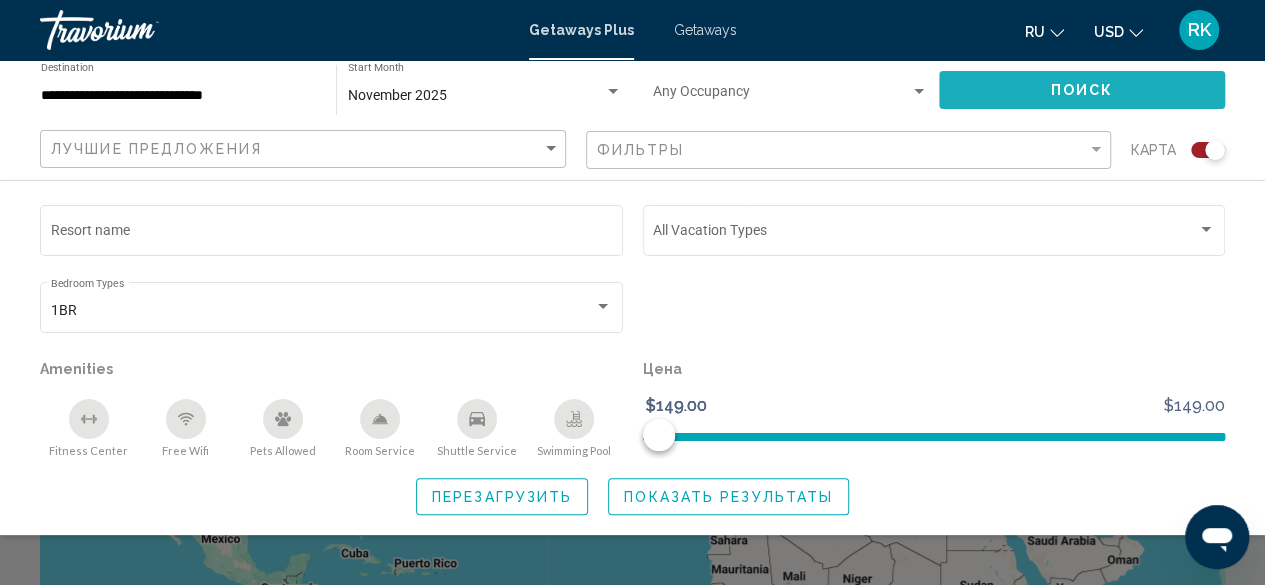 click on "Поиск" 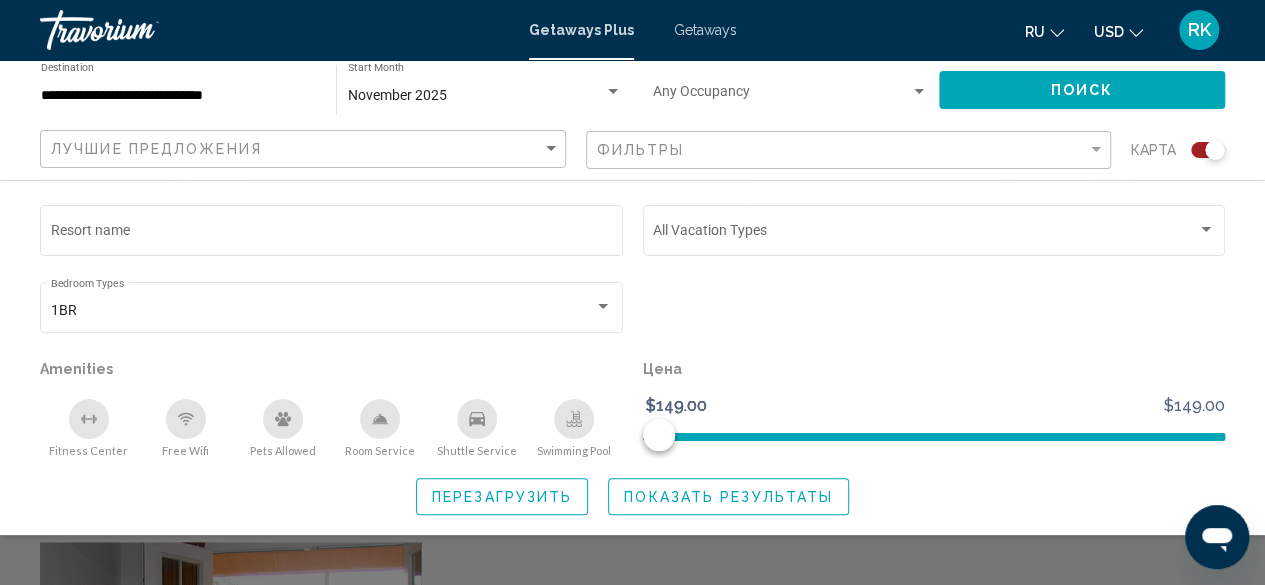 click on "Показать результаты" 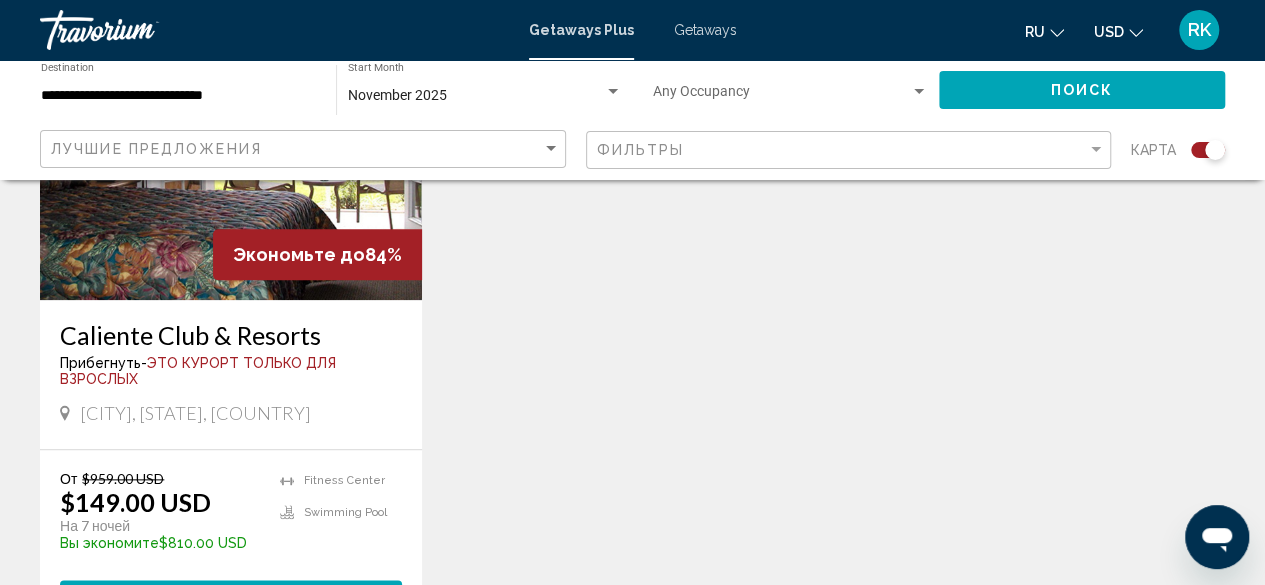 scroll, scrollTop: 913, scrollLeft: 0, axis: vertical 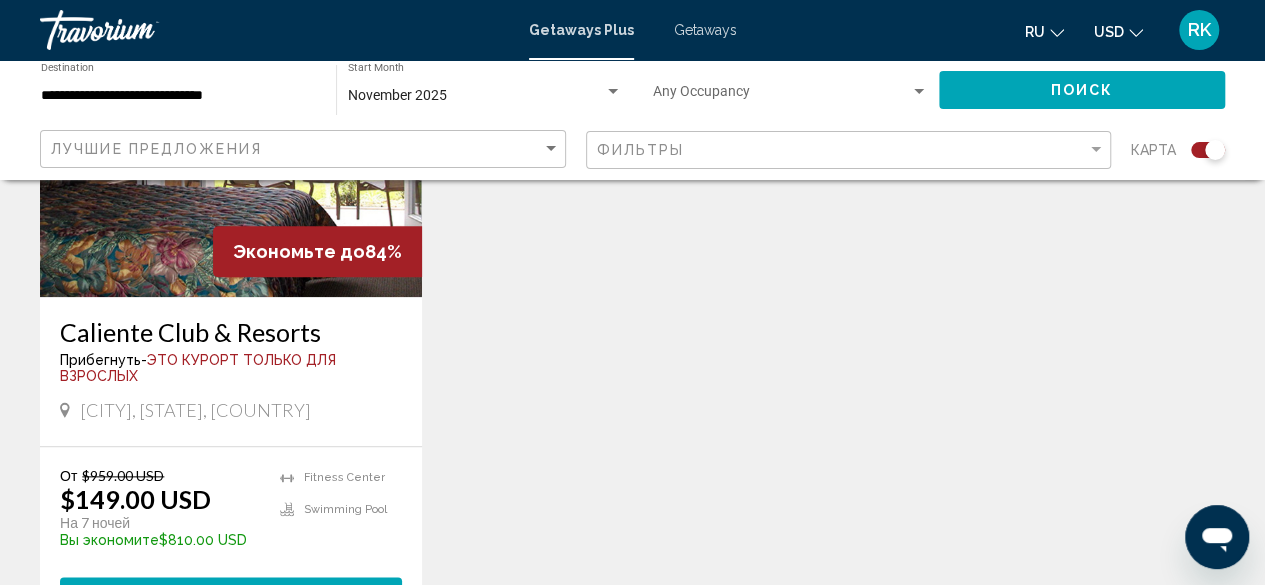 click on "Прибегнуть  -  Это курорт только для взрослых" at bounding box center (231, 368) 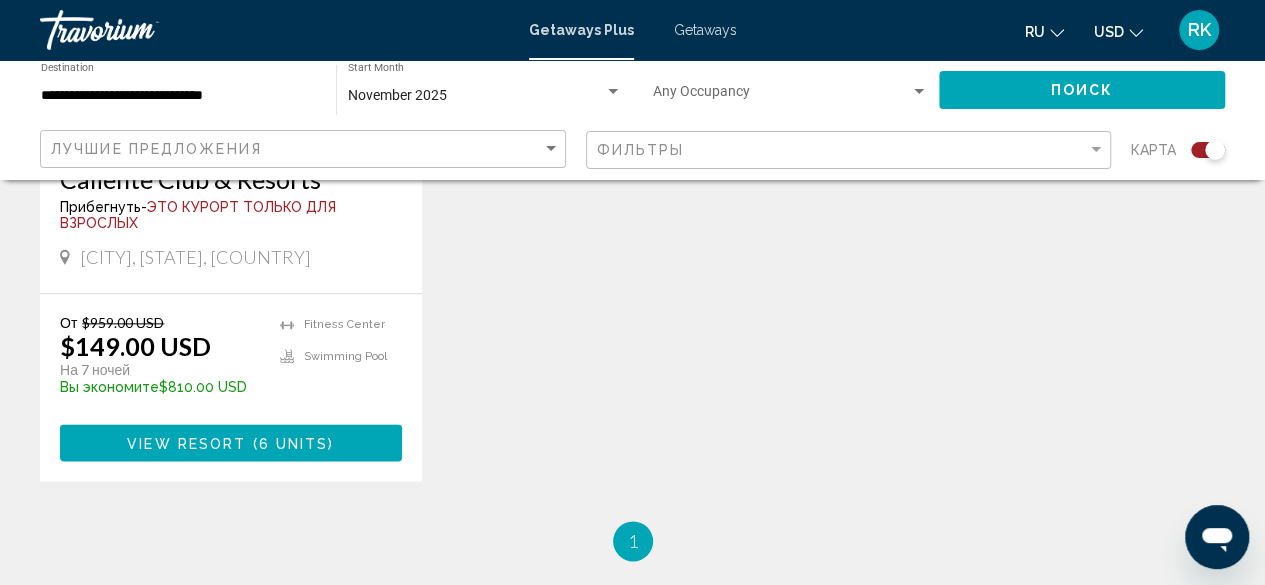 scroll, scrollTop: 1068, scrollLeft: 0, axis: vertical 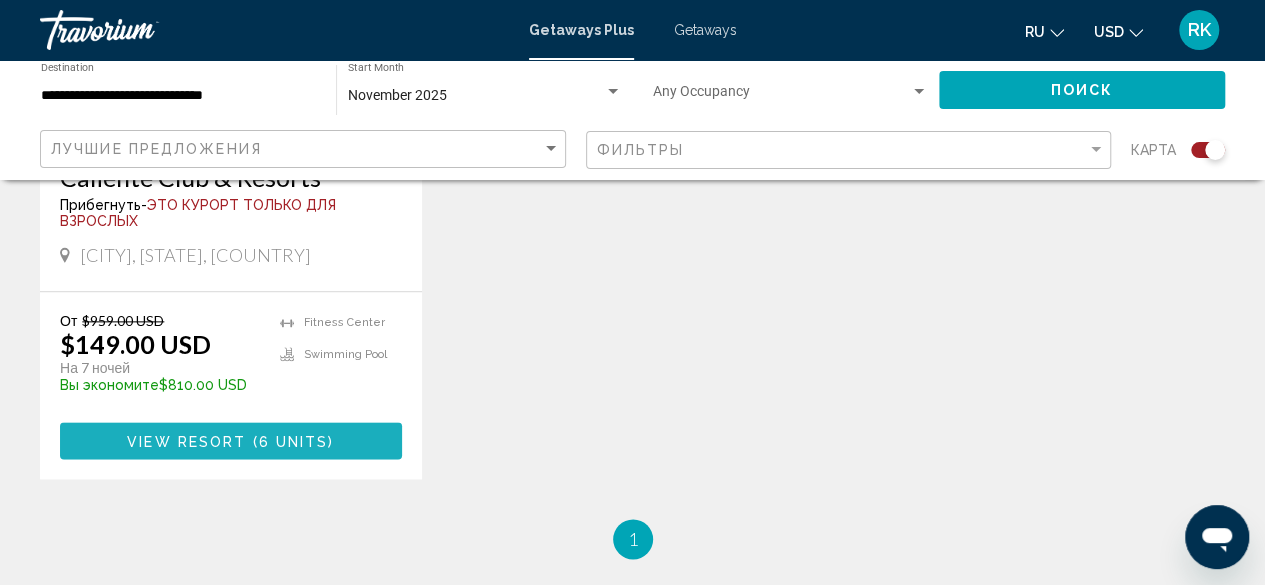 click on "View Resort    ( 6 units )" at bounding box center [231, 440] 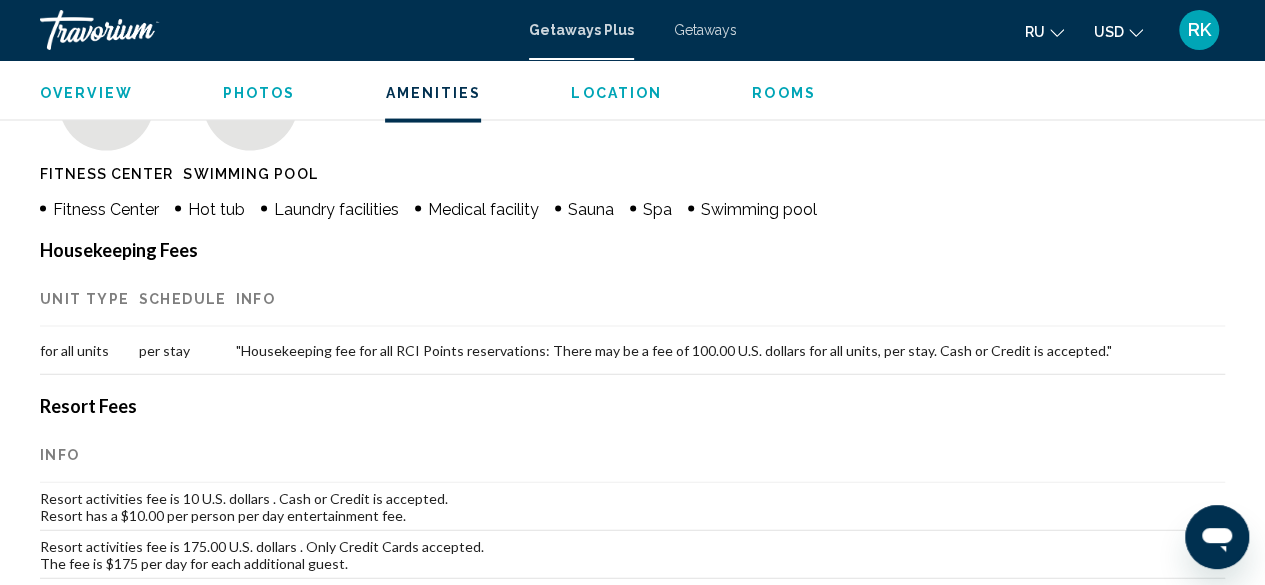 scroll, scrollTop: 2024, scrollLeft: 0, axis: vertical 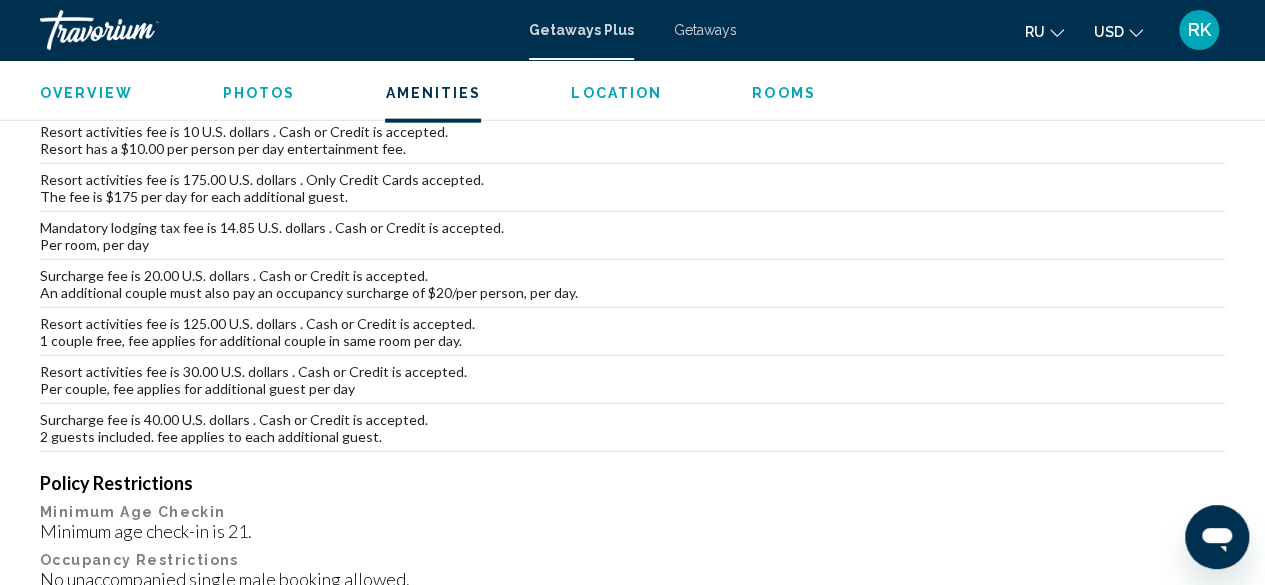 click on "Housekeeping Fees  Unit Type   Schedule   Info  for all units per stay "Housekeeping fee for all RCI Points reservations: There may be a fee of [PRICE] U.S. dollars for all units, per stay. Cash or Credit is accepted." Resort Fees  Info  Resort activities fee is [PRICE] U.S. dollars . Cash or Credit is accepted. Resort has a  $[PRICE] per person per day  entertainment fee. Resort activities fee is [PRICE] U.S. dollars . Only Credit Cards accepted. The fee is $[PRICE] per day for each additional guest. Mandatory lodging tax fee is [PRICE] U.S. dollars . Cash or Credit is accepted. Per room, per day Surcharge fee is [PRICE] U.S. dollars . Cash or Credit is accepted. An additional couple must also pay an occupancy surcharge of $[PRICE]/per person, per day. Resort activities fee is [PRICE] U.S. dollars . Cash or Credit is accepted. 1 couple free, fee applies for additional couple in same room per day. Resort activities fee is [PRICE] U.S. dollars . Cash or Credit is accepted. Per couple, fee applies for additional guest  per day Pets [NUMBER]" at bounding box center [632, 480] 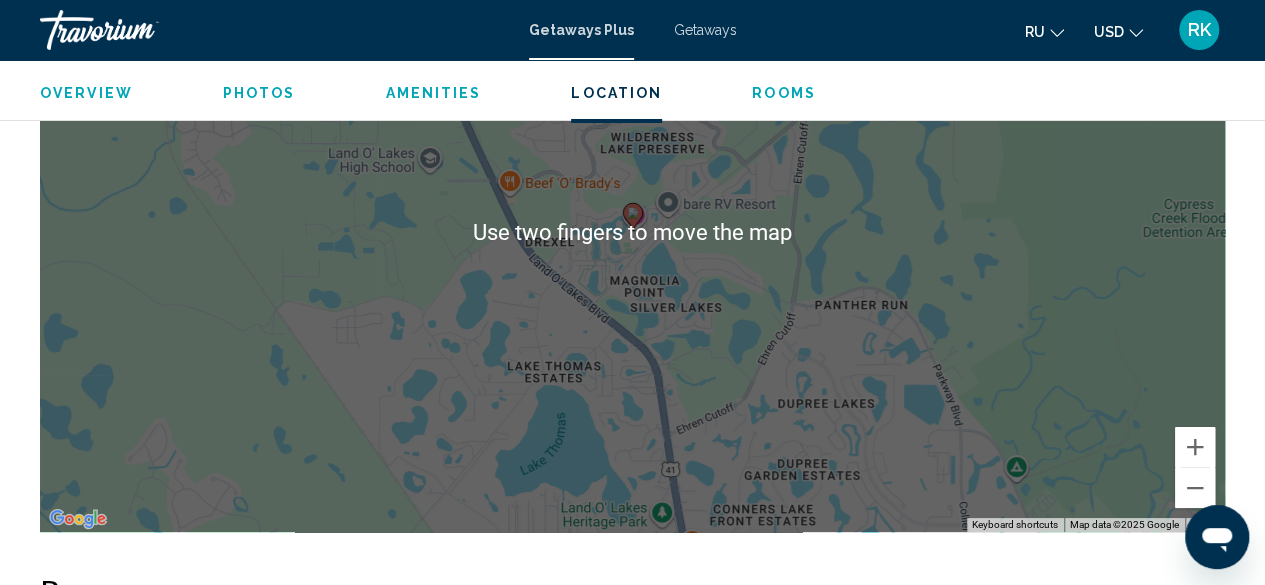 scroll, scrollTop: 3664, scrollLeft: 0, axis: vertical 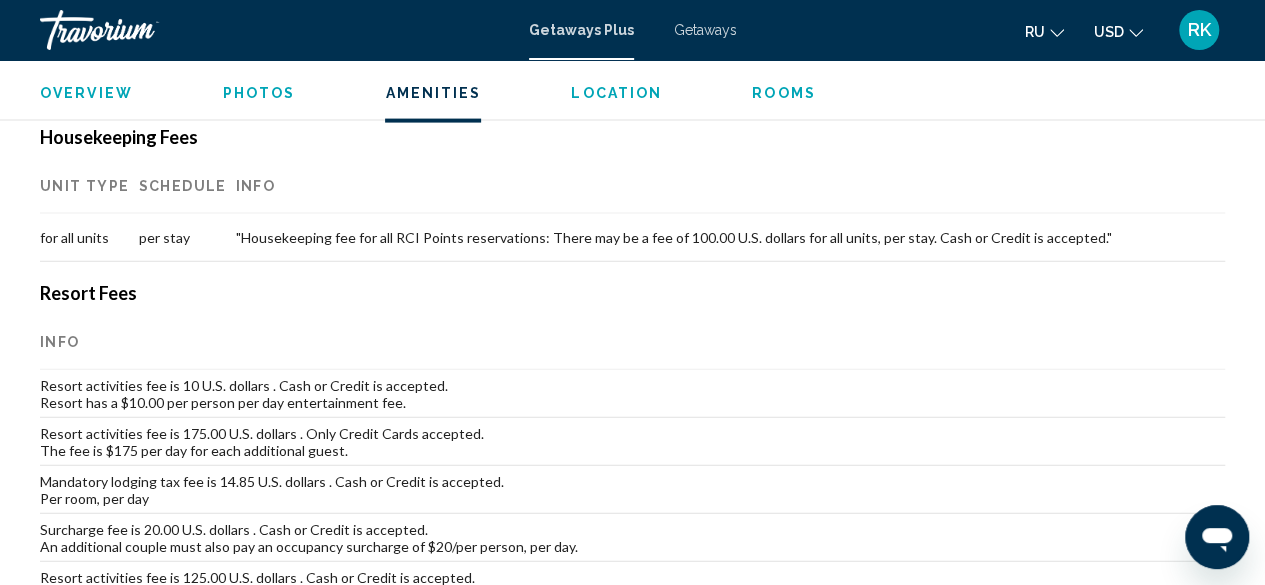 click on "Resort activities fee is [PRICE] U.S. dollars . Cash or Credit is accepted. Resort has a  $[PRICE] per person per day  entertainment fee." at bounding box center (632, 394) 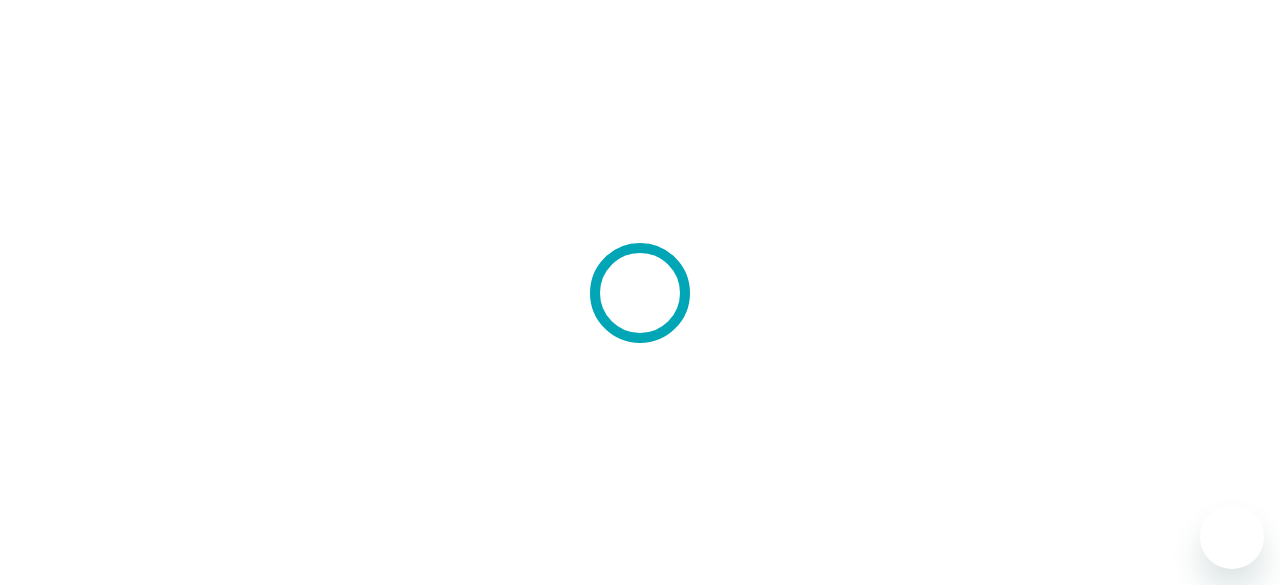 scroll, scrollTop: 0, scrollLeft: 0, axis: both 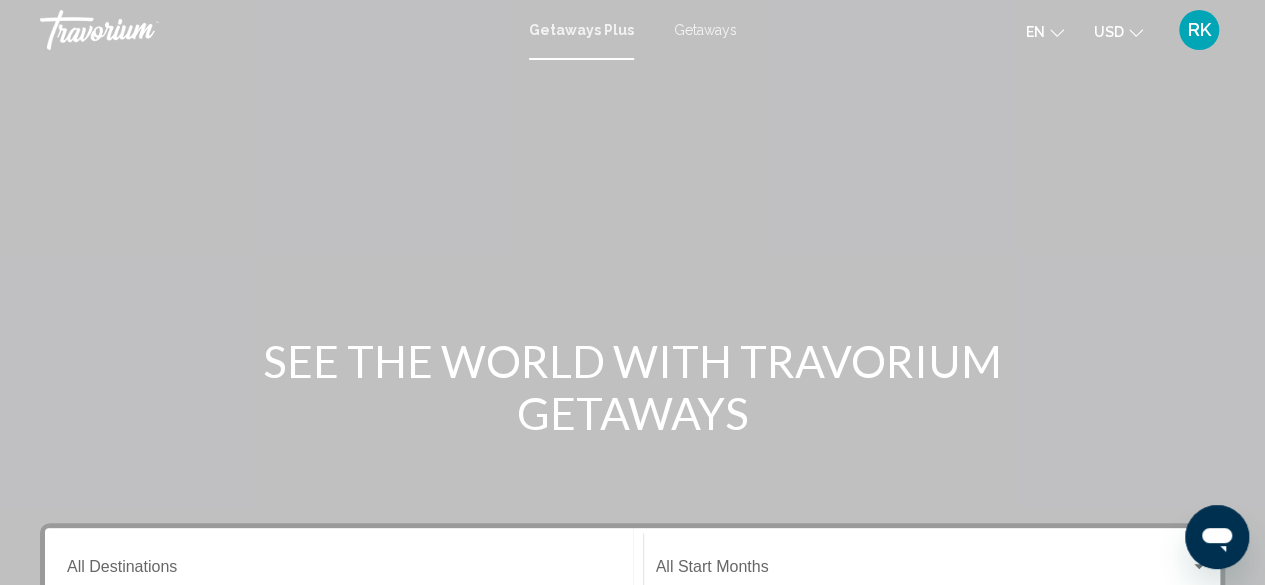 click on "Getaways" at bounding box center (705, 30) 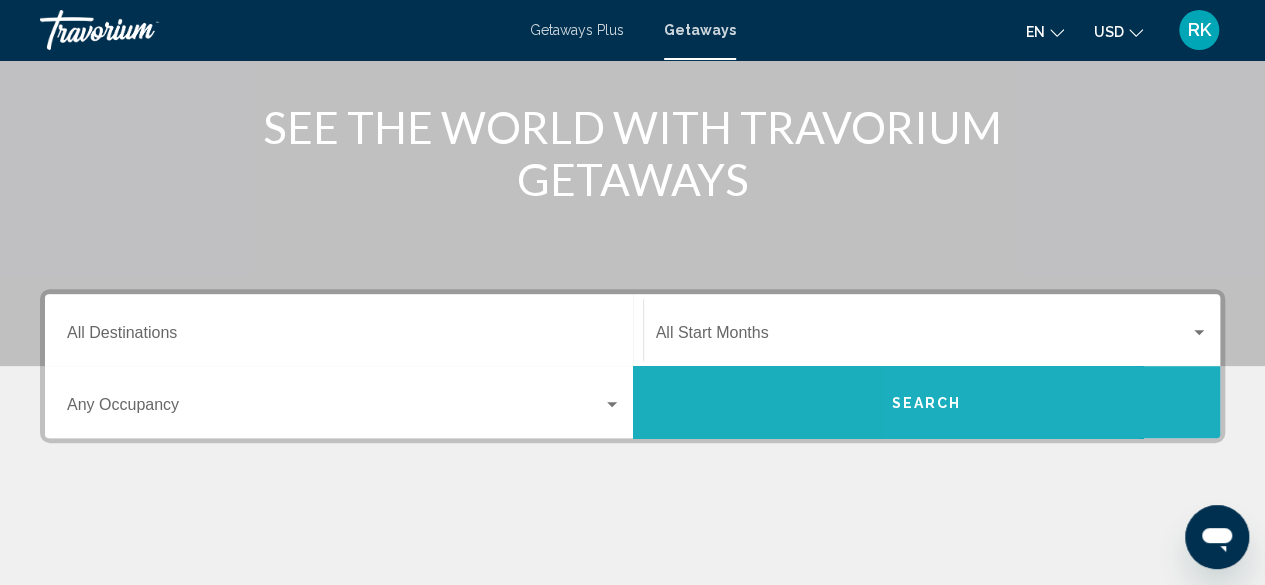 scroll, scrollTop: 240, scrollLeft: 0, axis: vertical 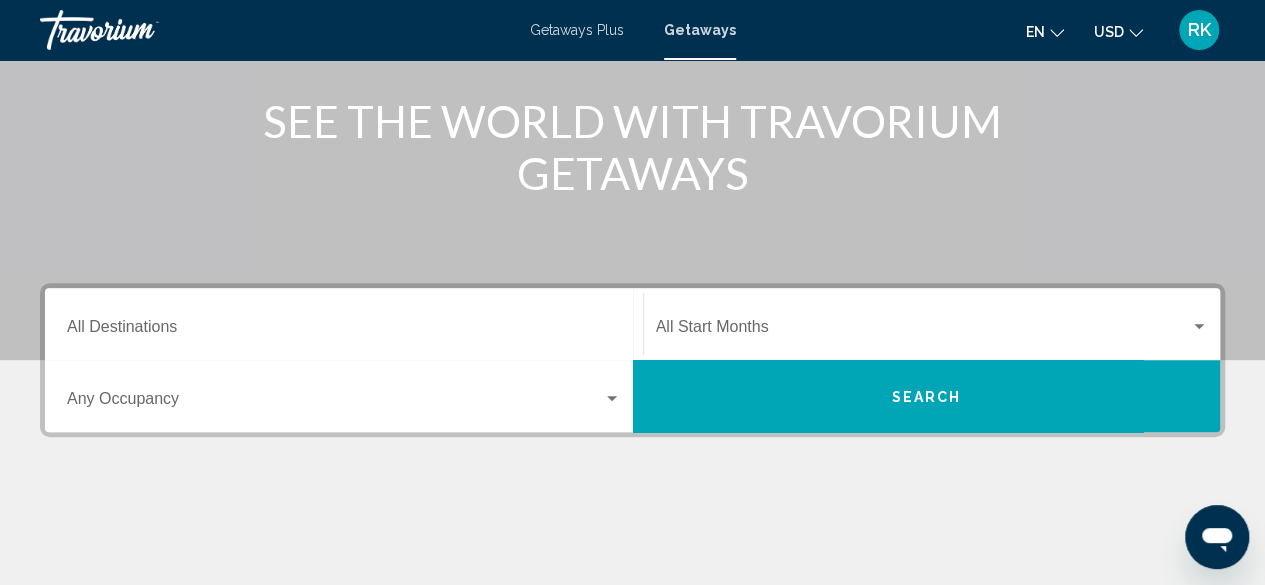click on "Destination All Destinations" at bounding box center (344, 331) 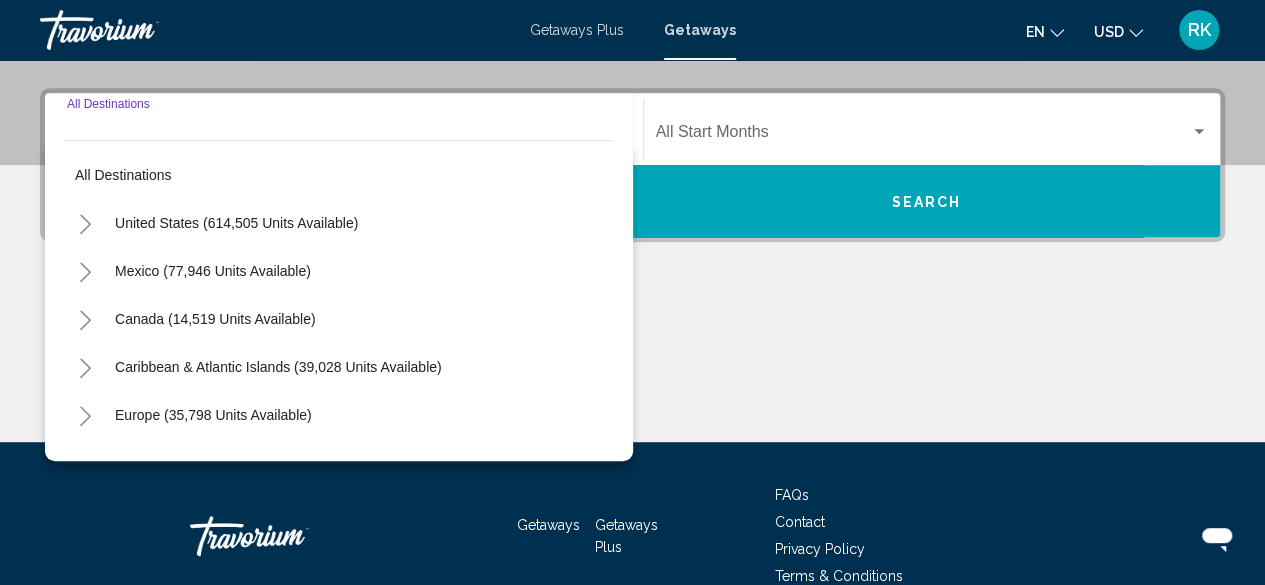 scroll, scrollTop: 458, scrollLeft: 0, axis: vertical 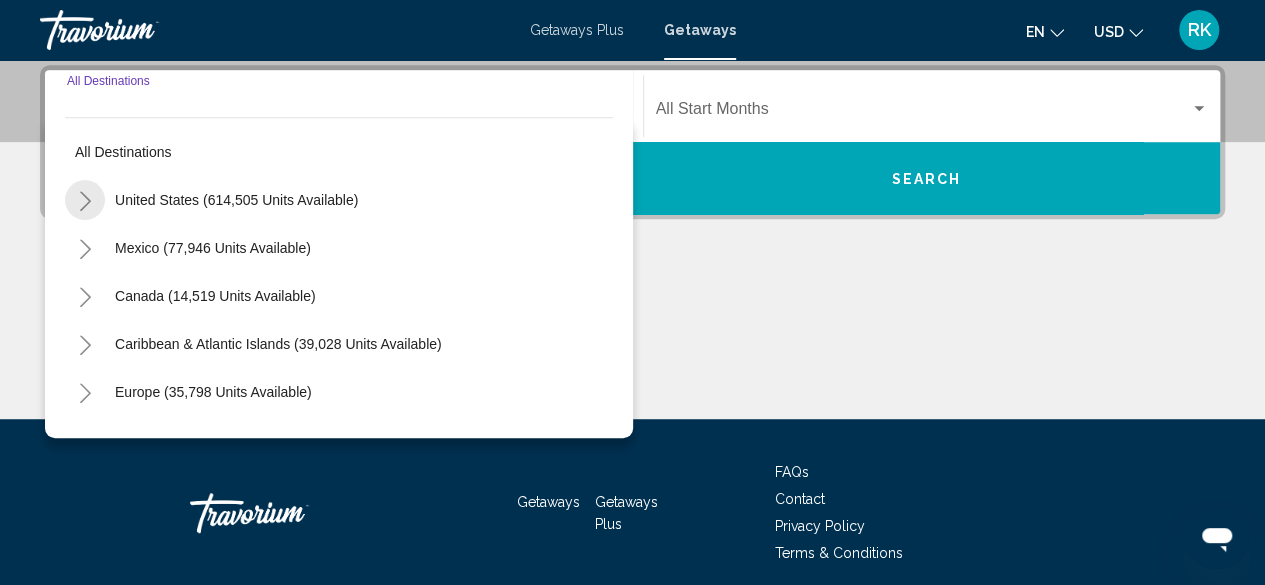 click 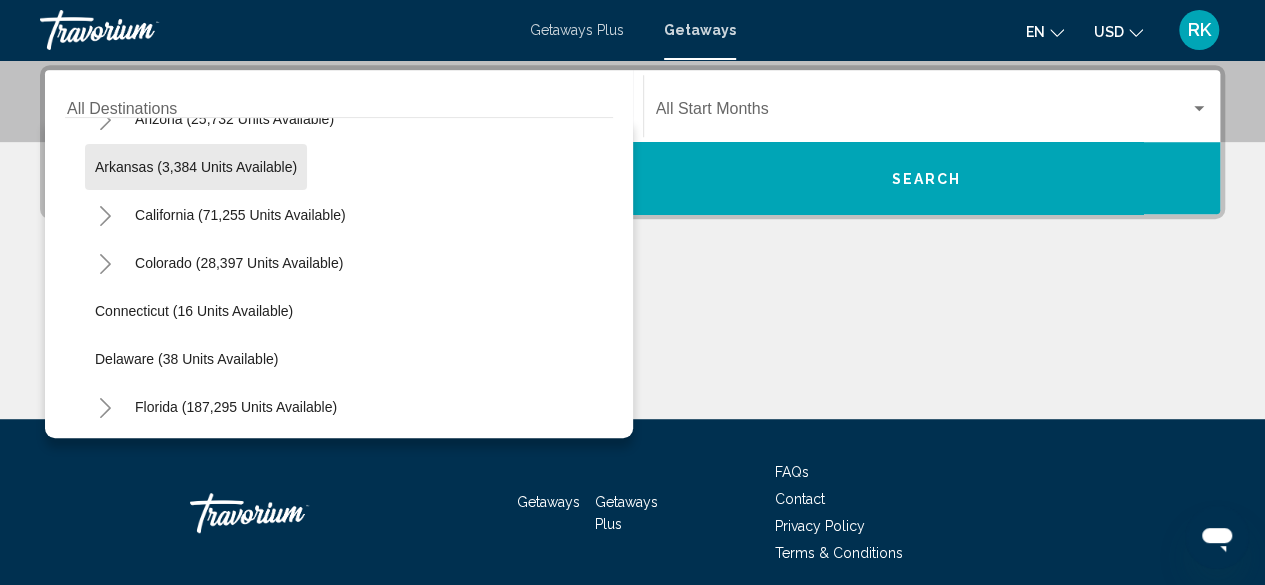 scroll, scrollTop: 202, scrollLeft: 0, axis: vertical 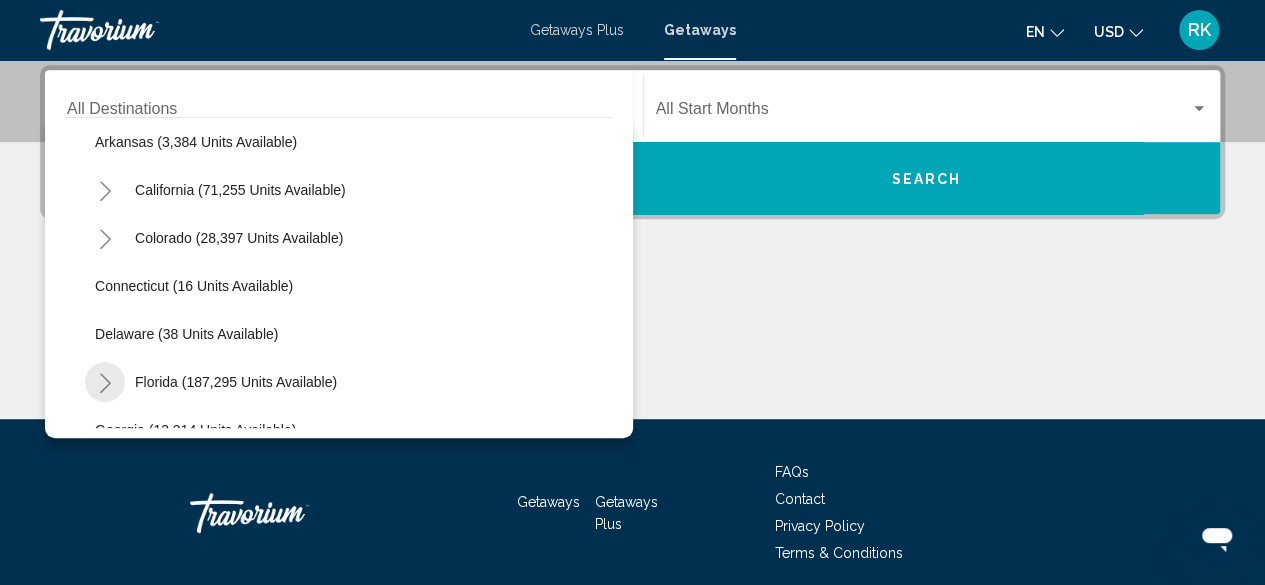 click 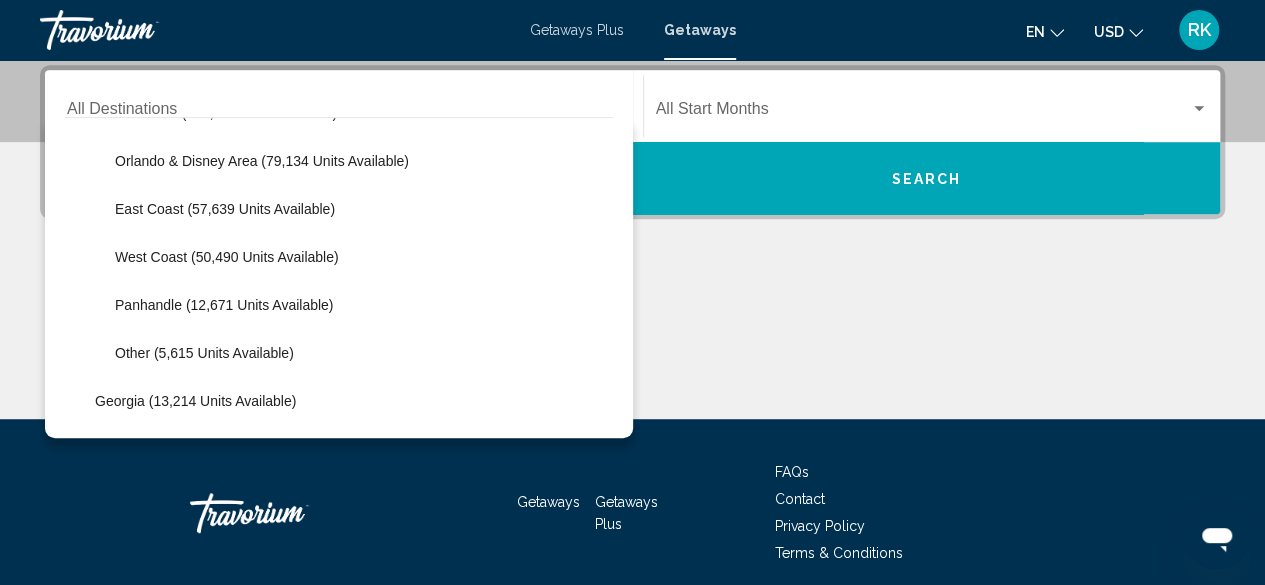 scroll, scrollTop: 473, scrollLeft: 0, axis: vertical 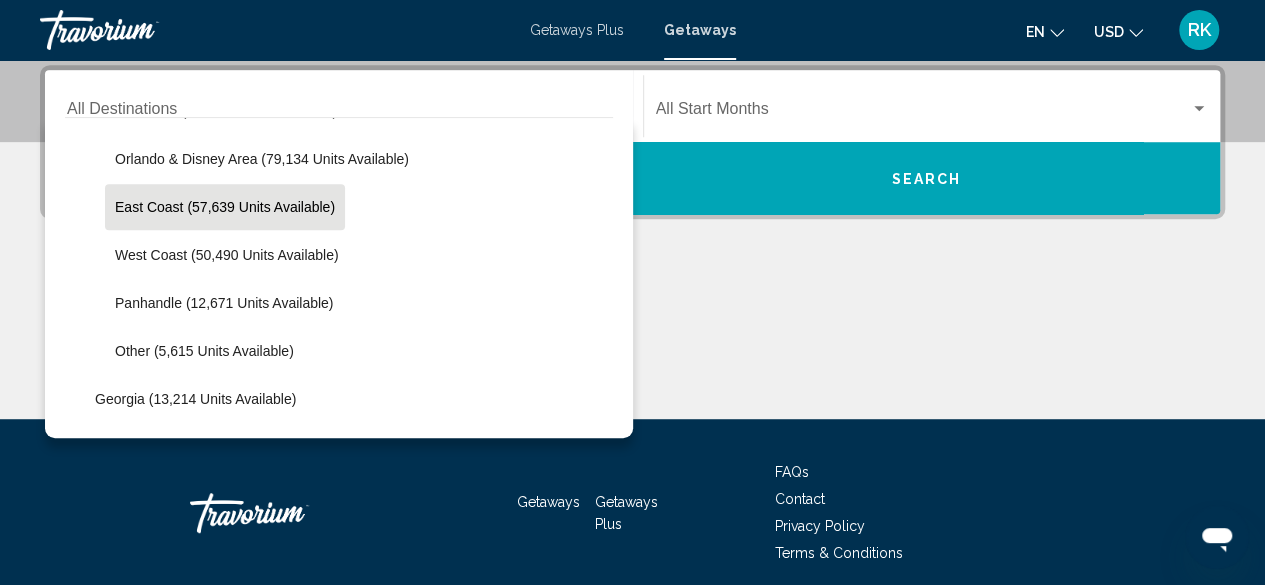 click on "East Coast (57,639 units available)" 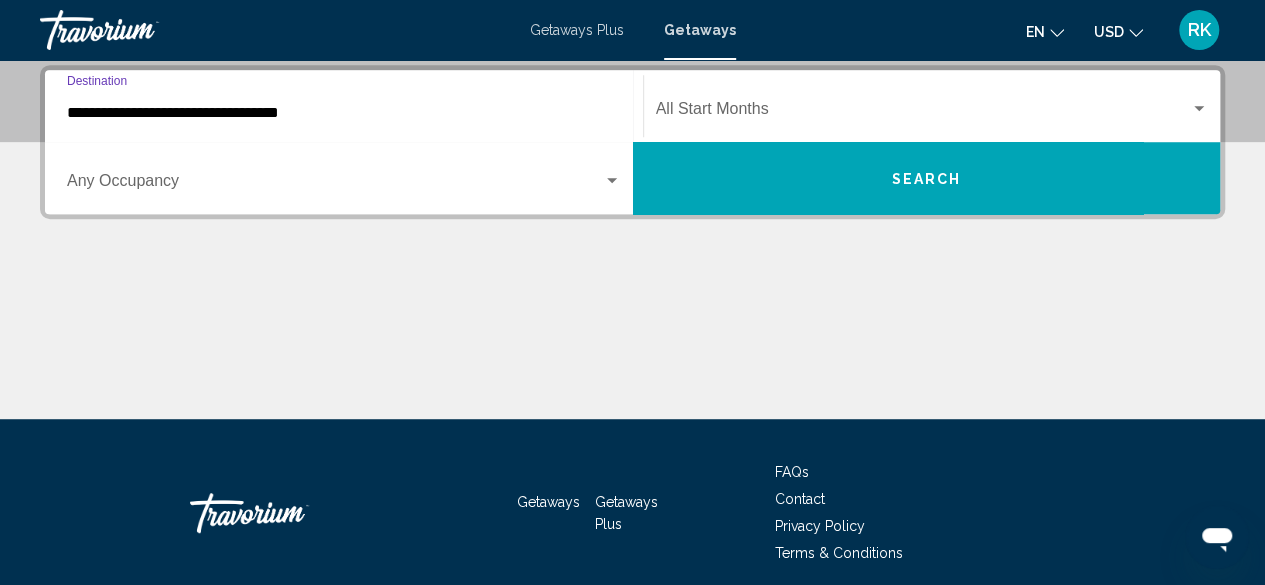 click at bounding box center [923, 113] 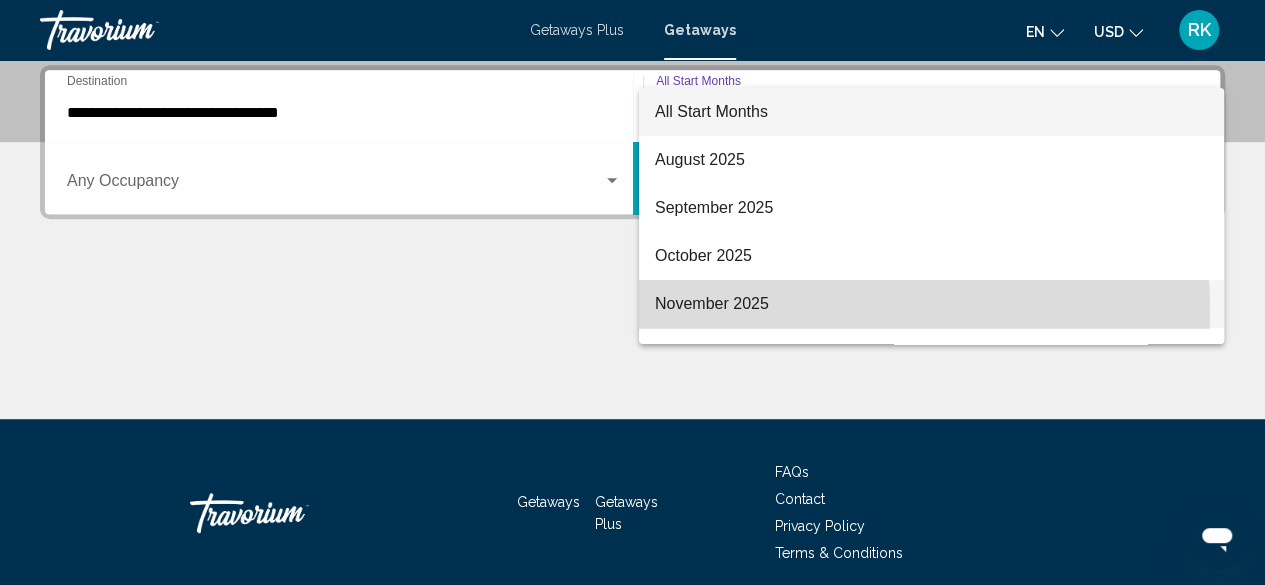 click on "November 2025" at bounding box center (931, 304) 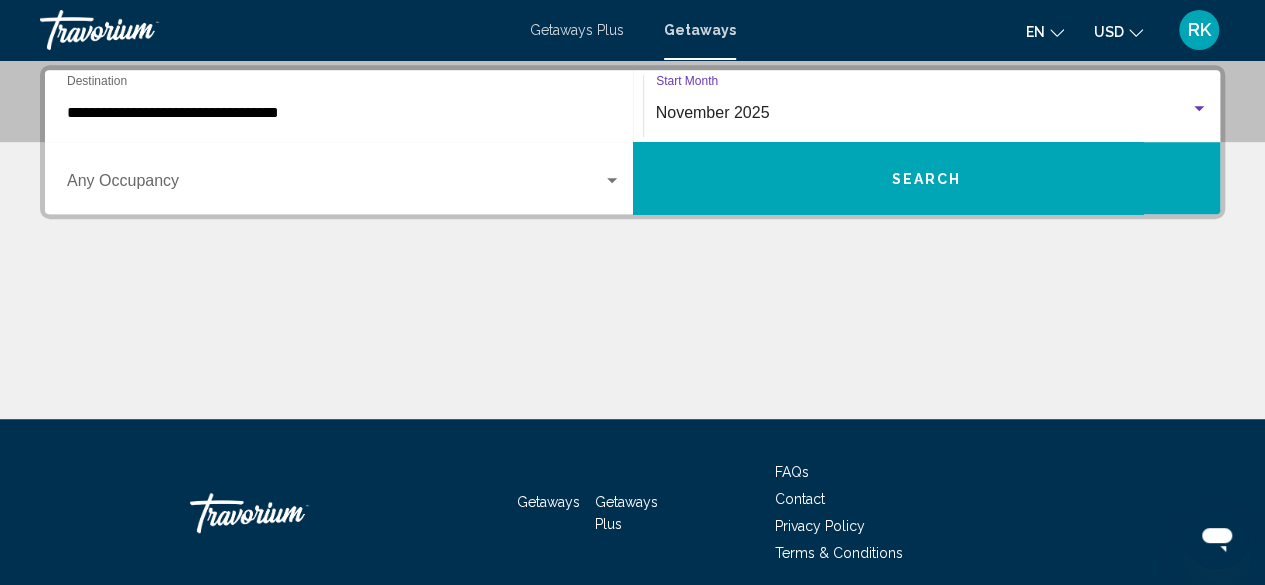 click on "Search" at bounding box center (927, 178) 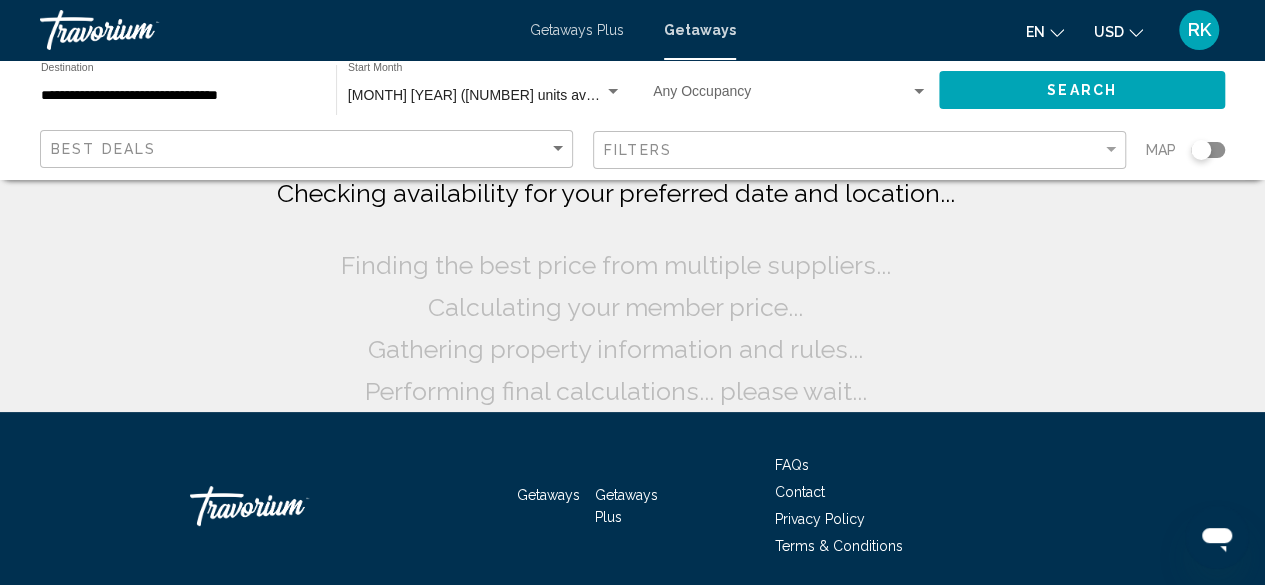 click on "Search" 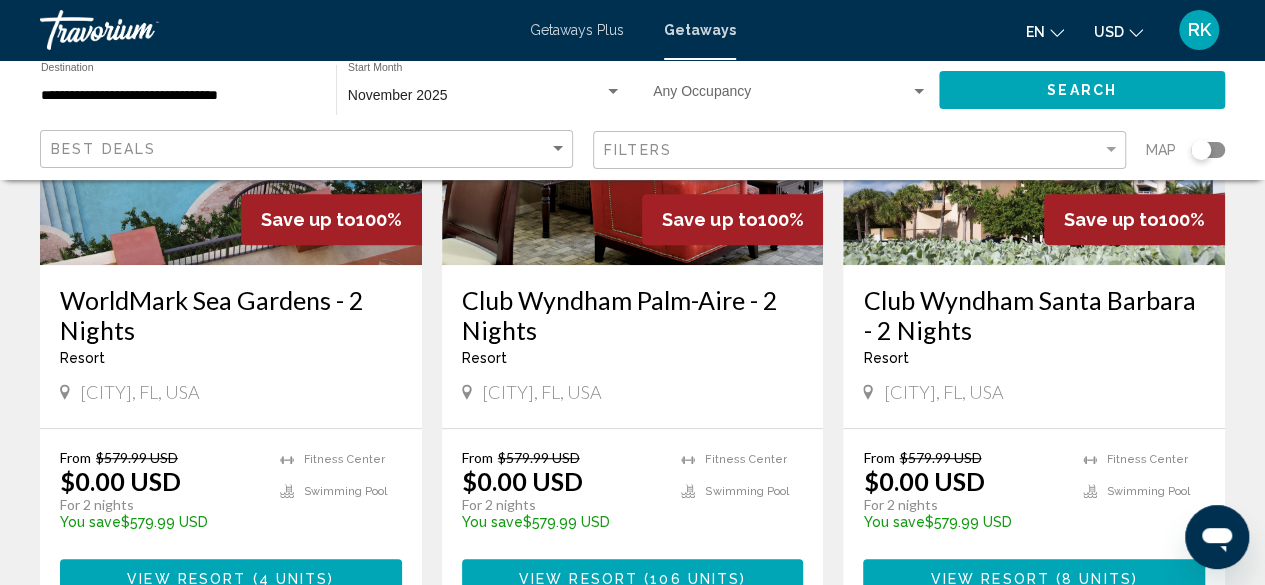 scroll, scrollTop: 316, scrollLeft: 0, axis: vertical 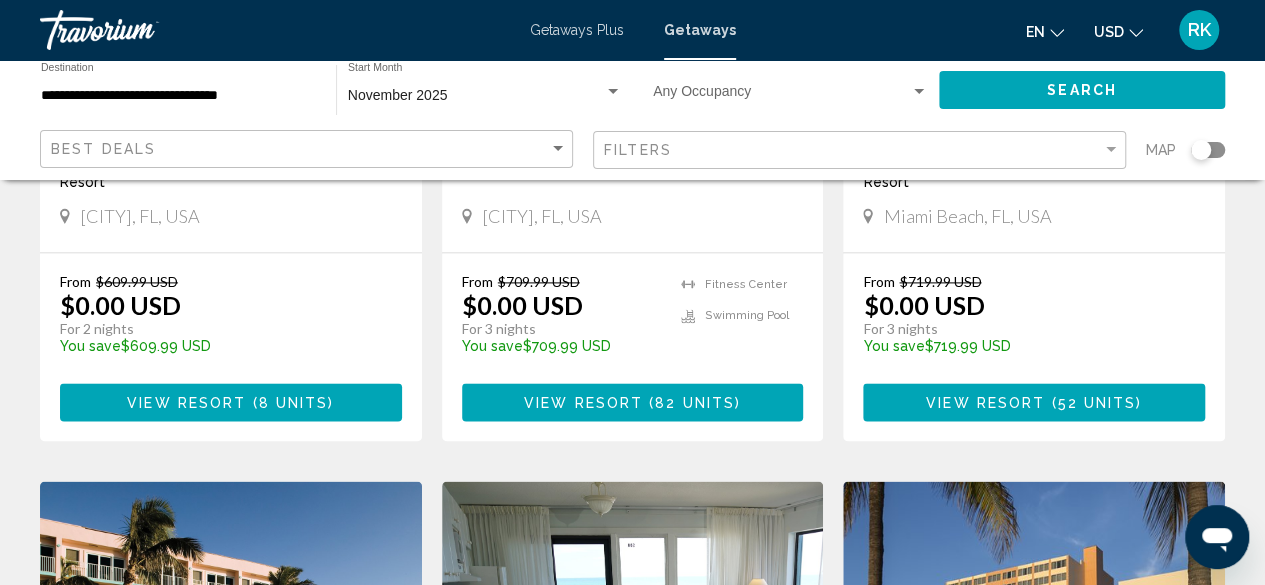 click on "Save up to  100%   WorldMark Sea Gardens - 2 Nights  Resort  -  This is an adults only resort
Pompano Beach, FL, USA From $579.99 USD $0.00 USD For 2 nights You save  $579.99 USD   temp
Fitness Center
Swimming Pool View Resort    ( 4 units )  Save up to  100%   Club Wyndham Palm-Aire - 2 Nights  Resort  -  This is an adults only resort
Pompano Beach, FL, USA From $579.99 USD $0.00 USD For 2 nights You save  $579.99 USD   temp
Fitness Center
Swimming Pool View Resort    ( 106 units )  Save up to  100%   Club Wyndham Santa Barbara - 2 Nights  Resort  -  This is an adults only resort
Pompano Beach, FL, USA From $579.99 USD $0.00 USD For 2 nights You save  $579.99 USD   temp     (" at bounding box center [632, 465] 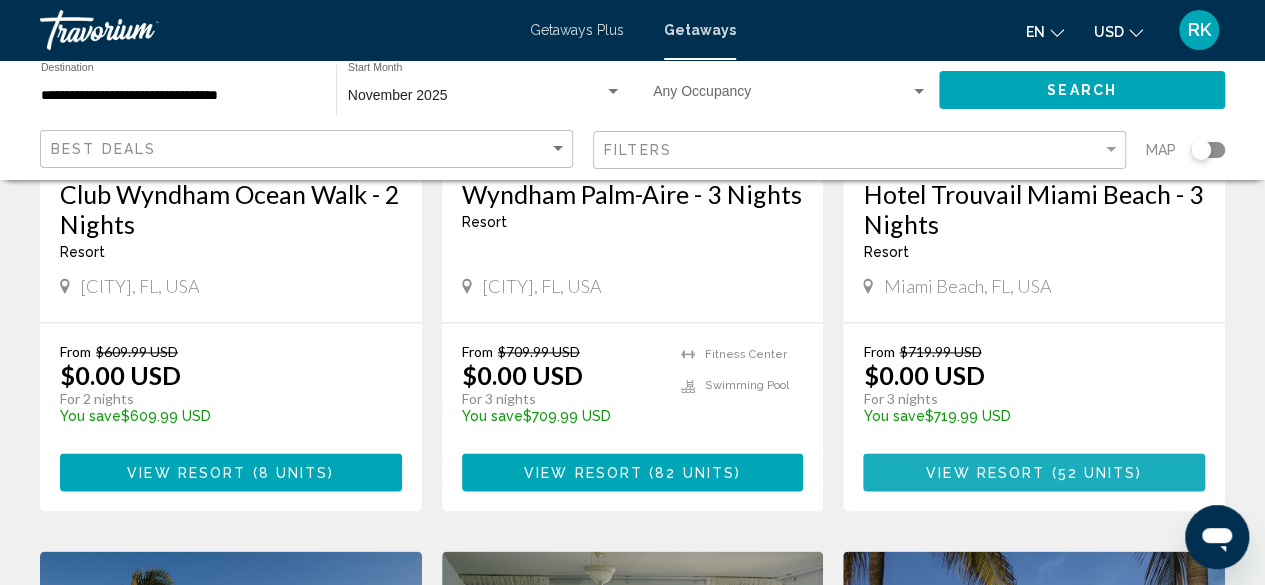 scroll, scrollTop: 1082, scrollLeft: 0, axis: vertical 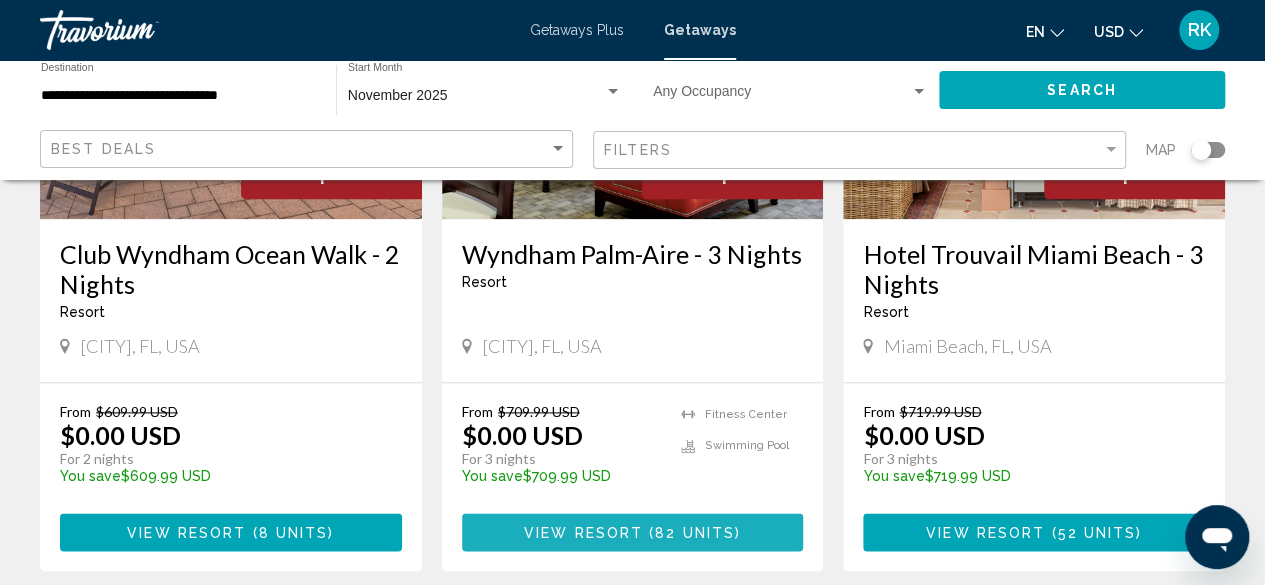 click on "82 units" at bounding box center [695, 533] 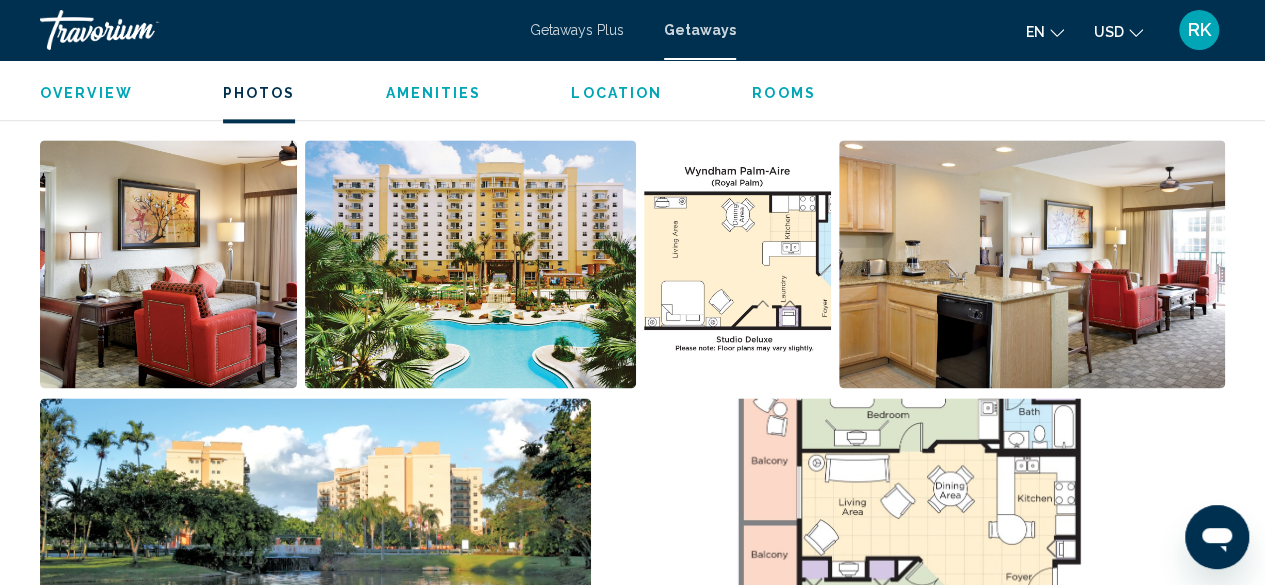 scroll, scrollTop: 1292, scrollLeft: 0, axis: vertical 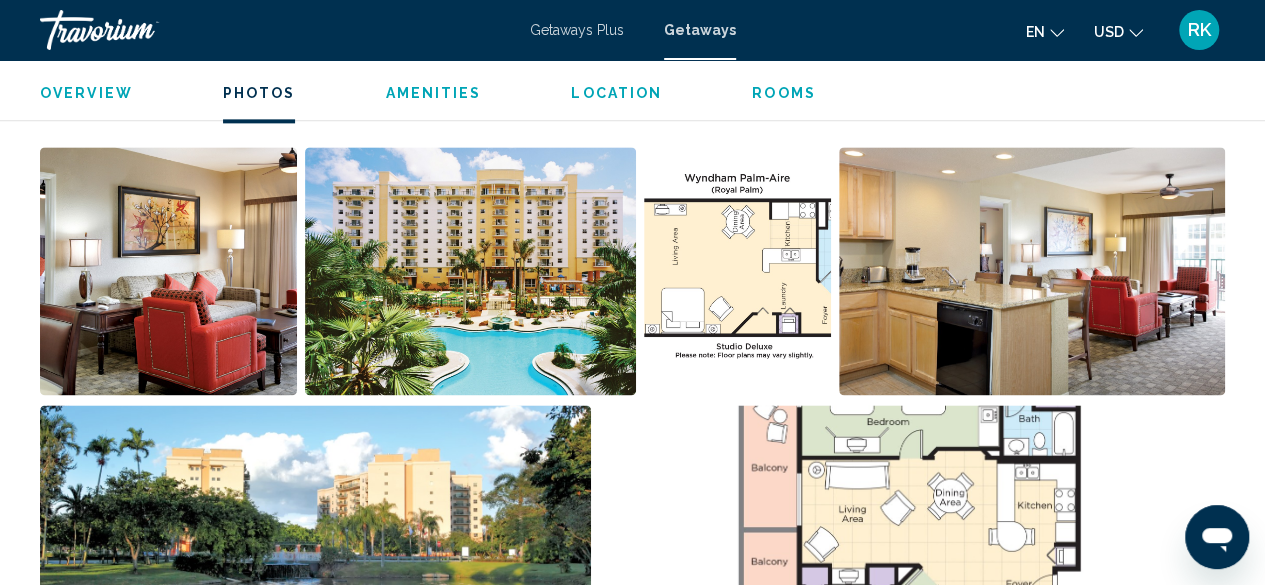 click on "Location" at bounding box center [616, 93] 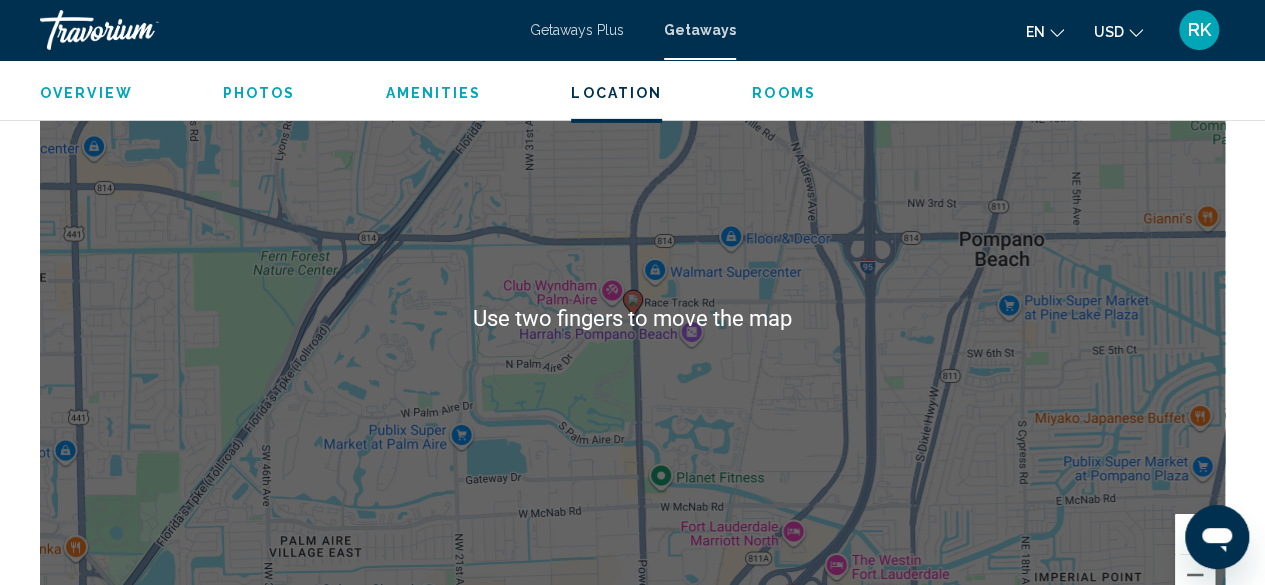 scroll, scrollTop: 3234, scrollLeft: 0, axis: vertical 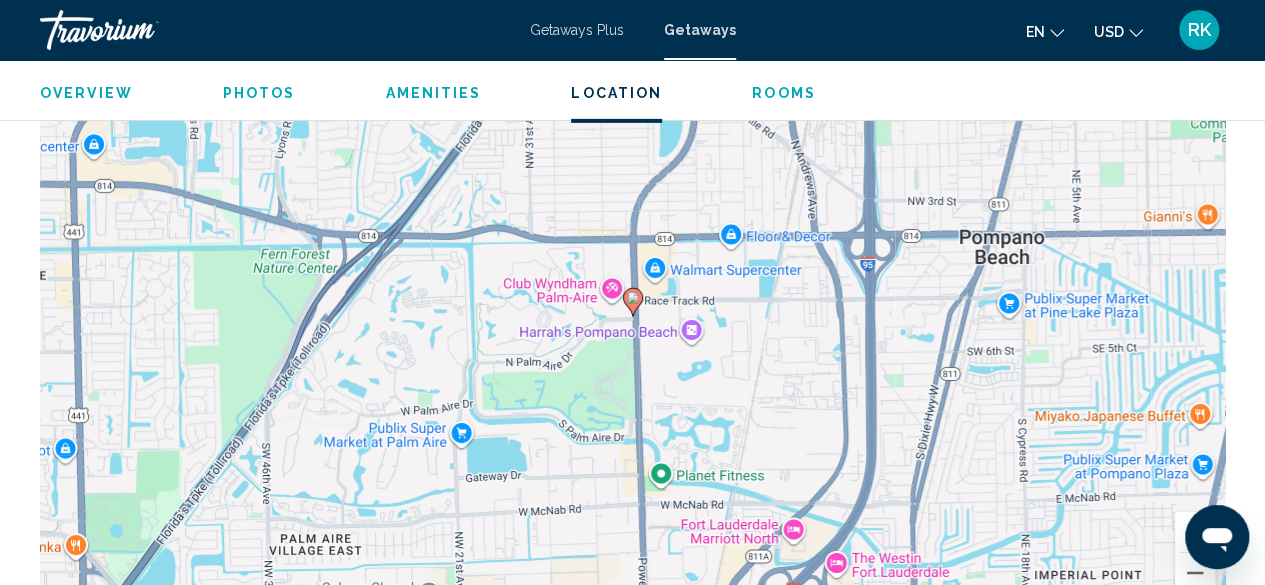 click on "To activate drag with keyboard, press Alt + Enter. Once in keyboard drag state, use the arrow keys to move the marker. To complete the drag, press the Enter key. To cancel, press Escape." at bounding box center (632, 317) 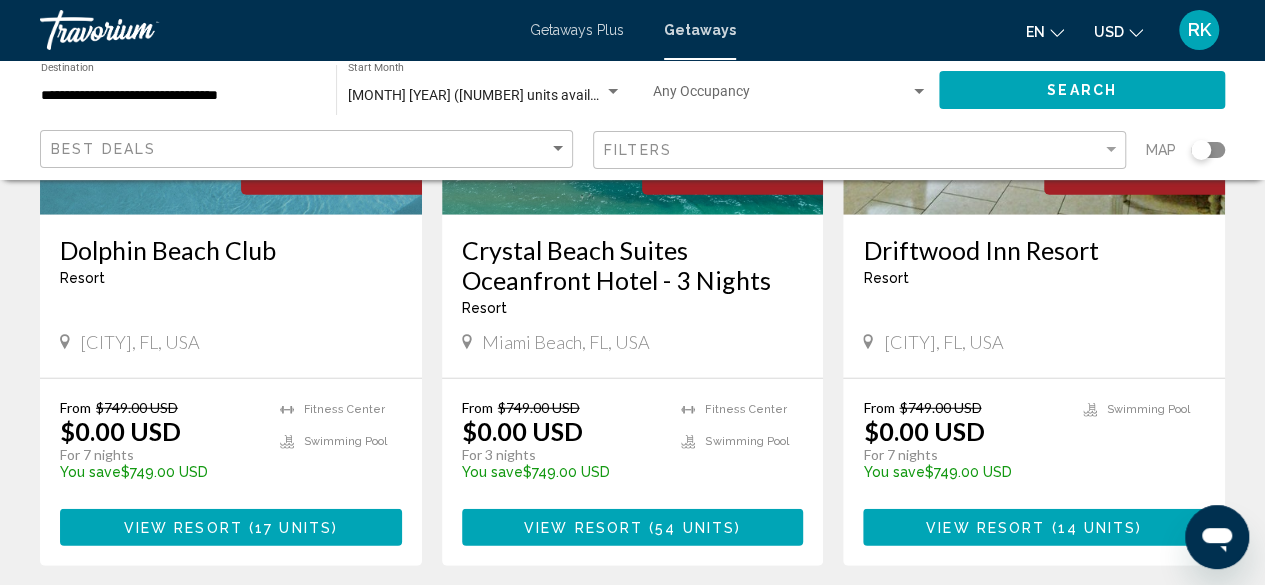 scroll, scrollTop: 2480, scrollLeft: 0, axis: vertical 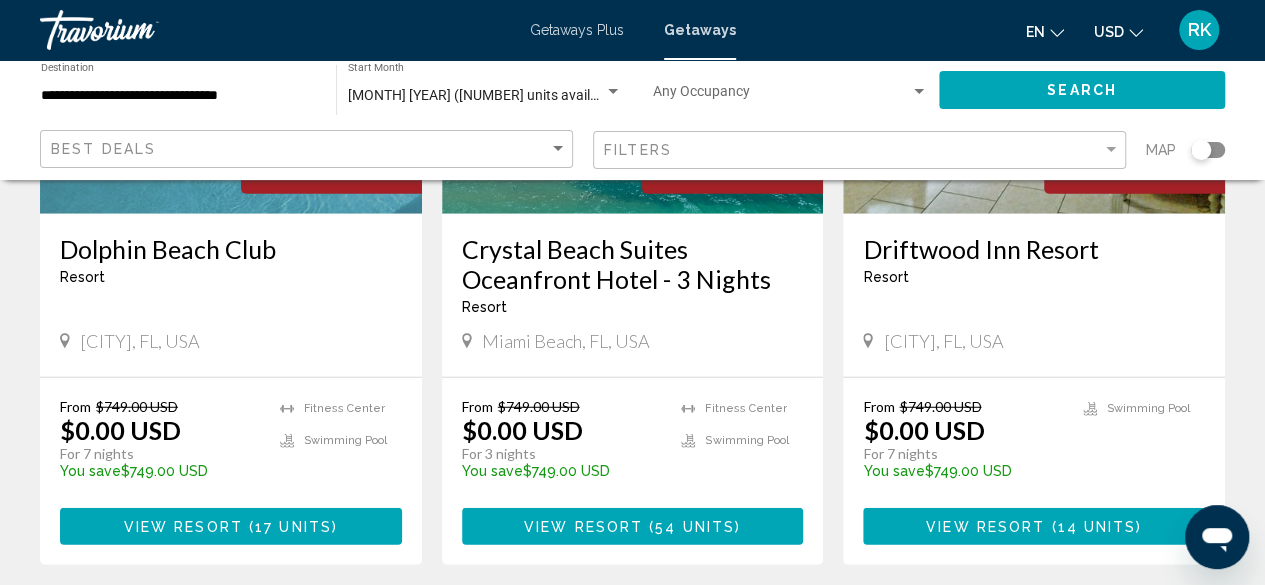 click on "View Resort    ( 17 units )" at bounding box center [231, 526] 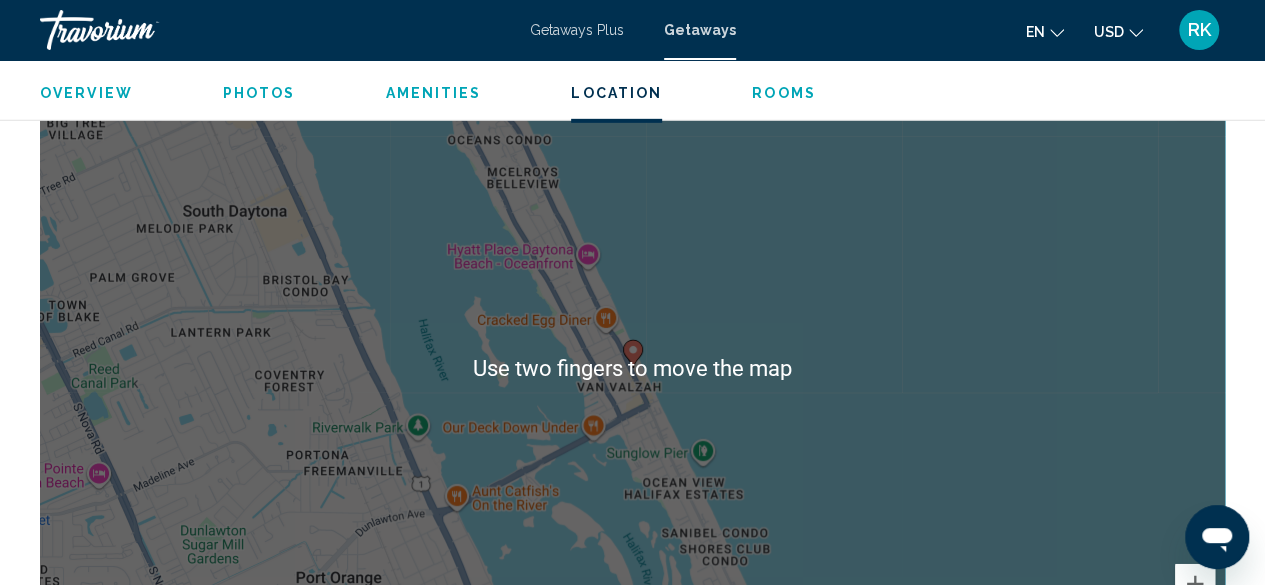 scroll, scrollTop: 3040, scrollLeft: 0, axis: vertical 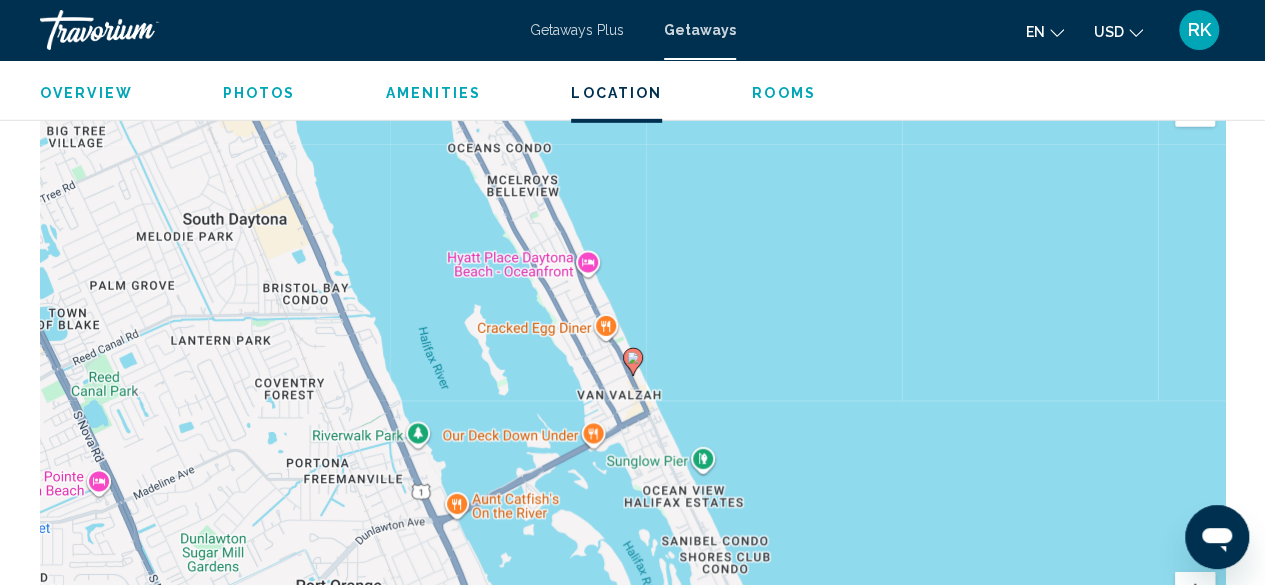 click on "To activate drag with keyboard, press Alt + Enter. Once in keyboard drag state, use the arrow keys to move the marker. To complete the drag, press the Enter key. To cancel, press Escape." at bounding box center (632, 377) 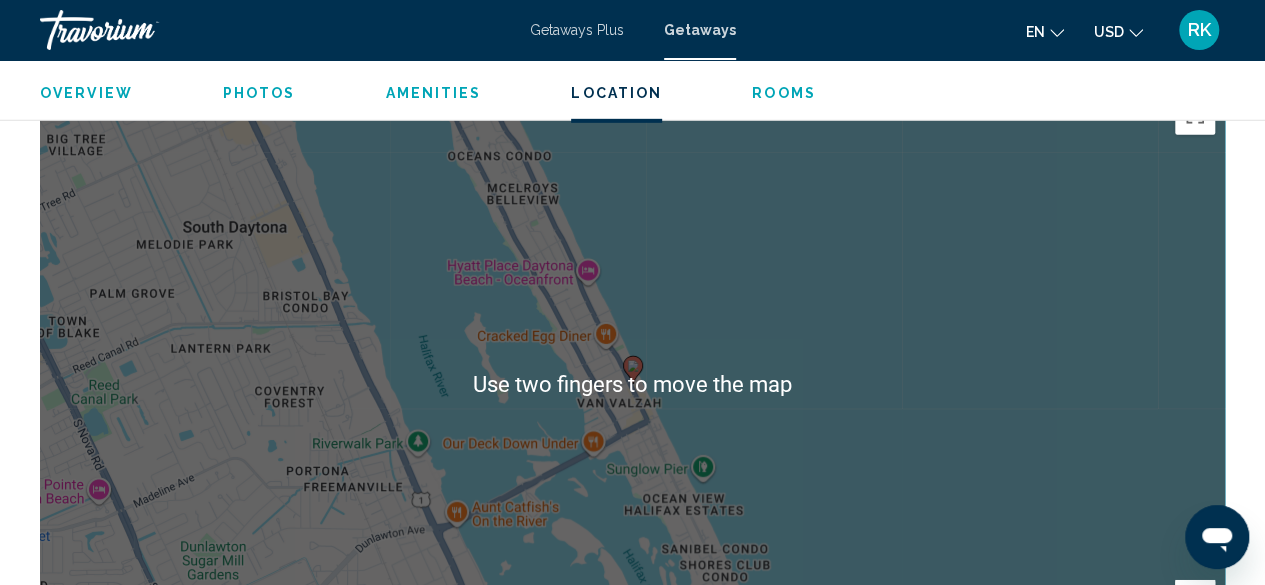 scroll, scrollTop: 3036, scrollLeft: 0, axis: vertical 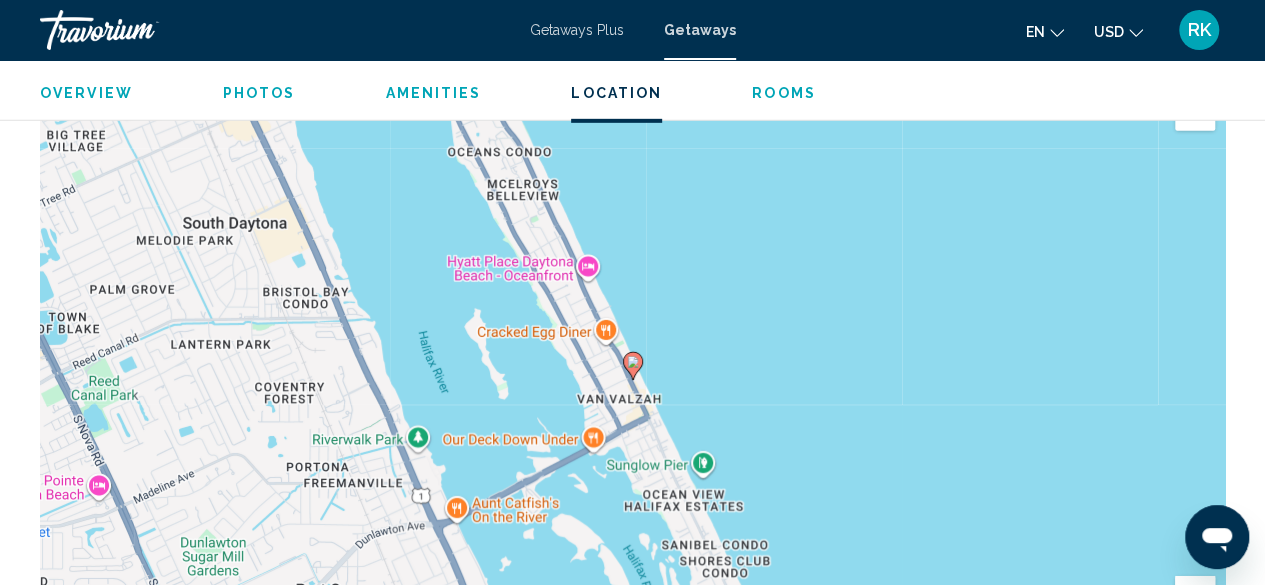 click on "To activate drag with keyboard, press Alt + Enter. Once in keyboard drag state, use the arrow keys to move the marker. To complete the drag, press the Enter key. To cancel, press Escape." at bounding box center (632, 381) 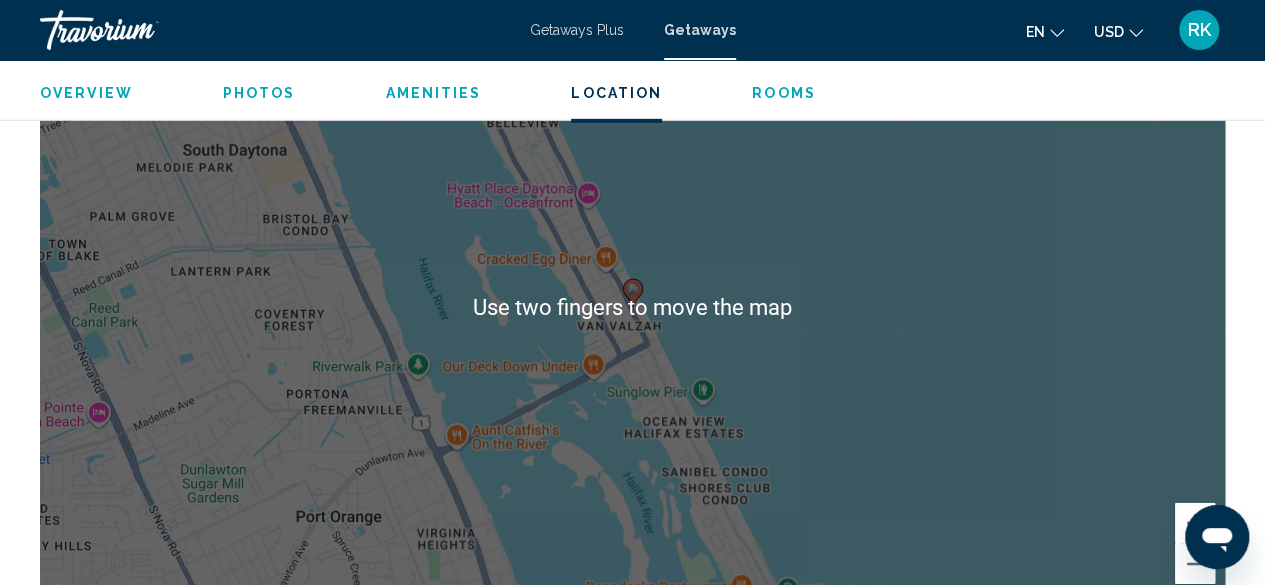 scroll, scrollTop: 3108, scrollLeft: 0, axis: vertical 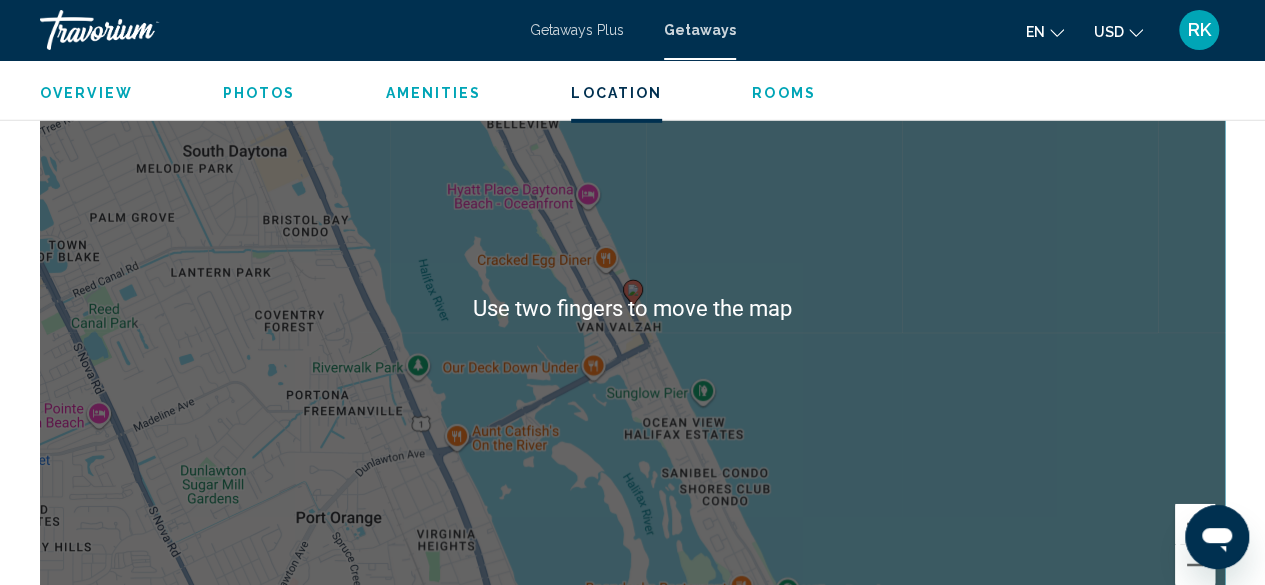 click on "To activate drag with keyboard, press Alt + Enter. Once in keyboard drag state, use the arrow keys to move the marker. To complete the drag, press the Enter key. To cancel, press Escape." at bounding box center [632, 309] 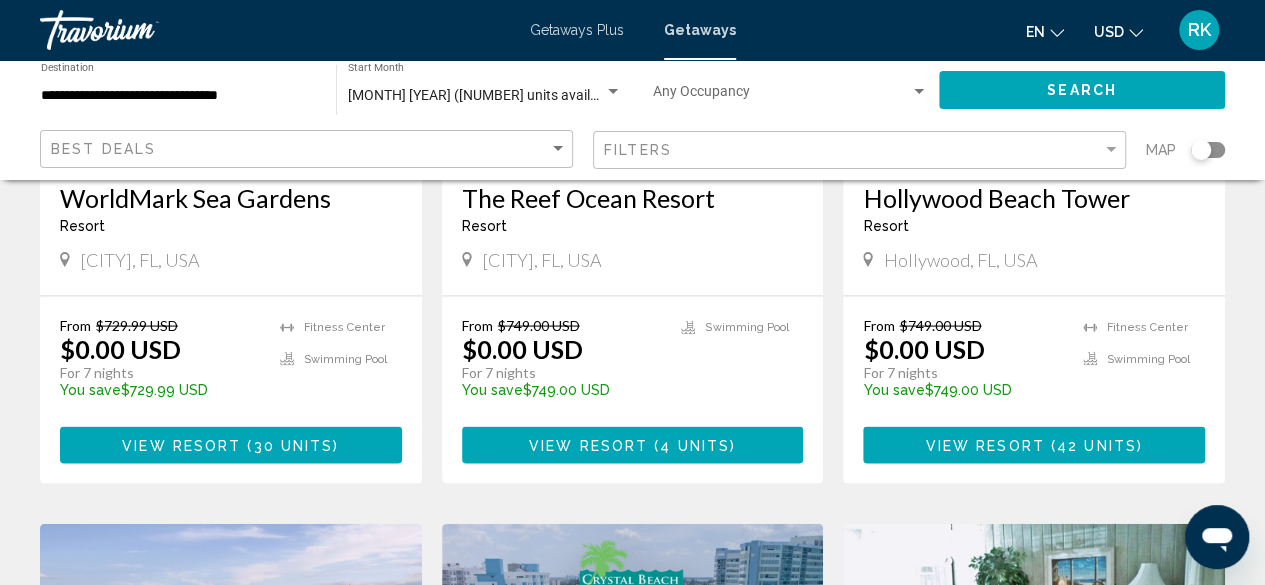 scroll, scrollTop: 1852, scrollLeft: 0, axis: vertical 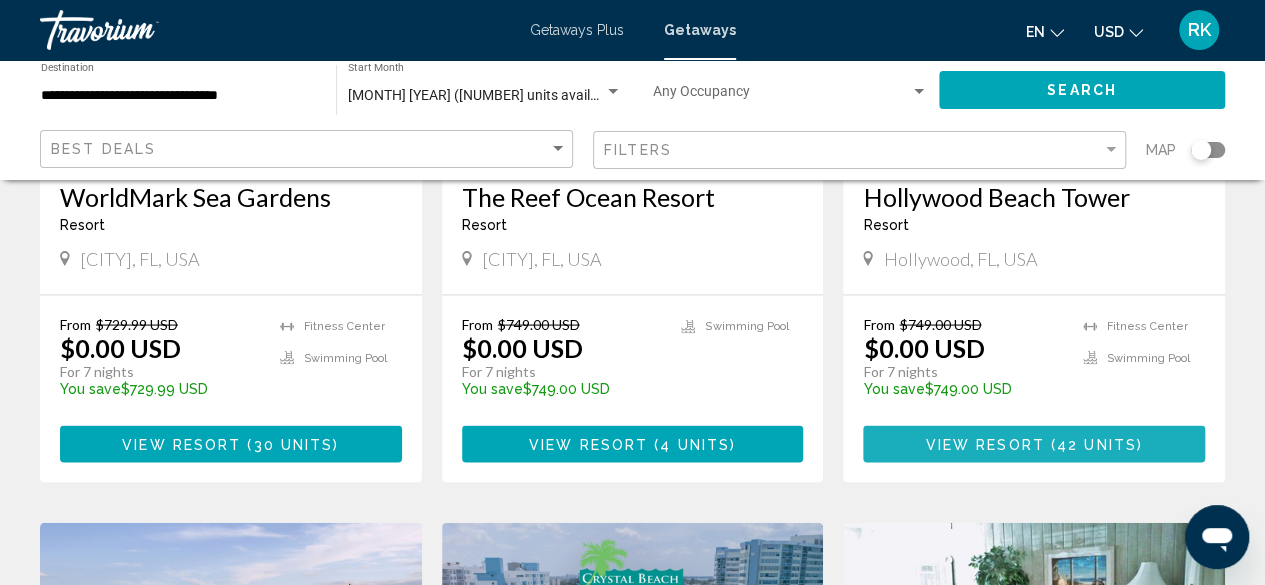 click on "View Resort    ( 42 units )" at bounding box center (1034, 443) 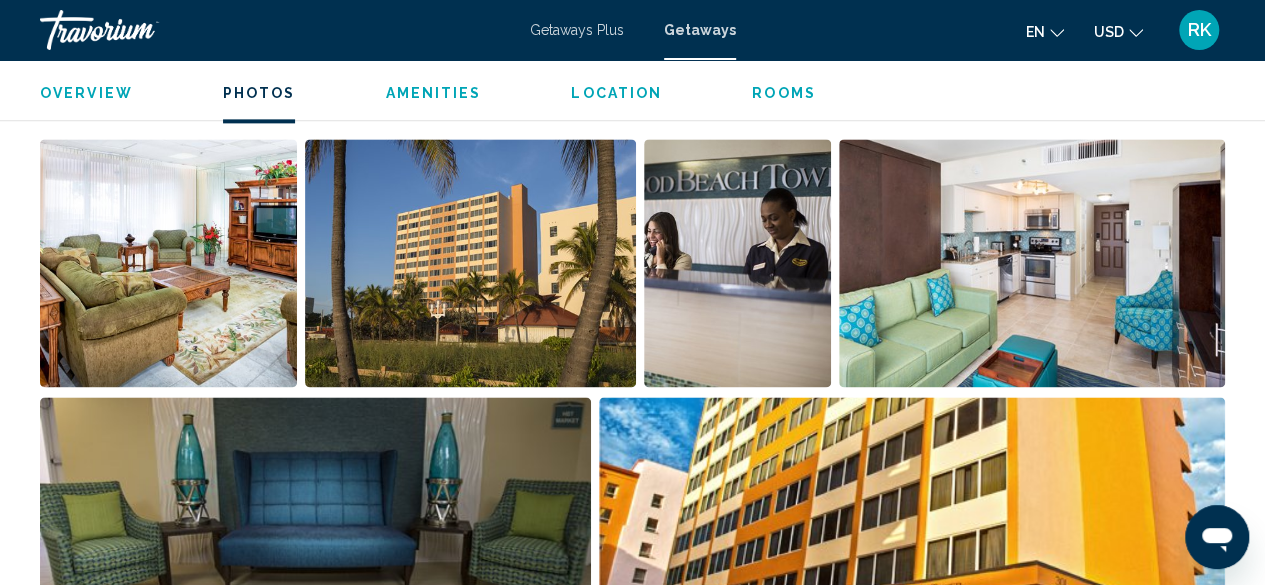 scroll, scrollTop: 1286, scrollLeft: 0, axis: vertical 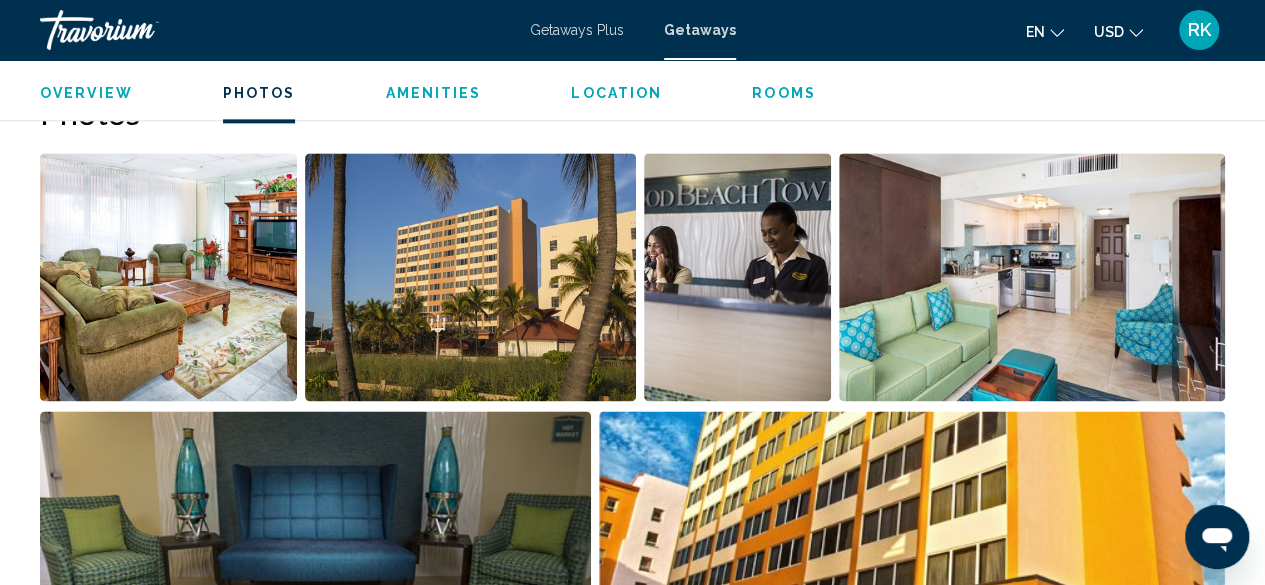 click at bounding box center (1032, 277) 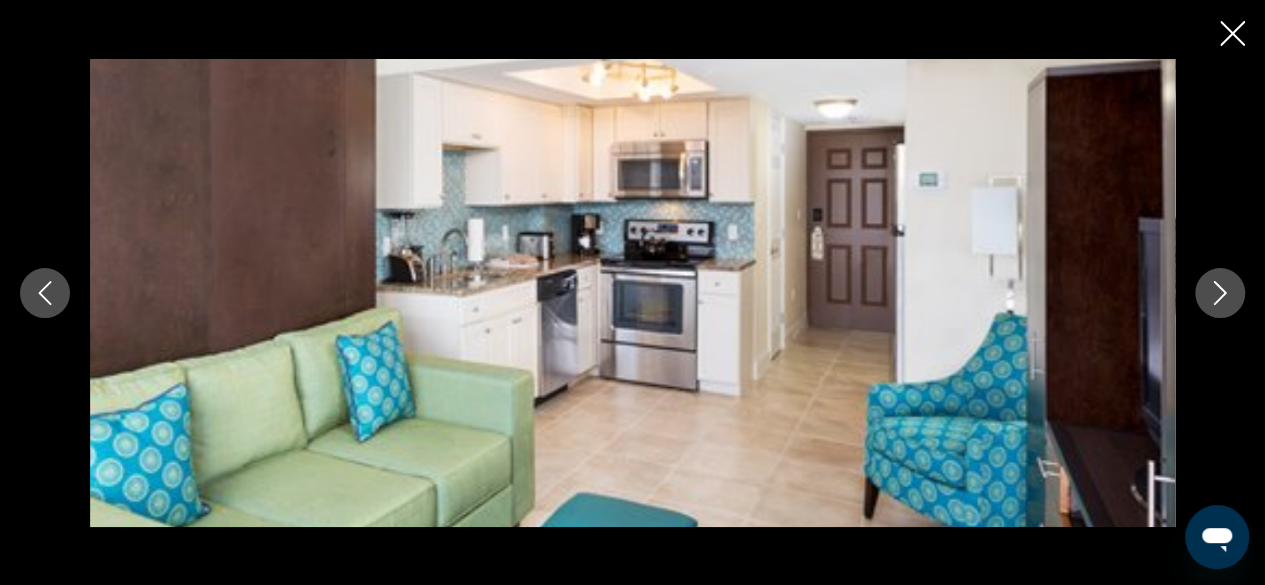click at bounding box center [1220, 293] 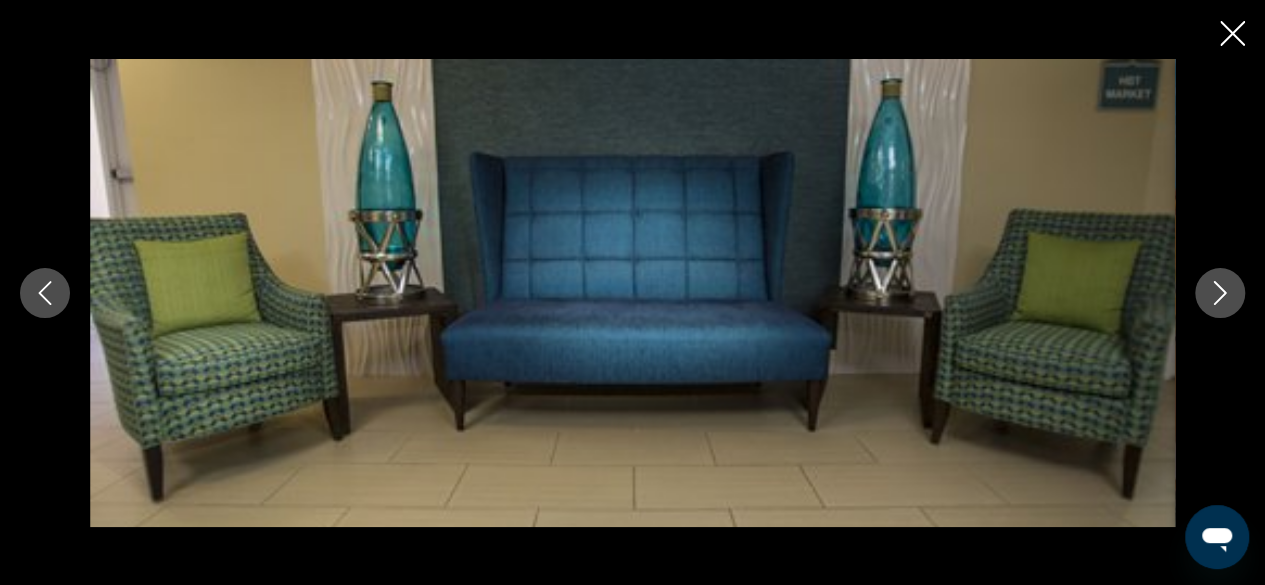 click 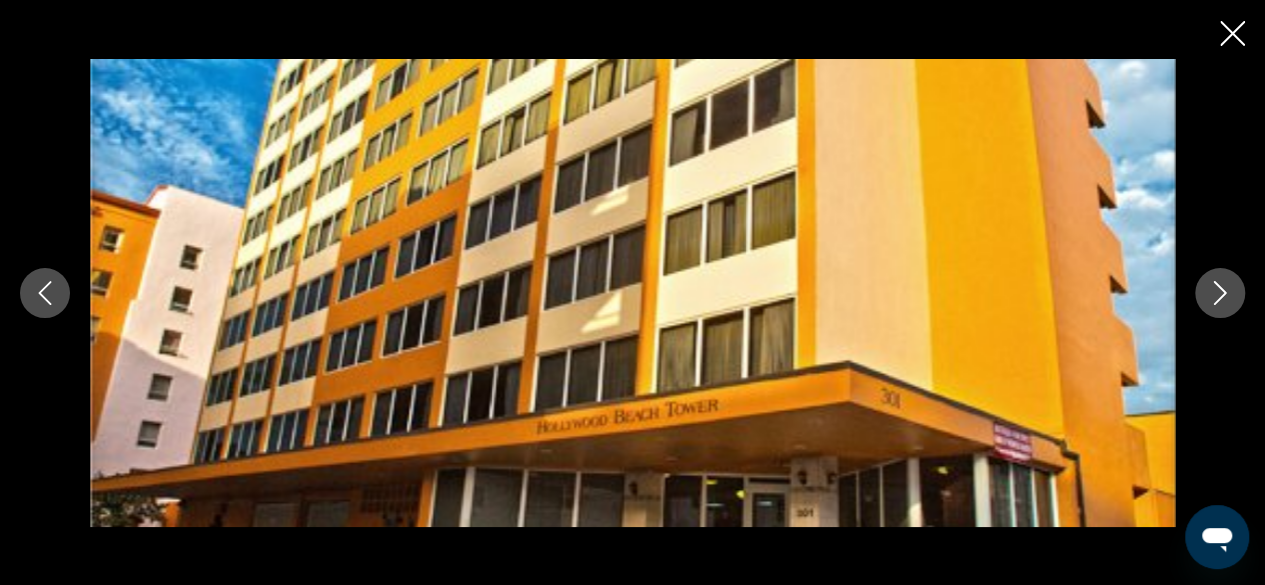 click 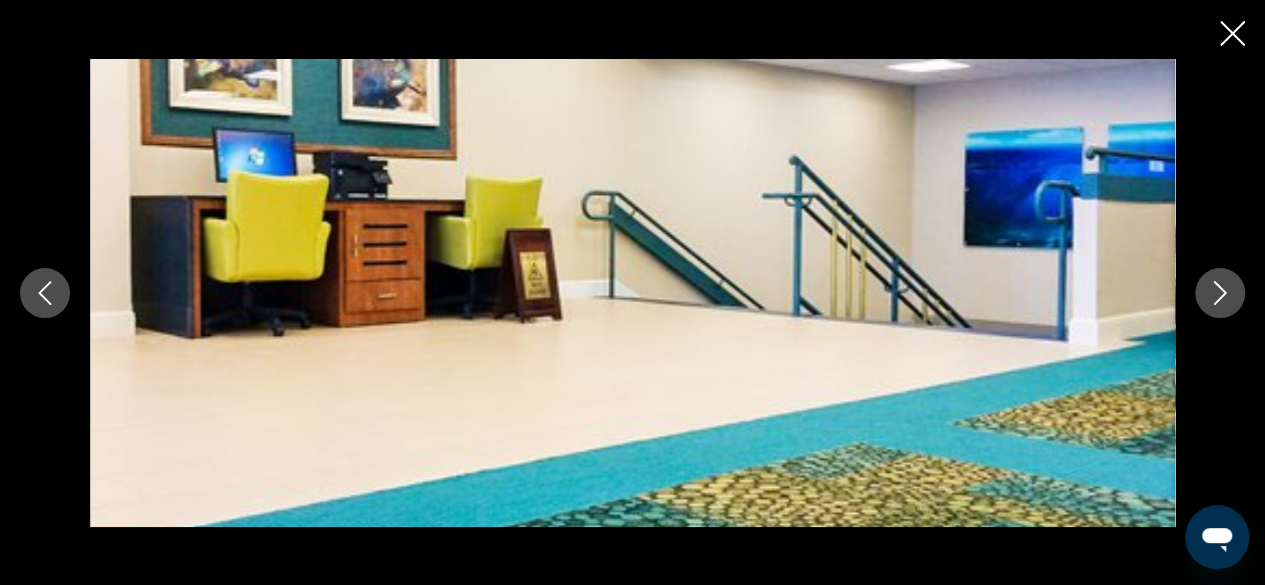 click 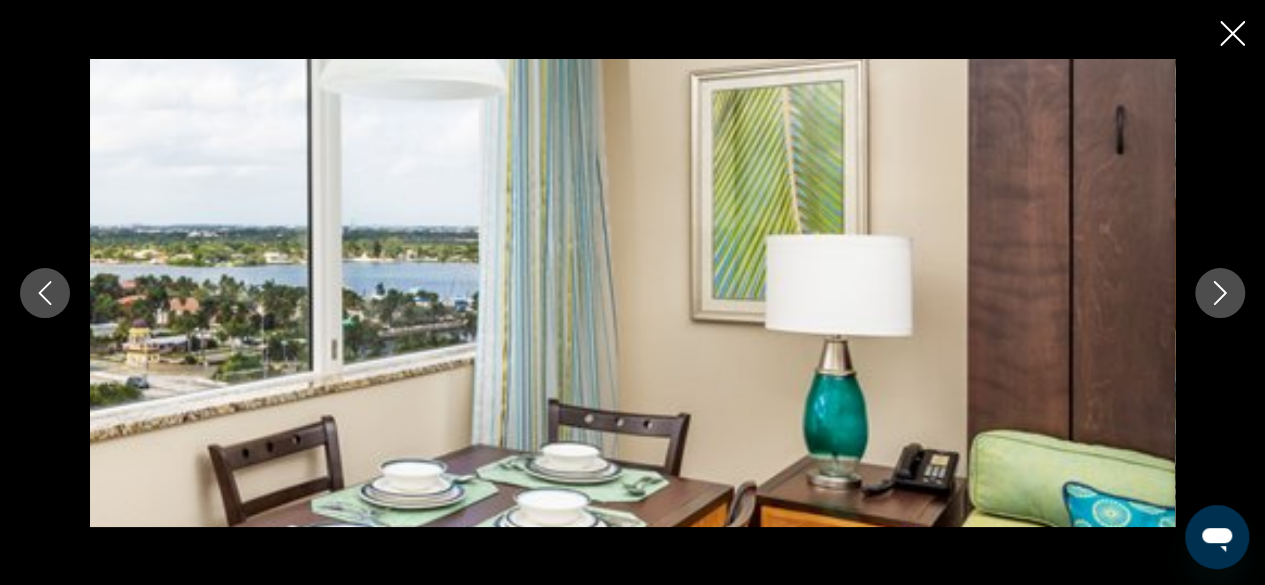 click 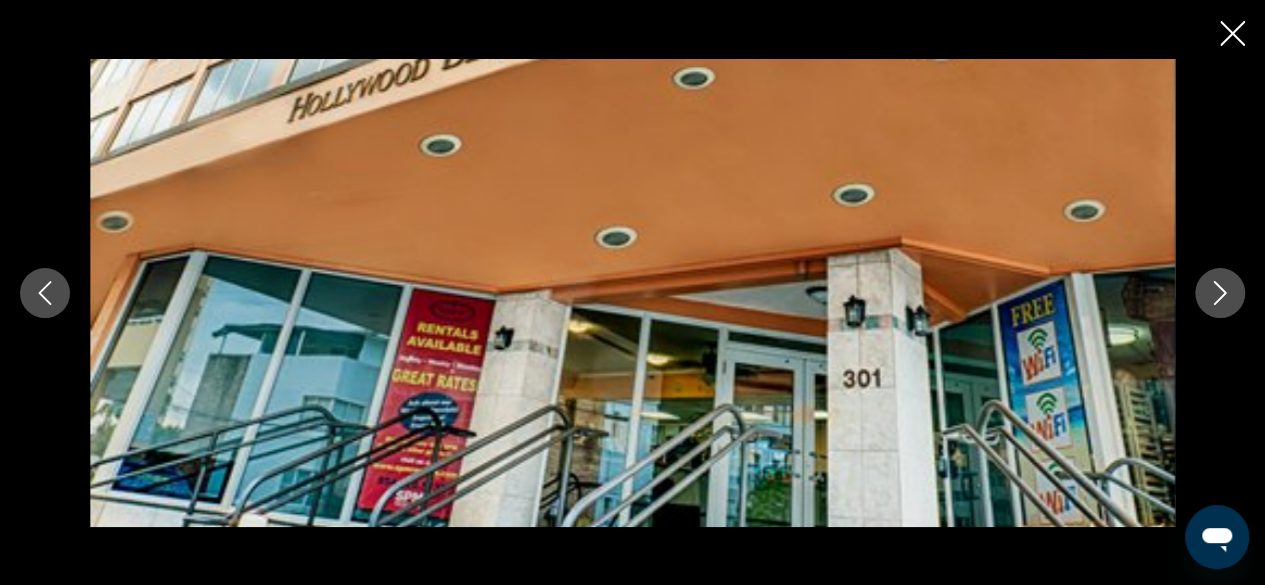 scroll, scrollTop: 1385, scrollLeft: 0, axis: vertical 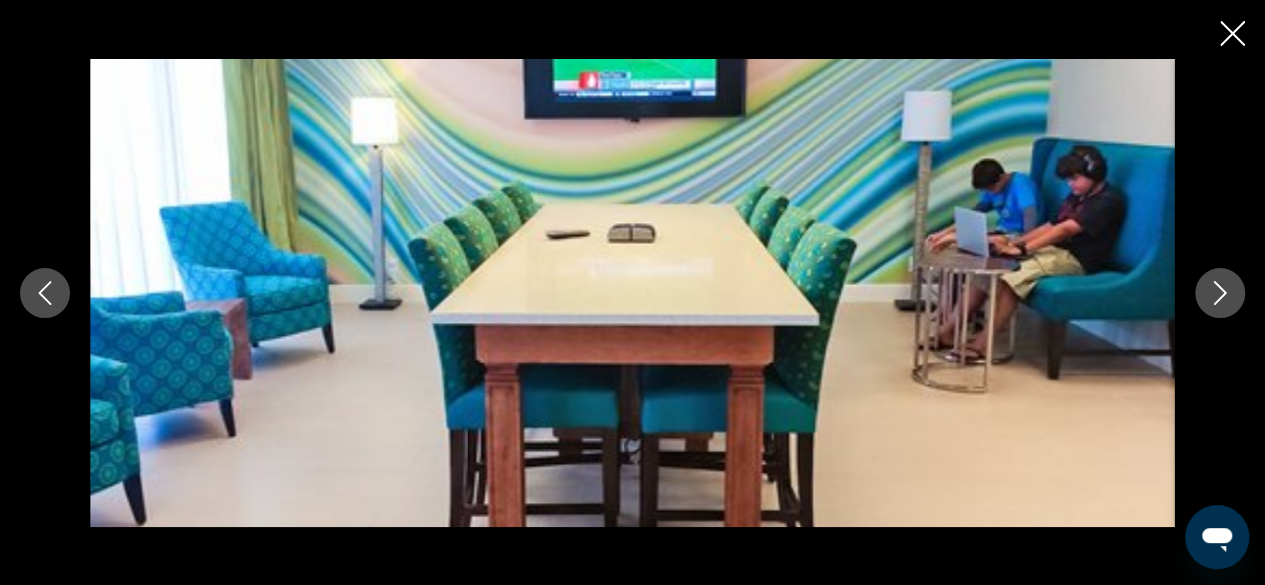 click 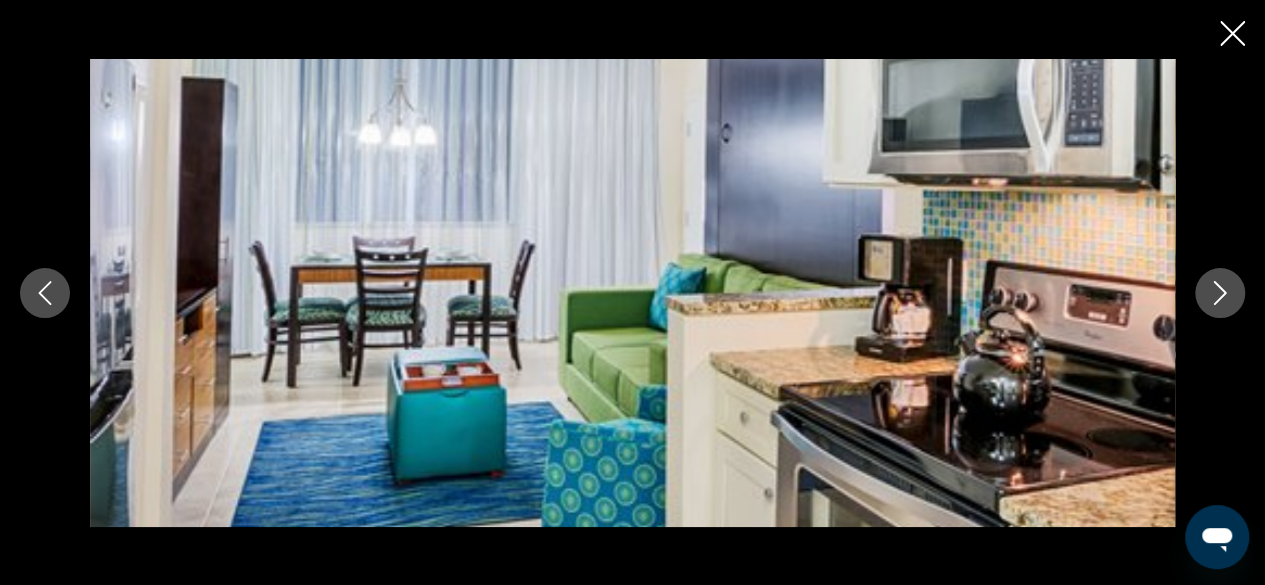 click 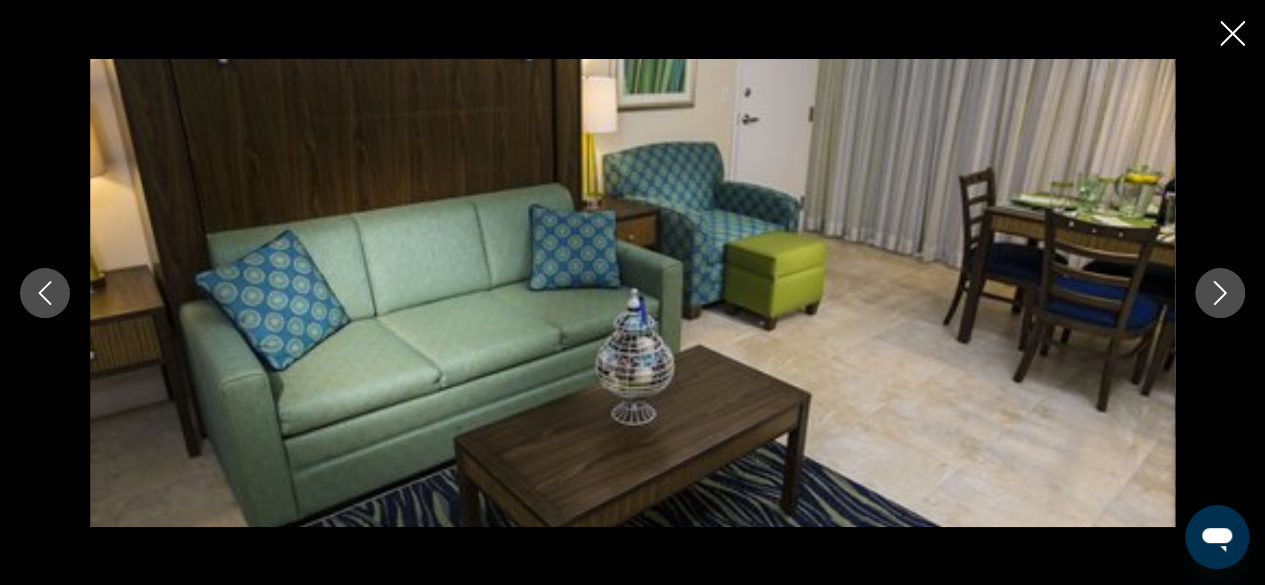 click 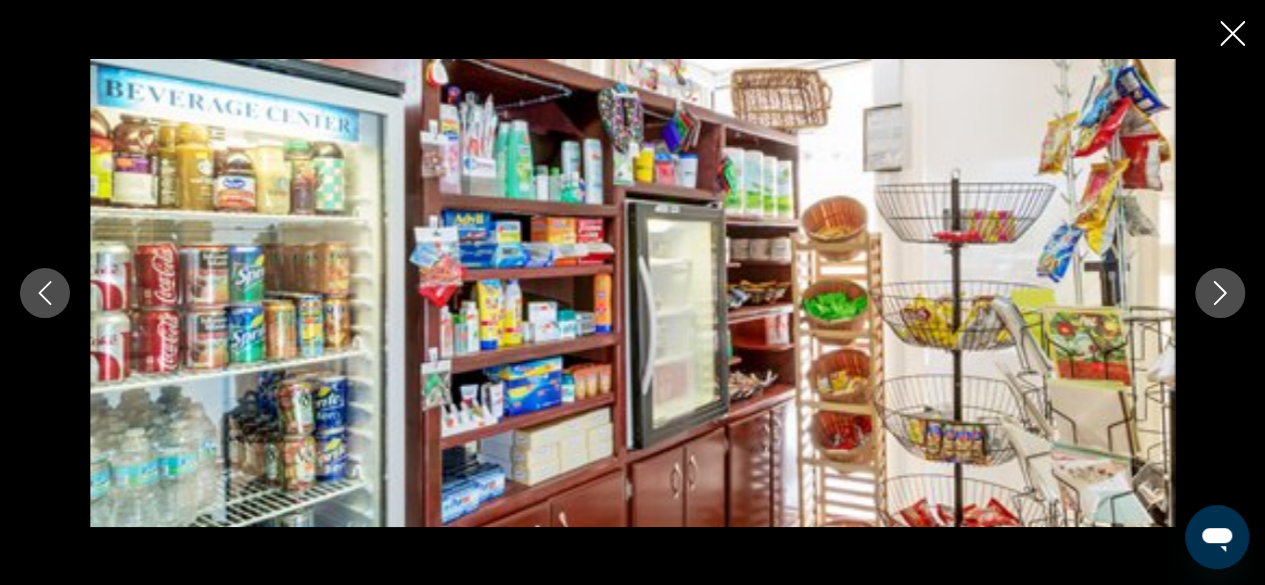 click 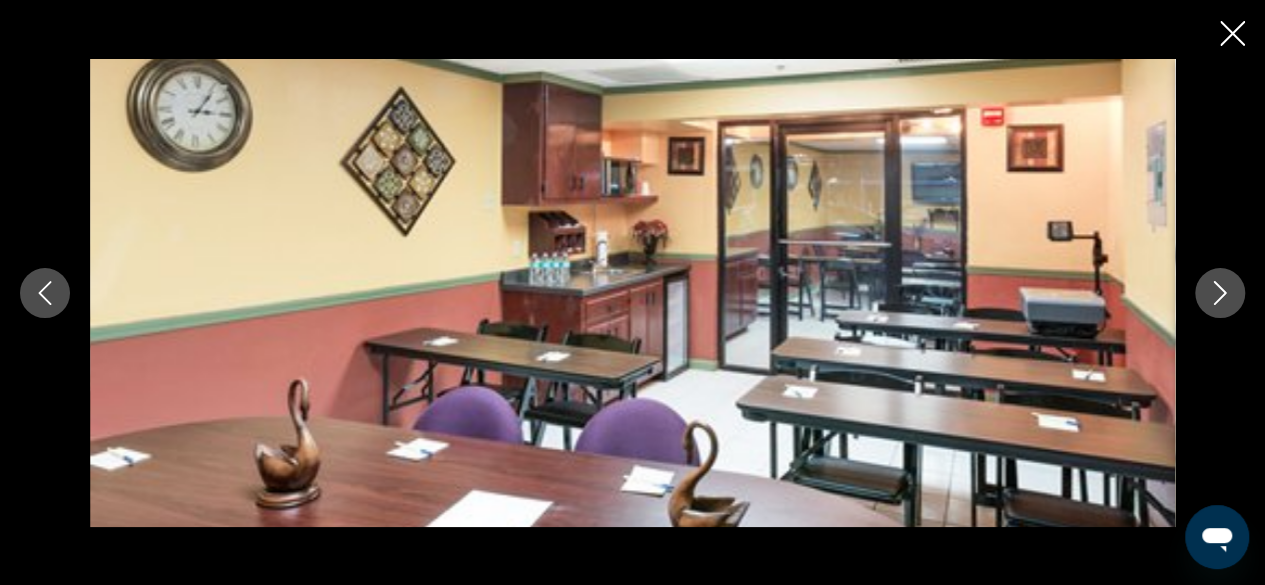 click 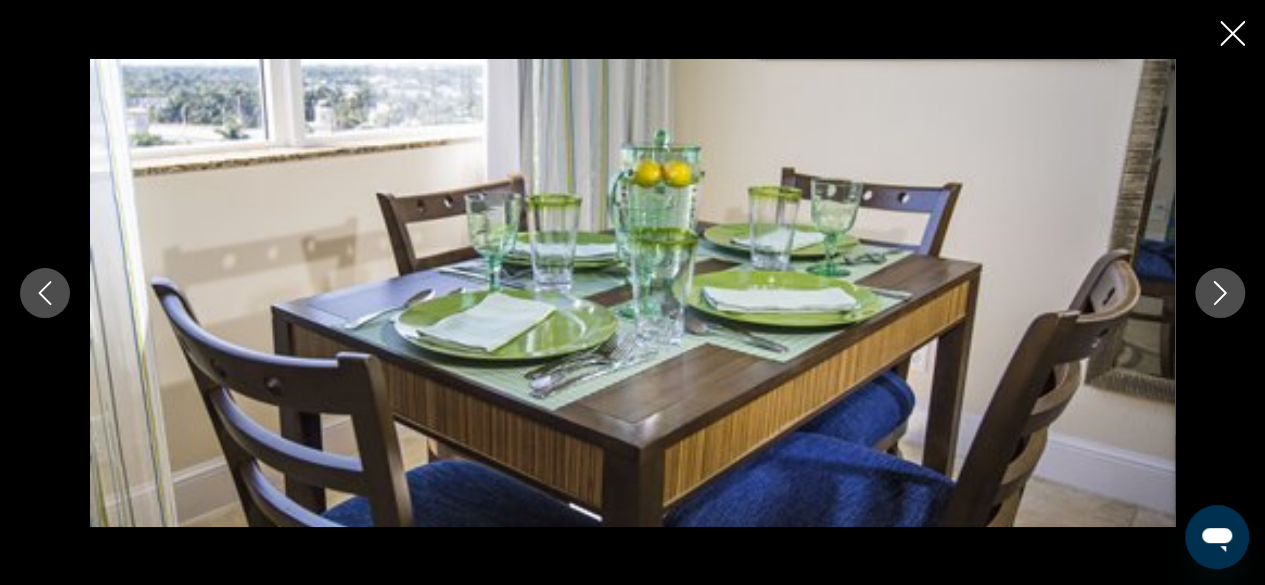 click 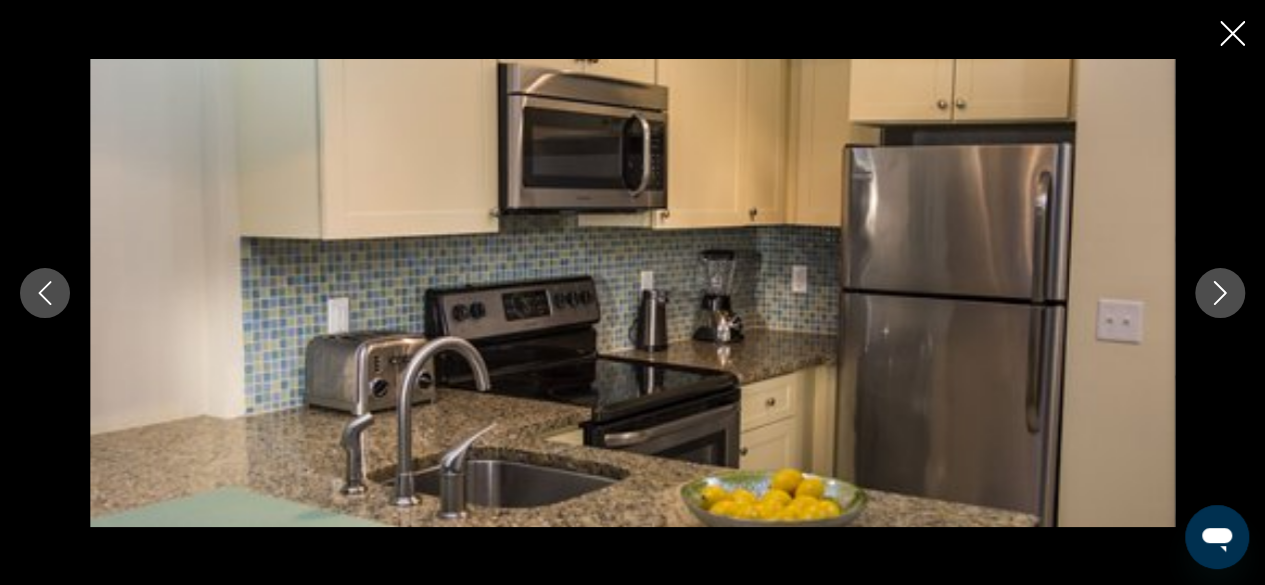 click 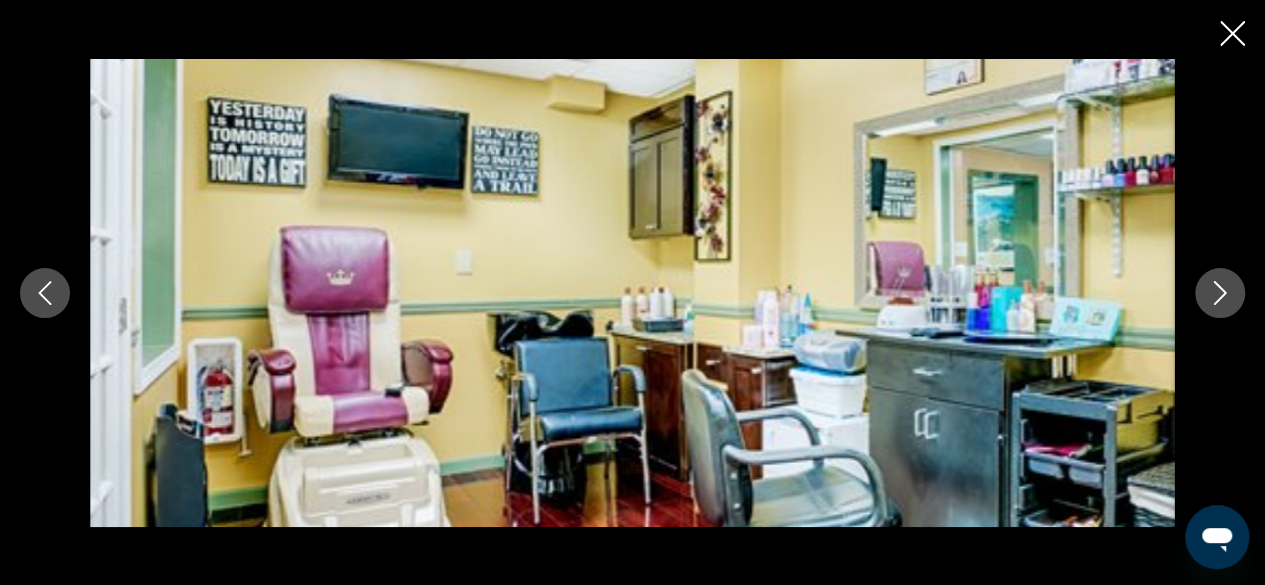 click 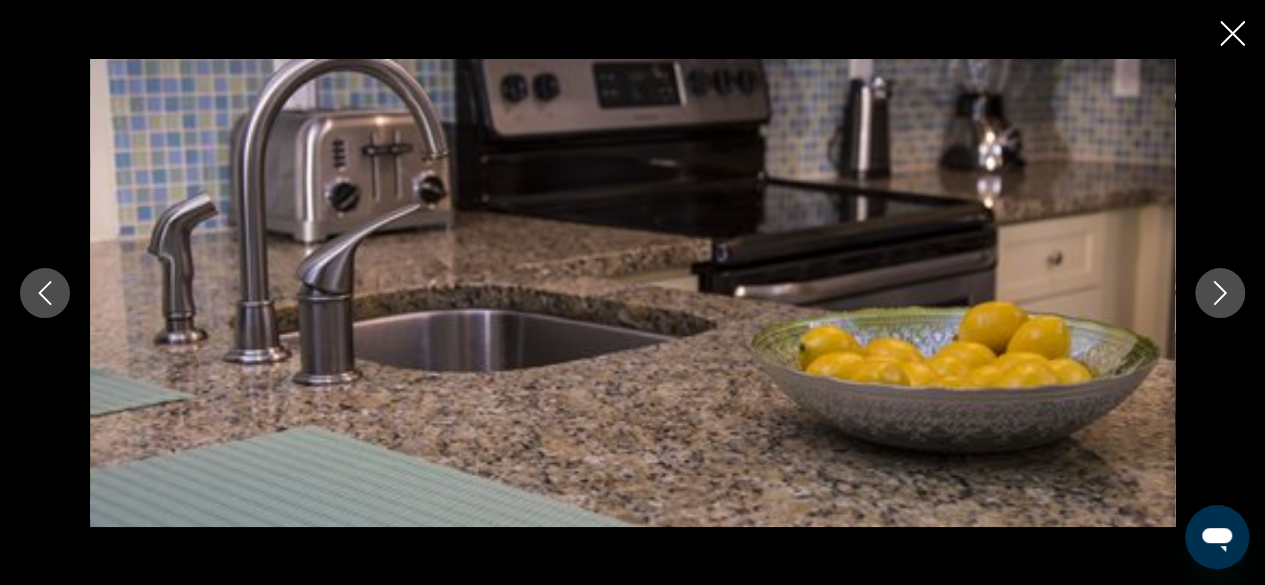 click 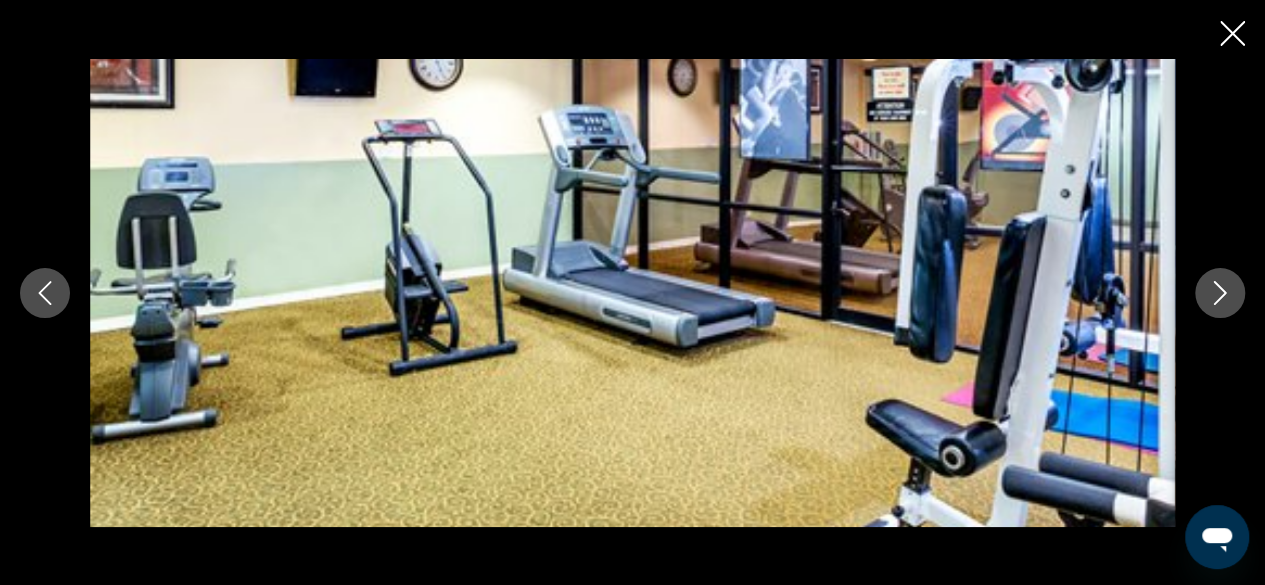 click 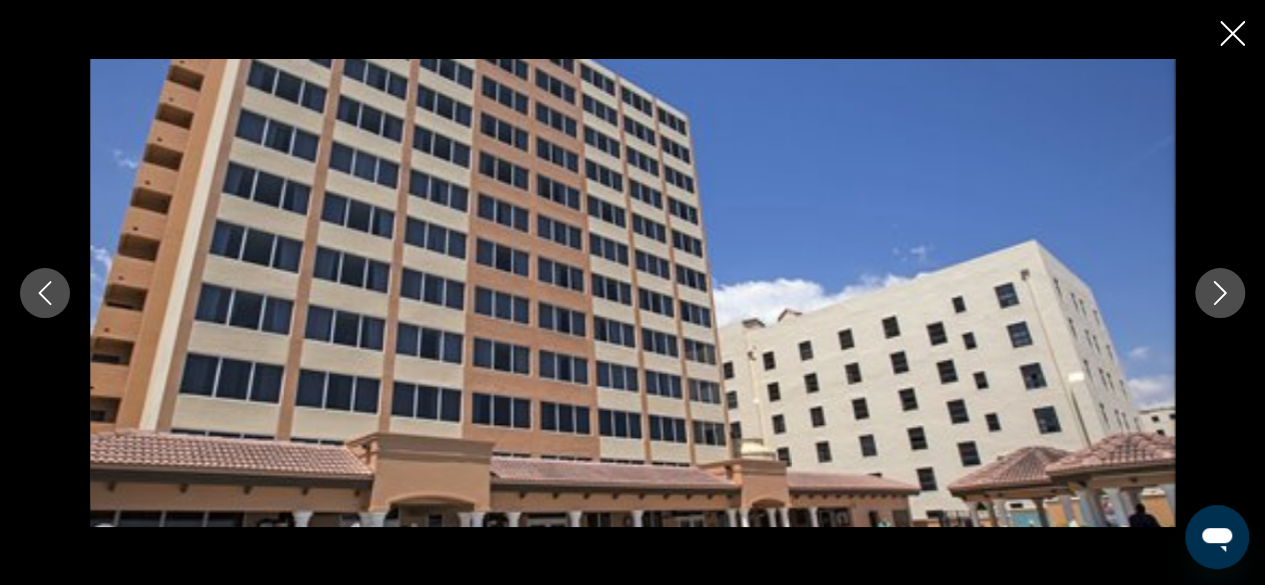 scroll, scrollTop: 1955, scrollLeft: 0, axis: vertical 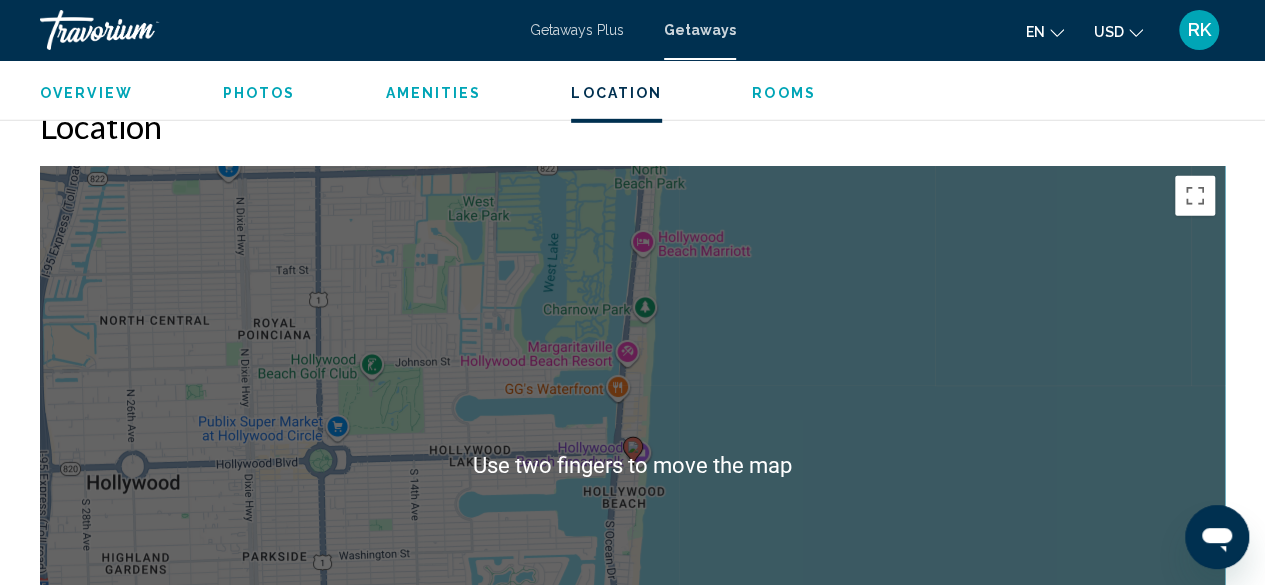 click on "To activate drag with keyboard, press Alt + Enter. Once in keyboard drag state, use the arrow keys to move the marker. To complete the drag, press the Enter key. To cancel, press Escape." at bounding box center [632, 466] 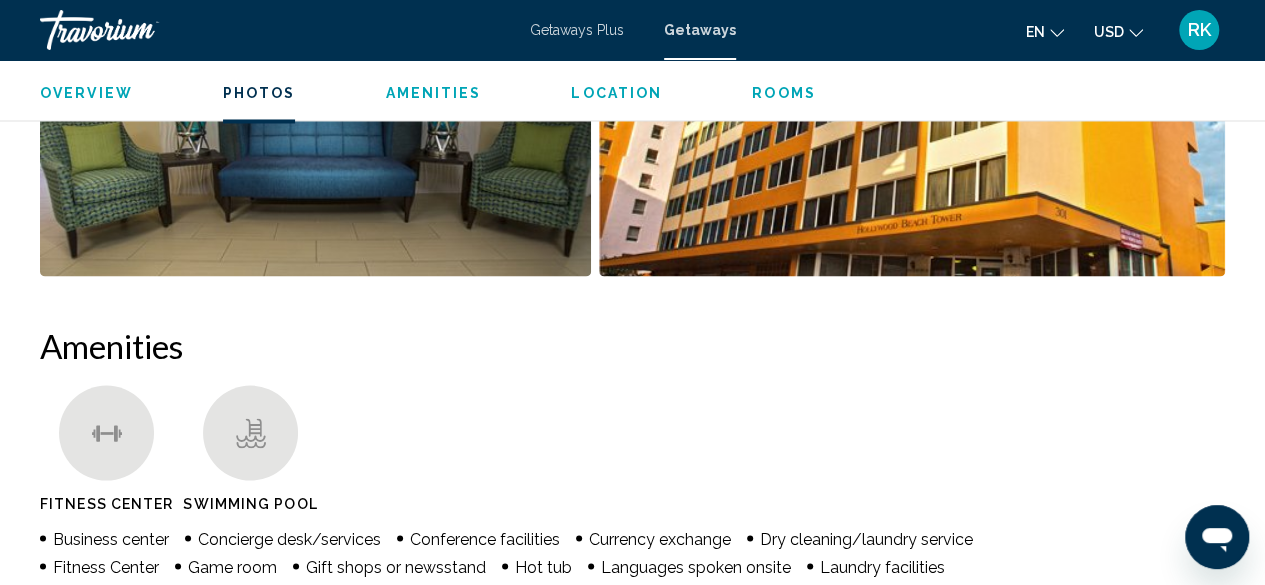 scroll, scrollTop: 1668, scrollLeft: 0, axis: vertical 